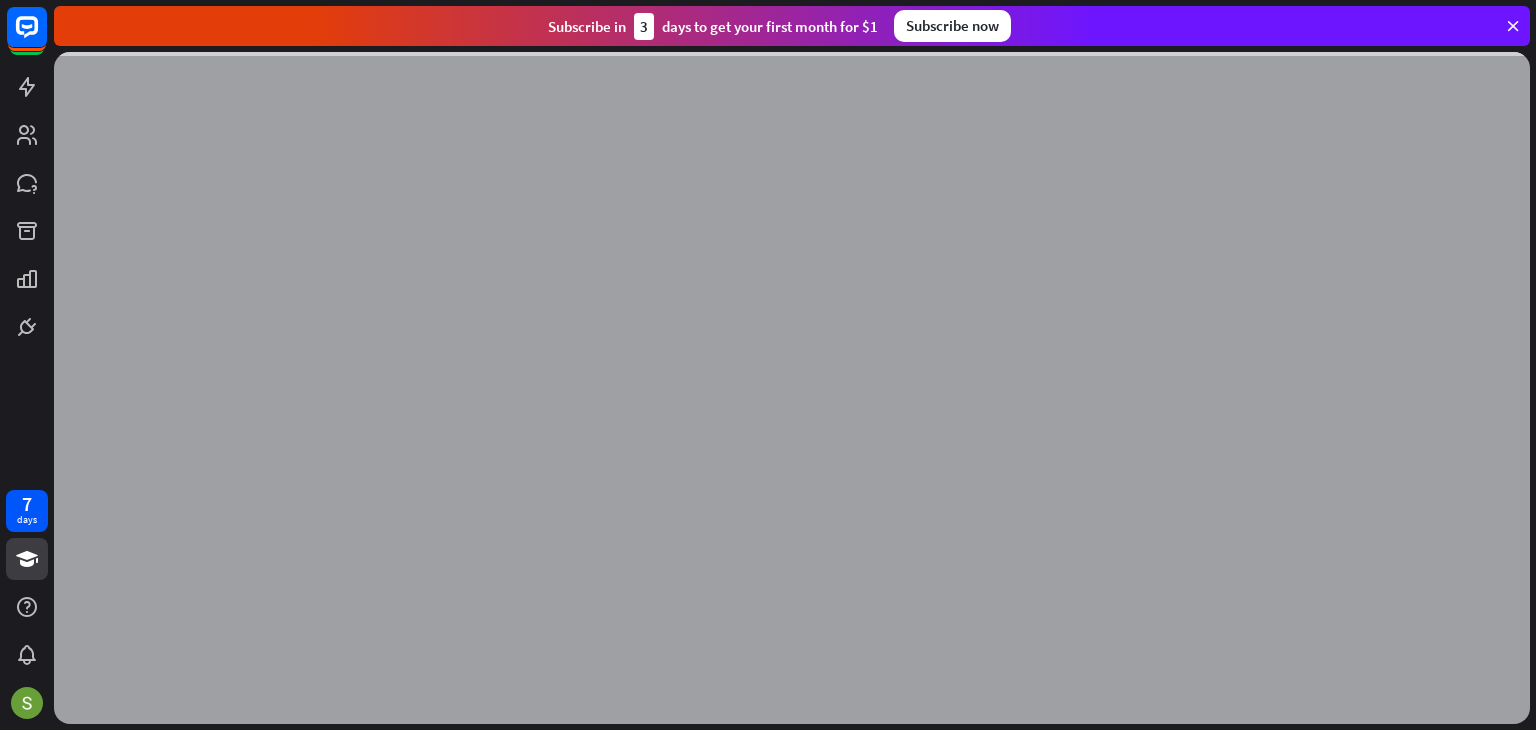 scroll, scrollTop: 0, scrollLeft: 0, axis: both 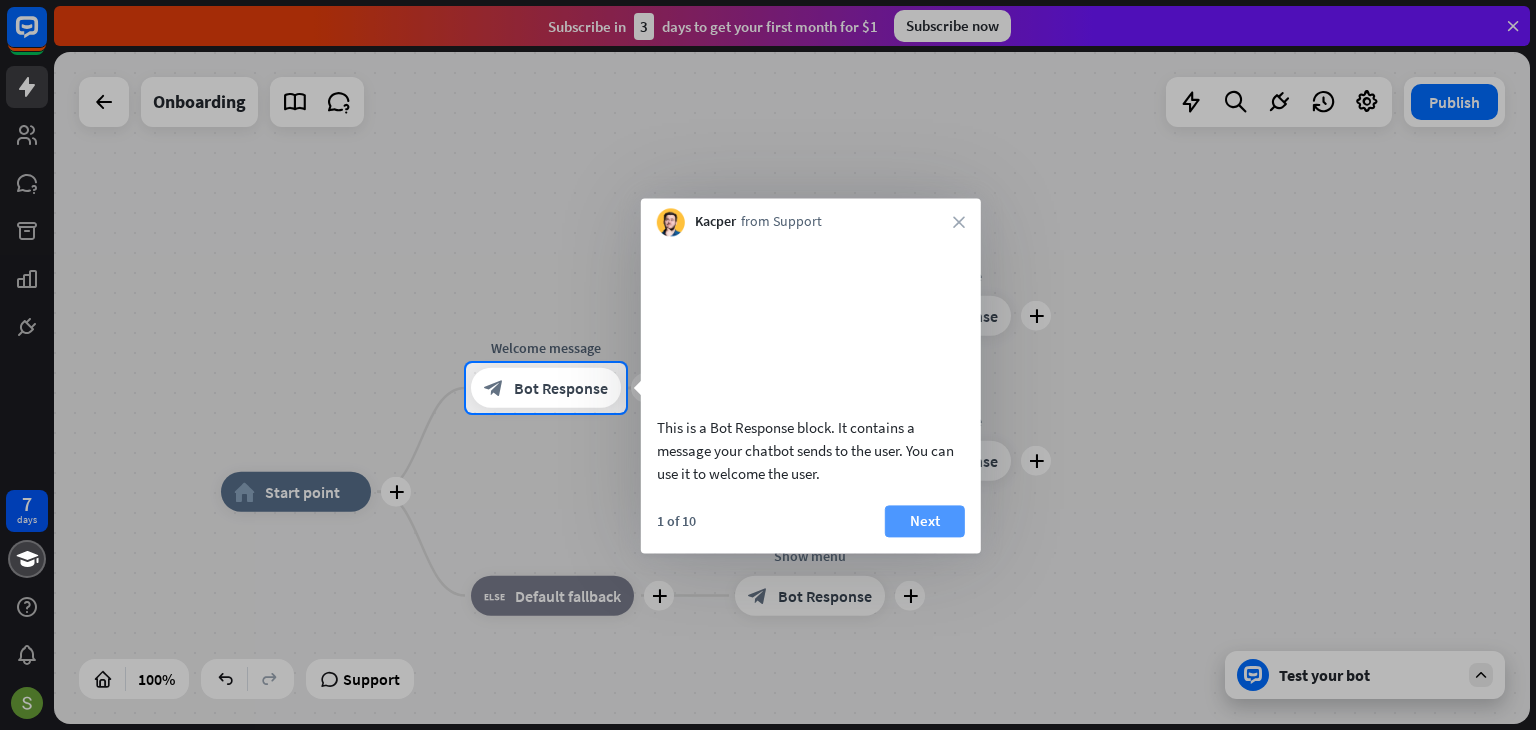 click on "Next" at bounding box center (925, 521) 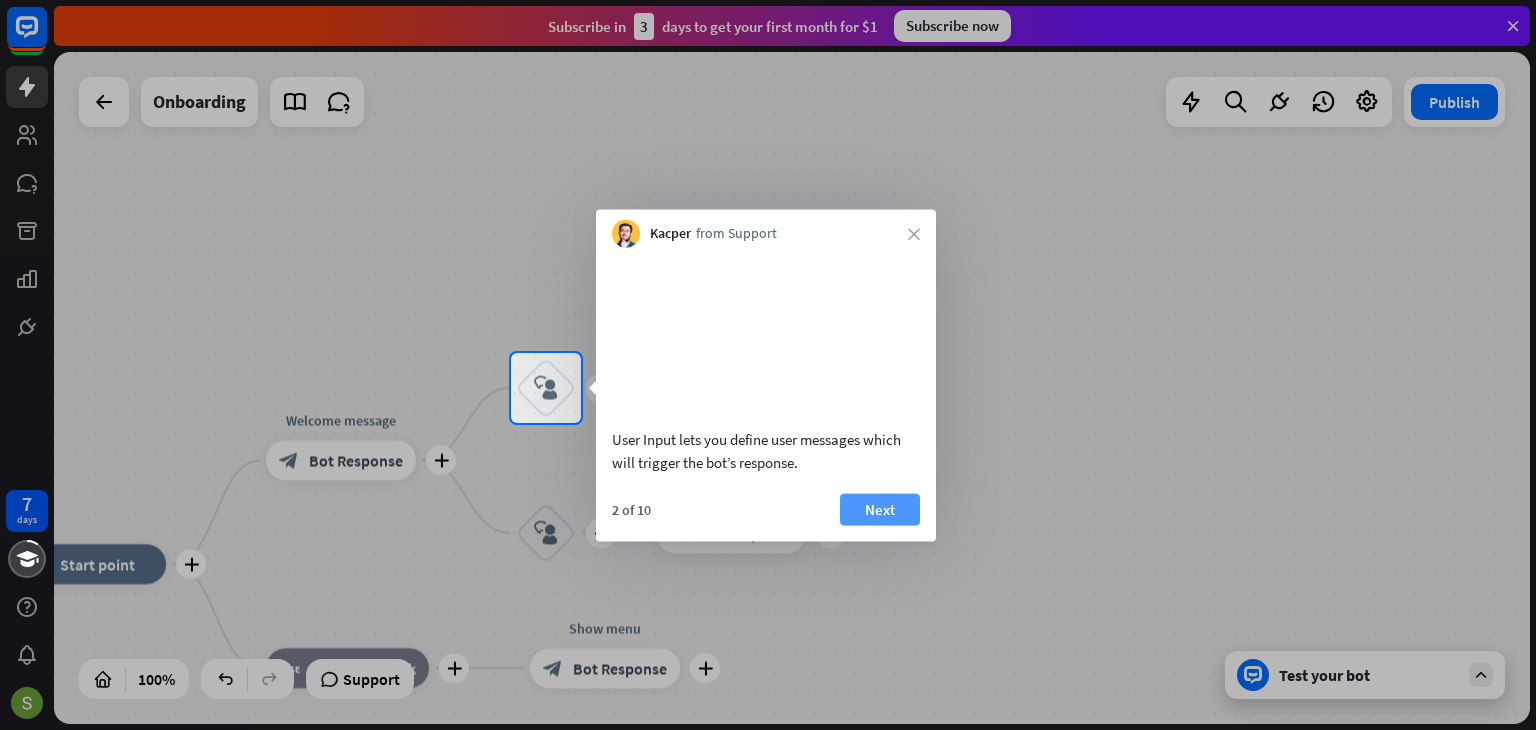 click on "Next" at bounding box center [880, 509] 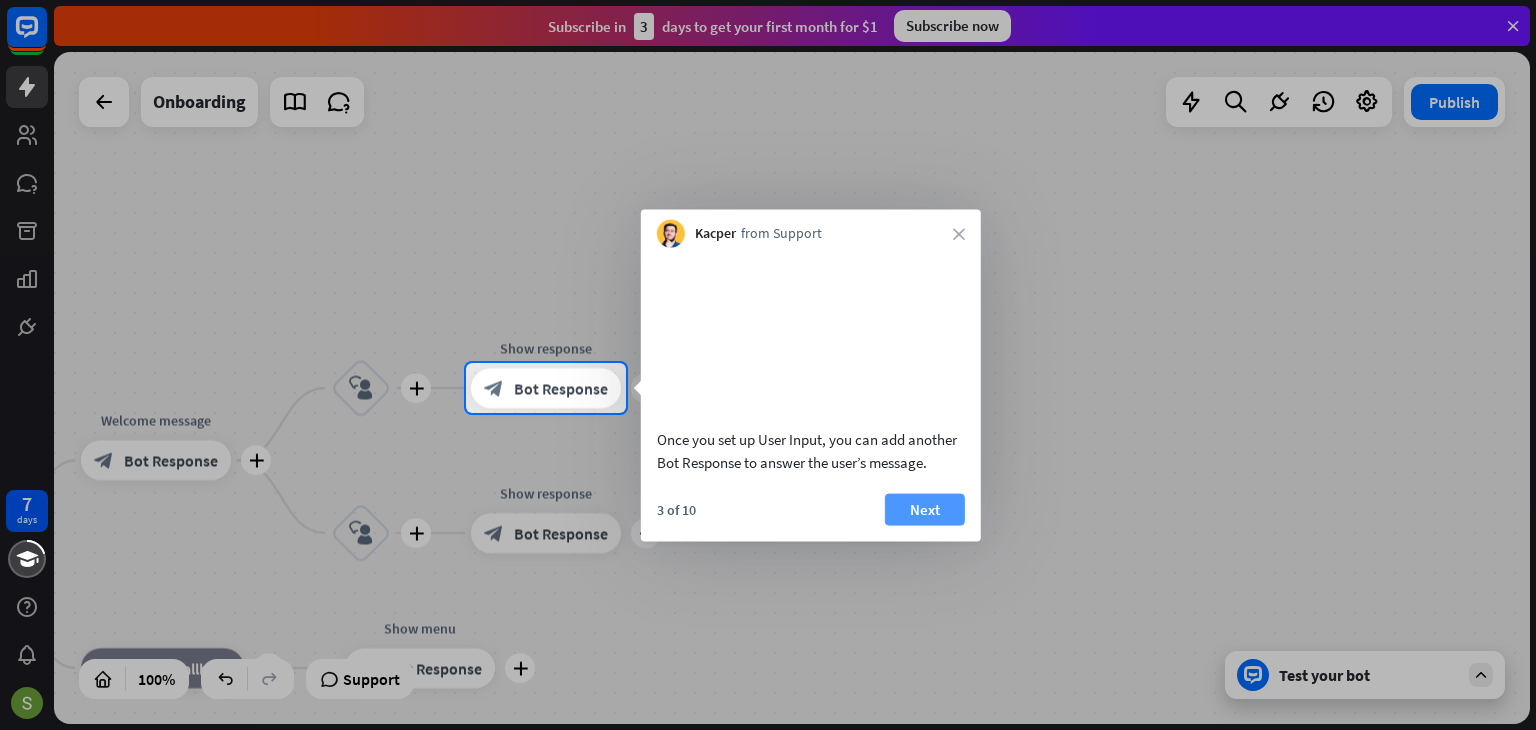 click on "Next" at bounding box center [925, 509] 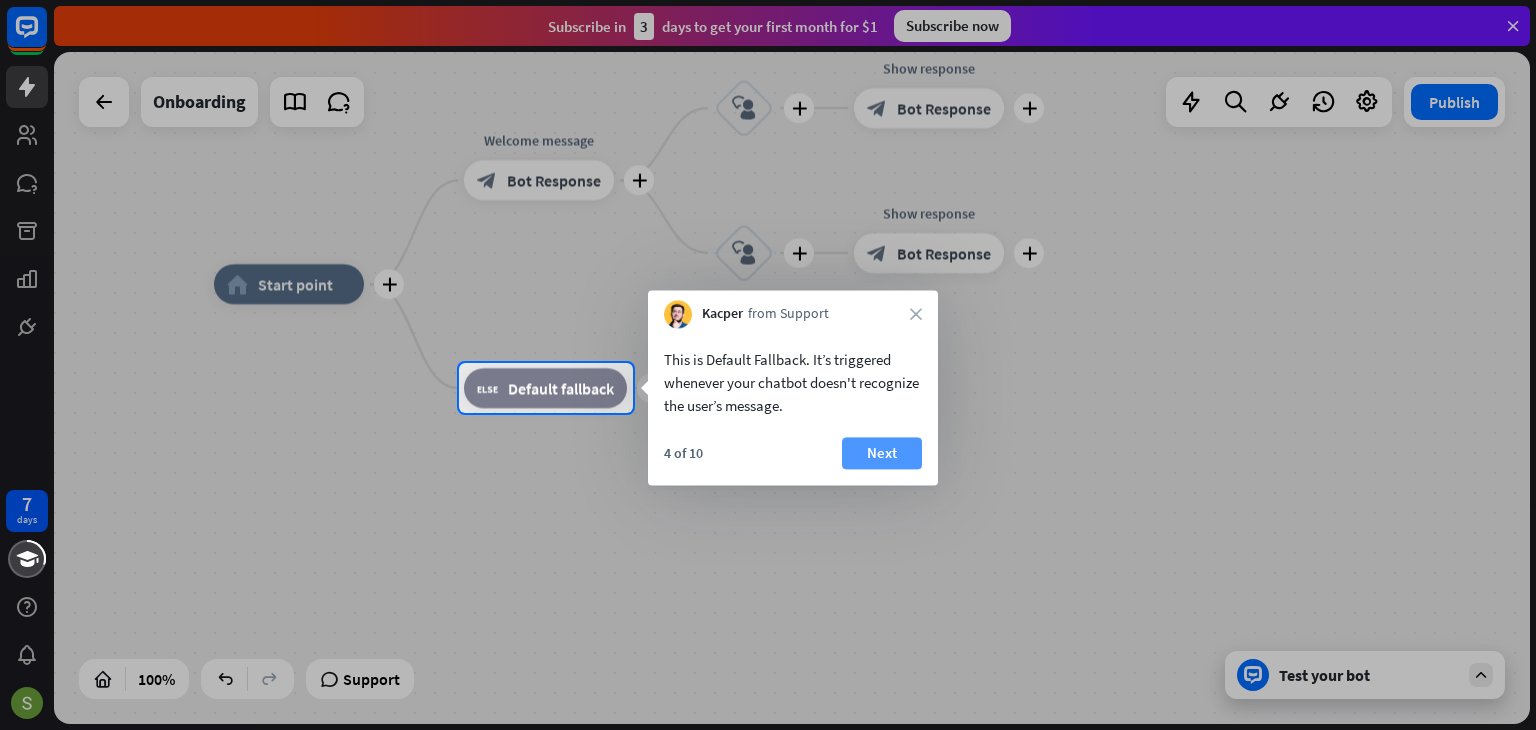click on "Next" at bounding box center (882, 453) 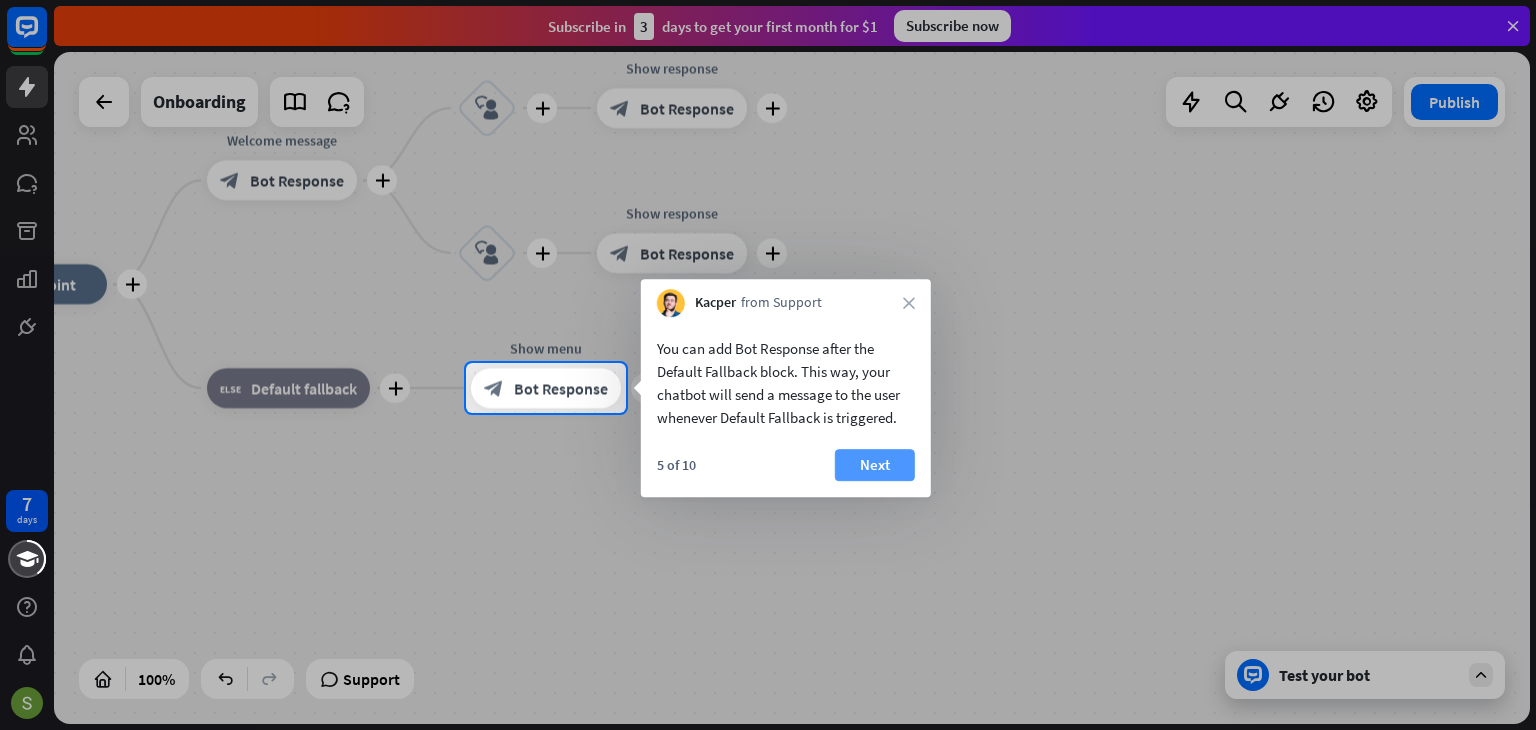 click on "Next" at bounding box center [875, 465] 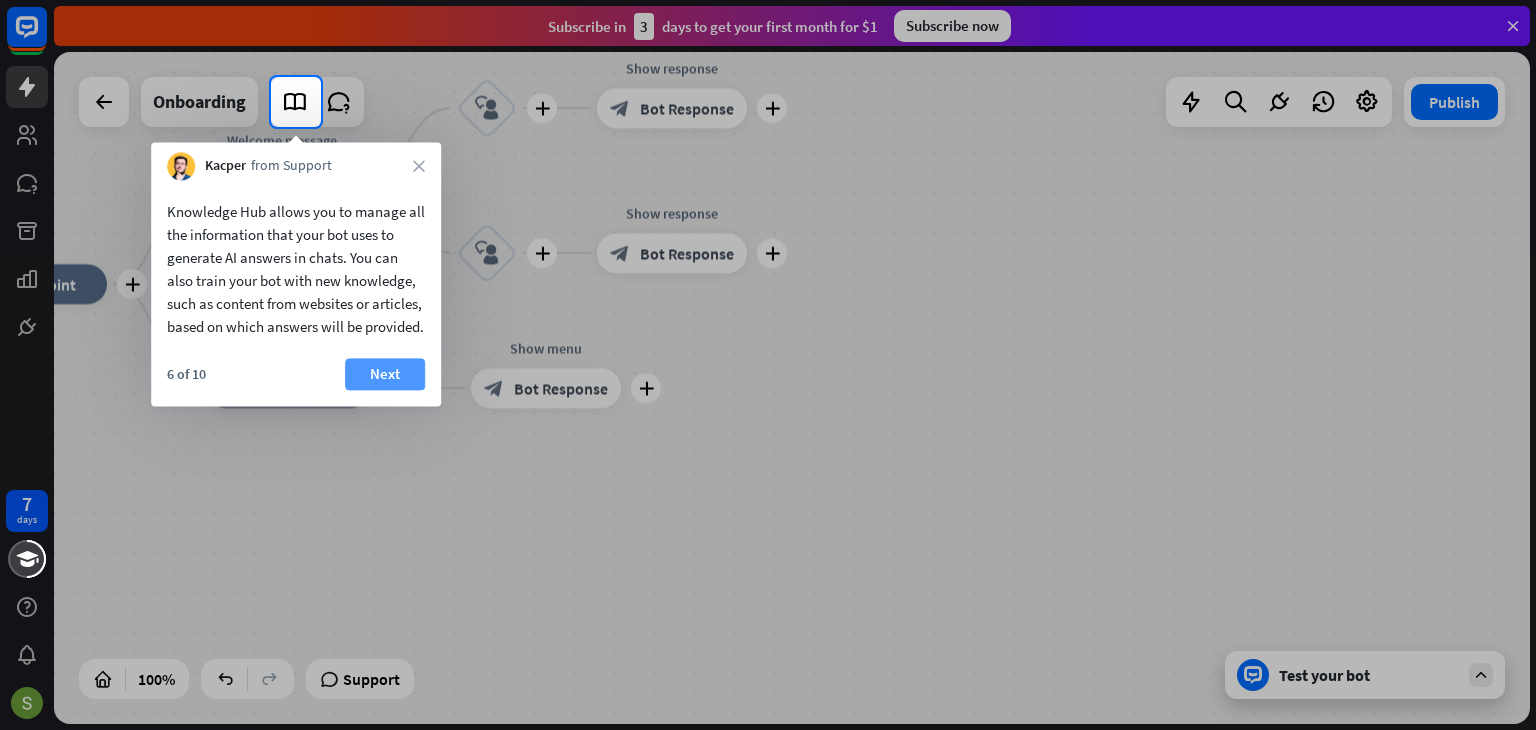 click on "Next" at bounding box center [385, 374] 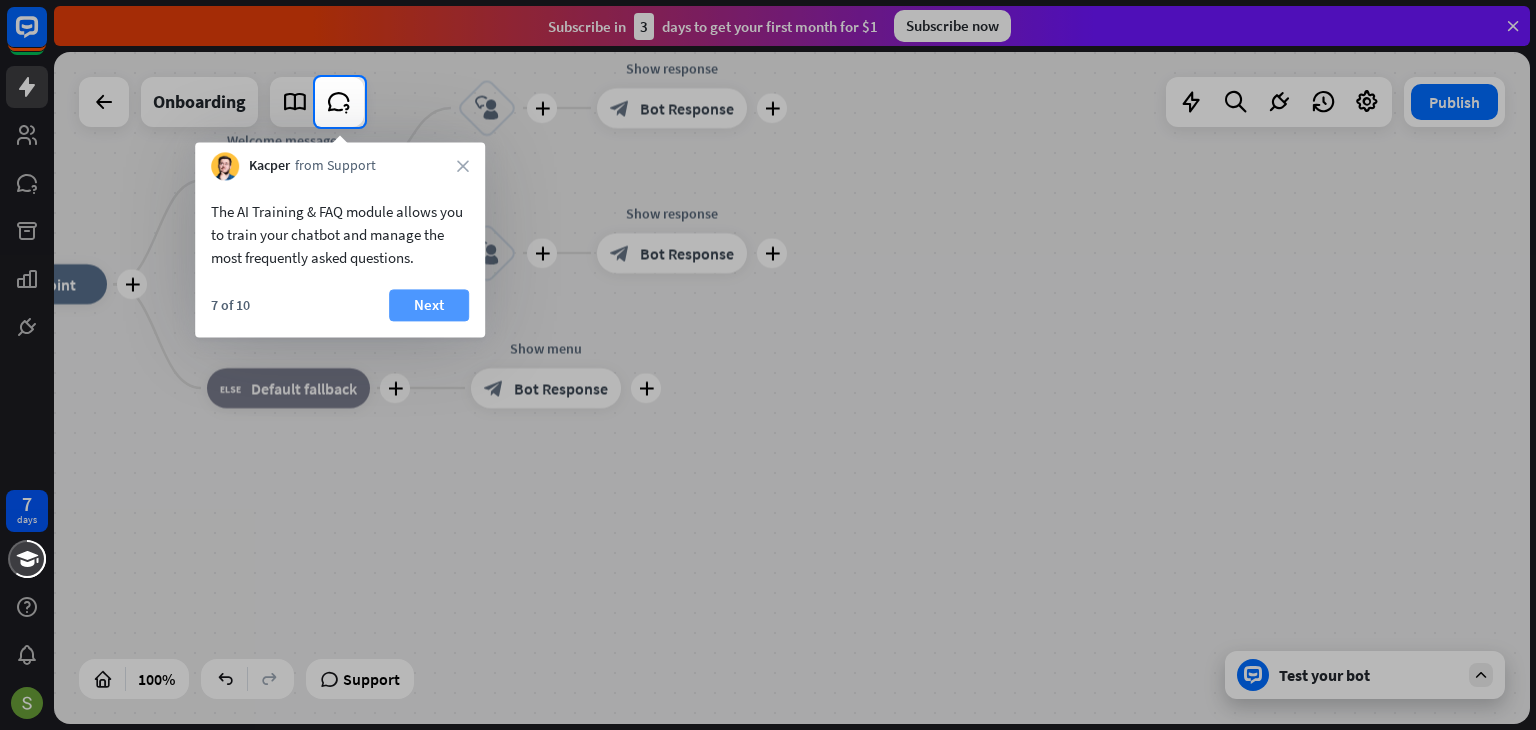 click on "Next" at bounding box center [429, 305] 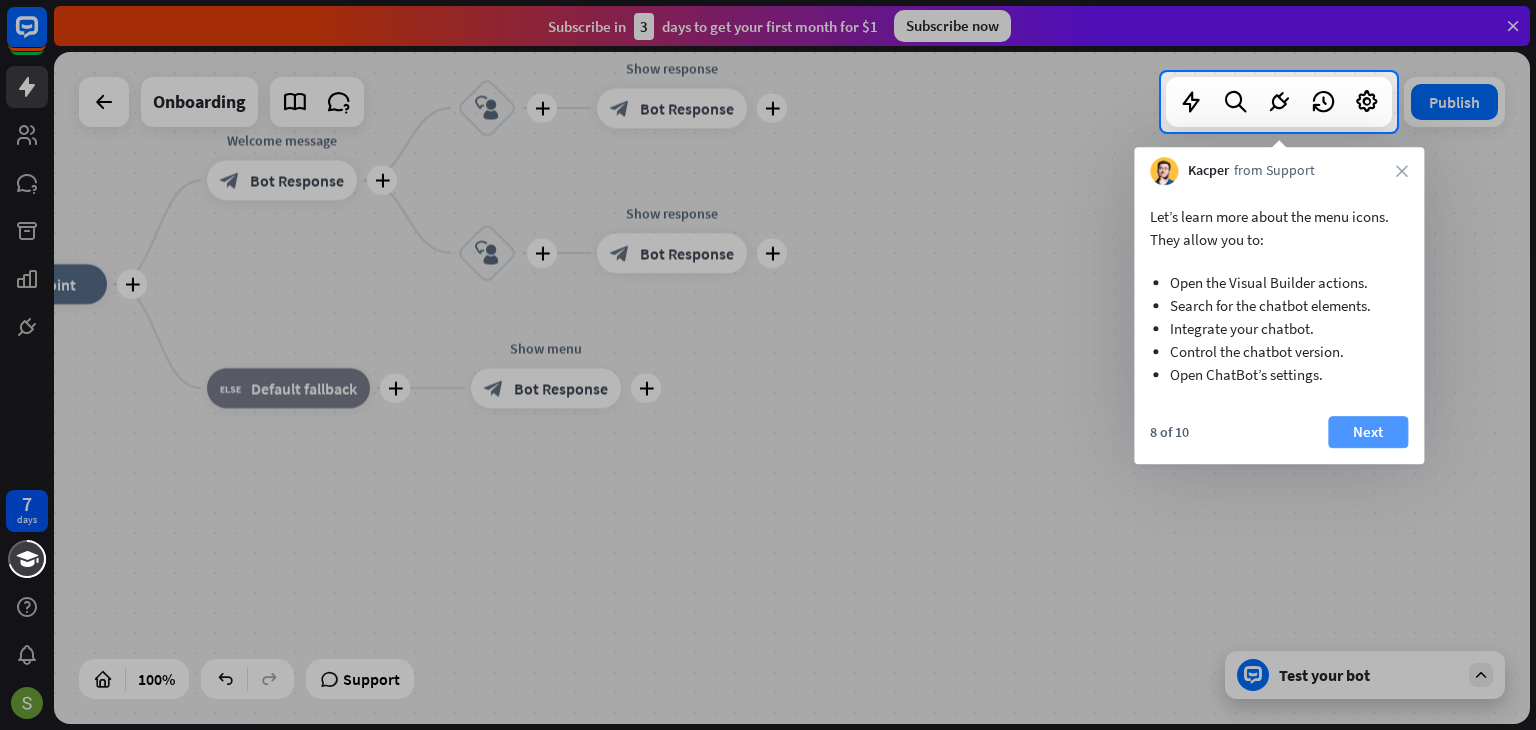 click on "Next" at bounding box center [1368, 432] 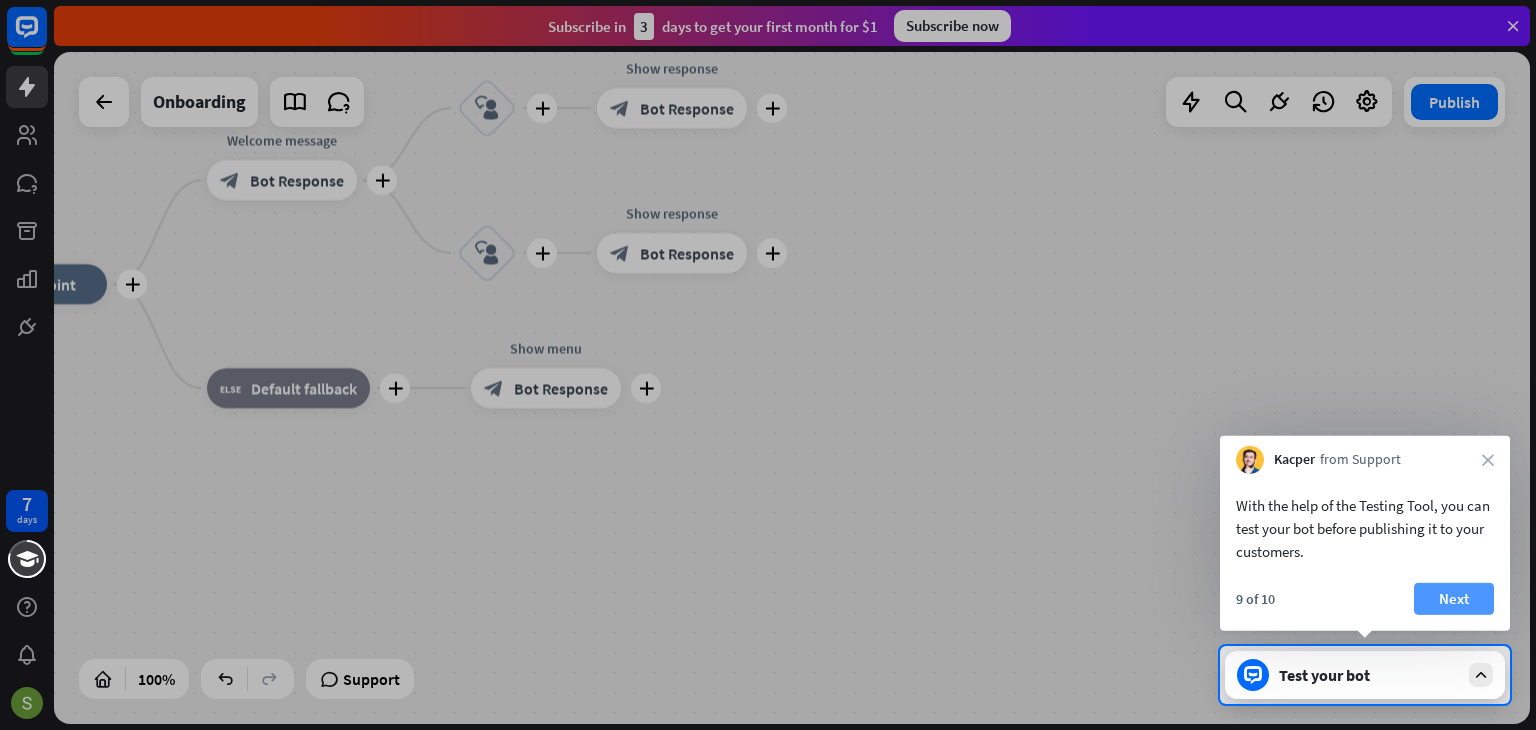 click on "Next" at bounding box center [1454, 599] 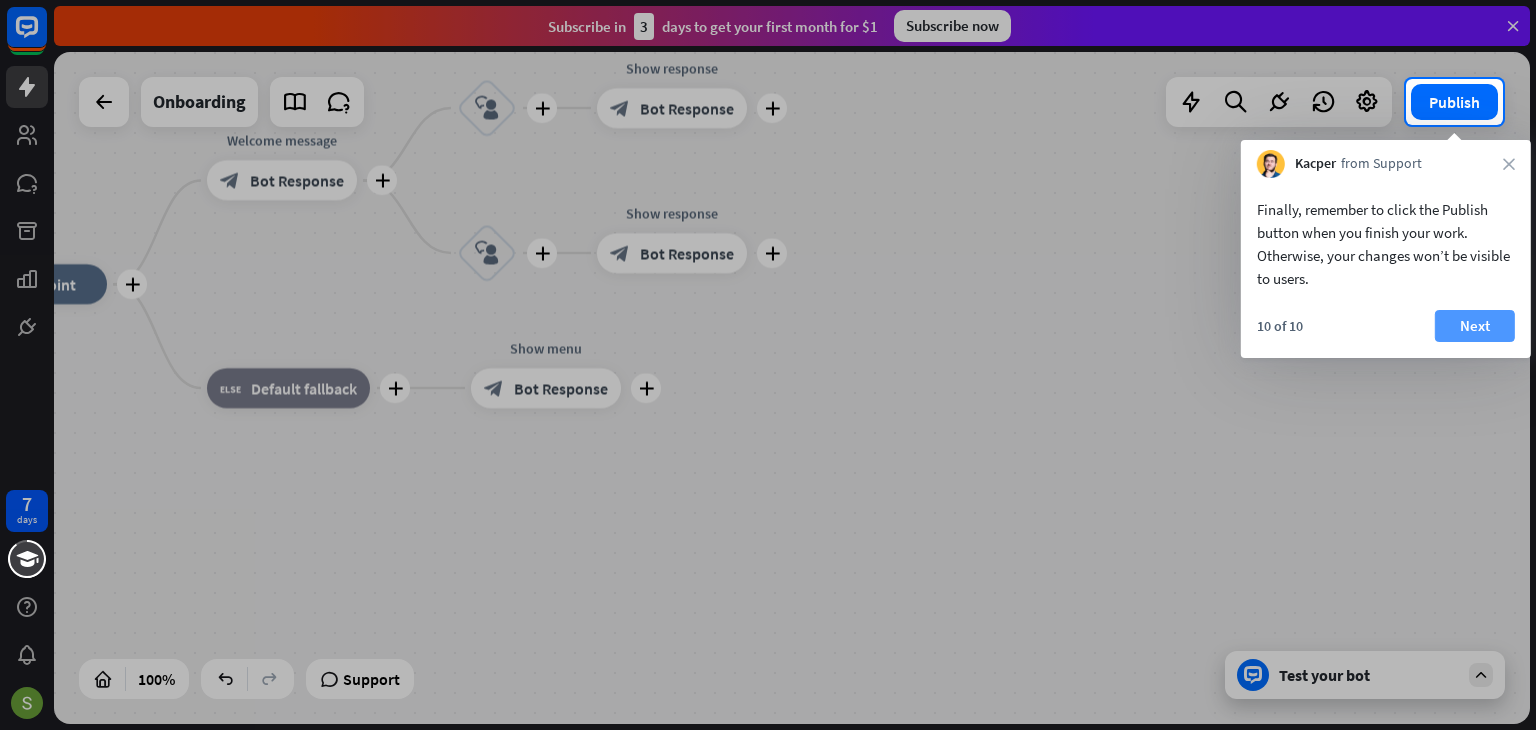 click on "Next" at bounding box center (1475, 326) 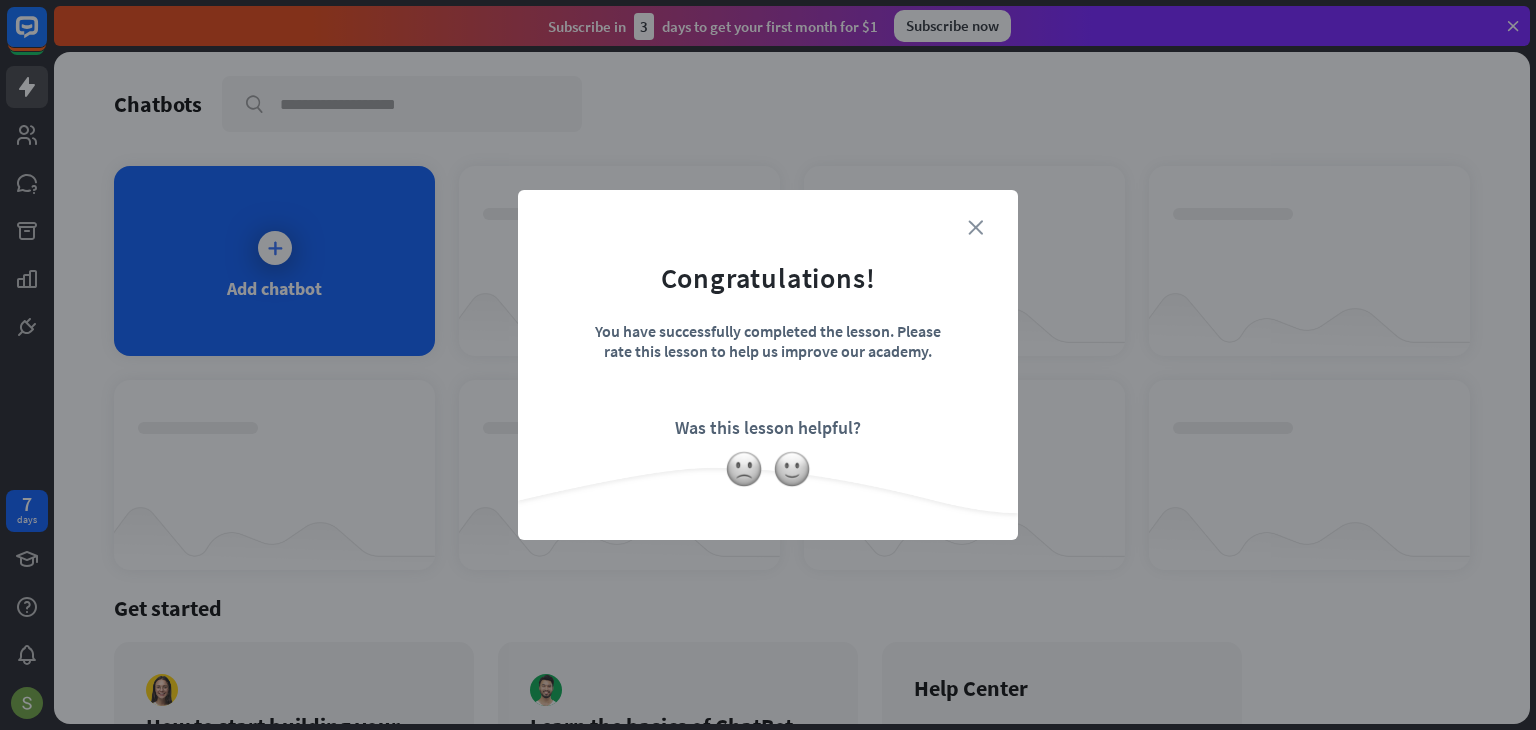 click on "close" at bounding box center [975, 227] 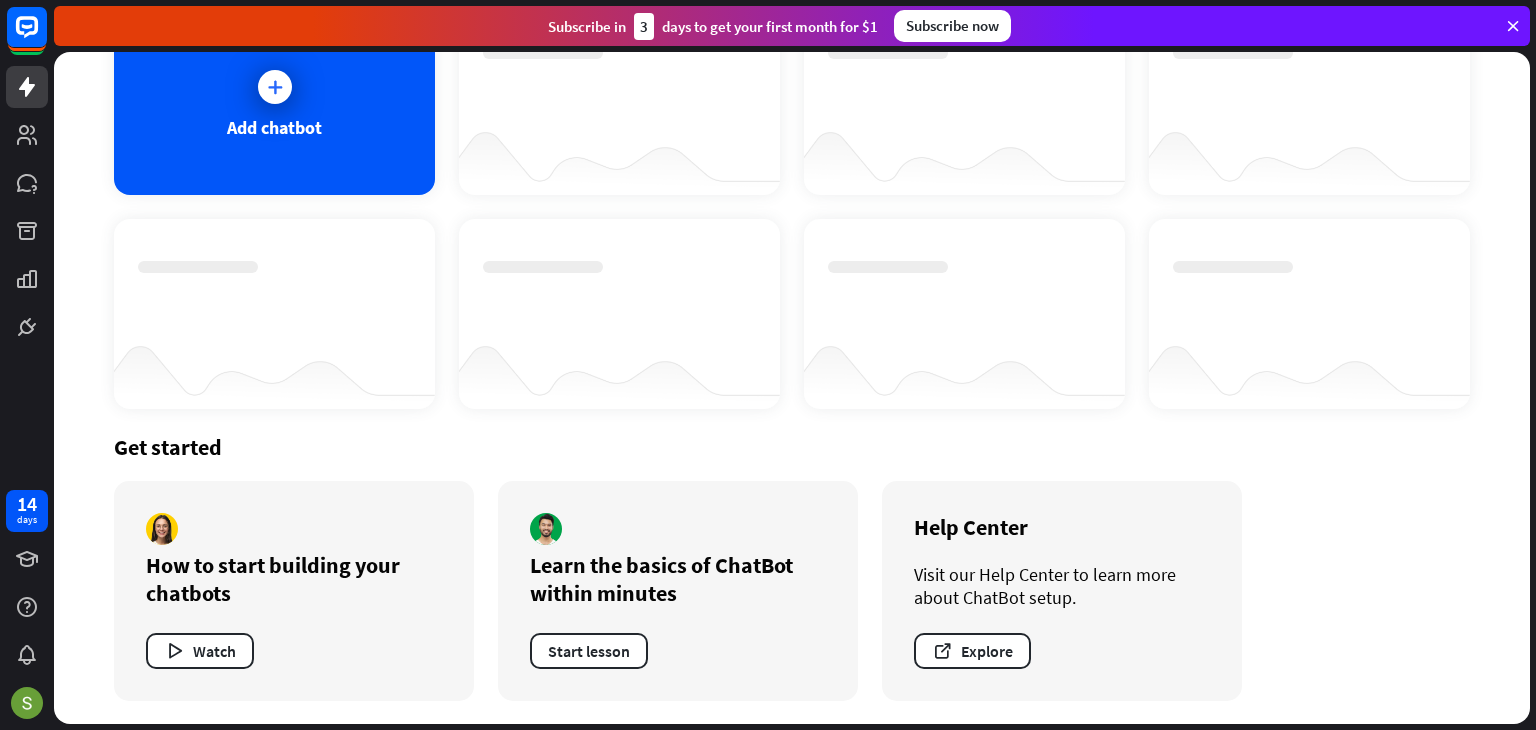 scroll, scrollTop: 0, scrollLeft: 0, axis: both 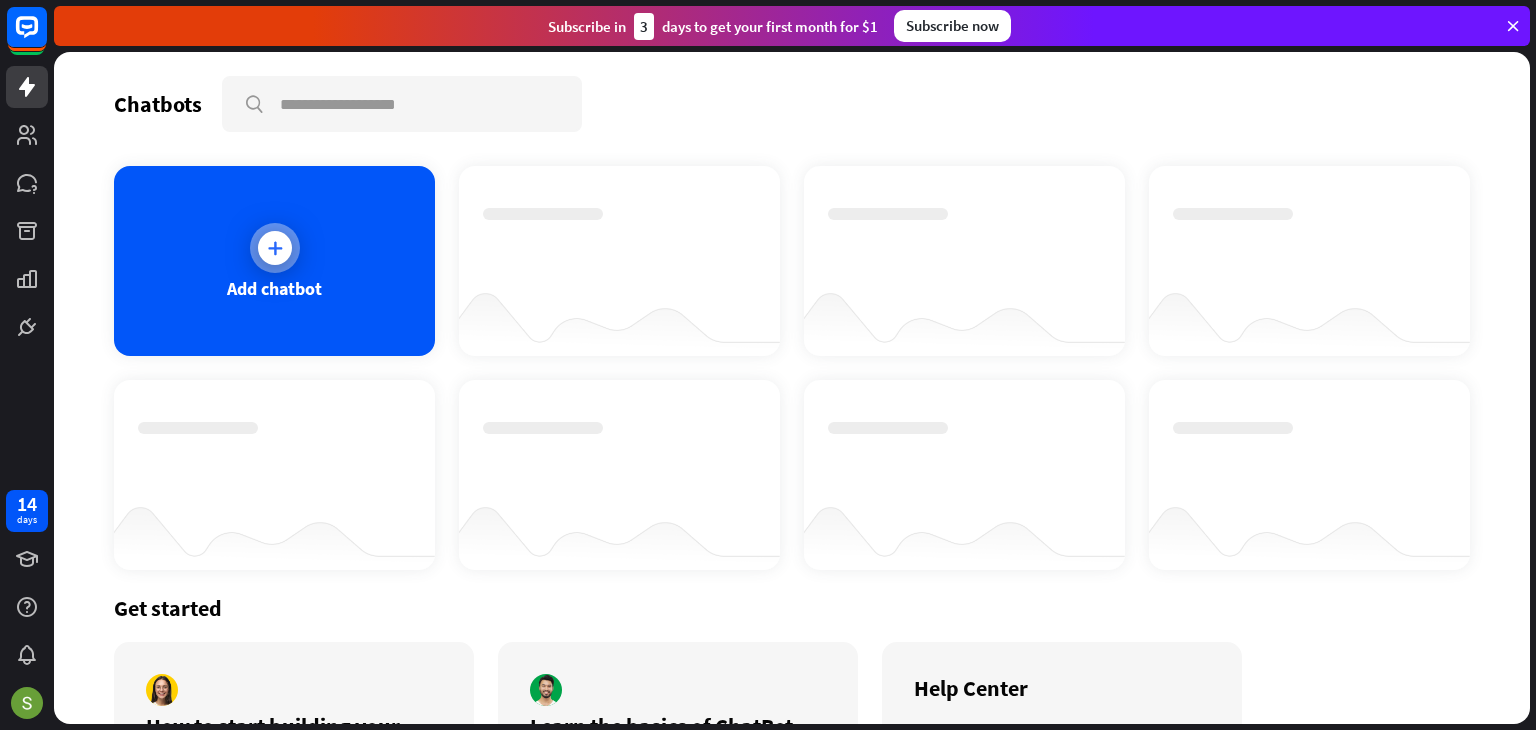 click at bounding box center (275, 248) 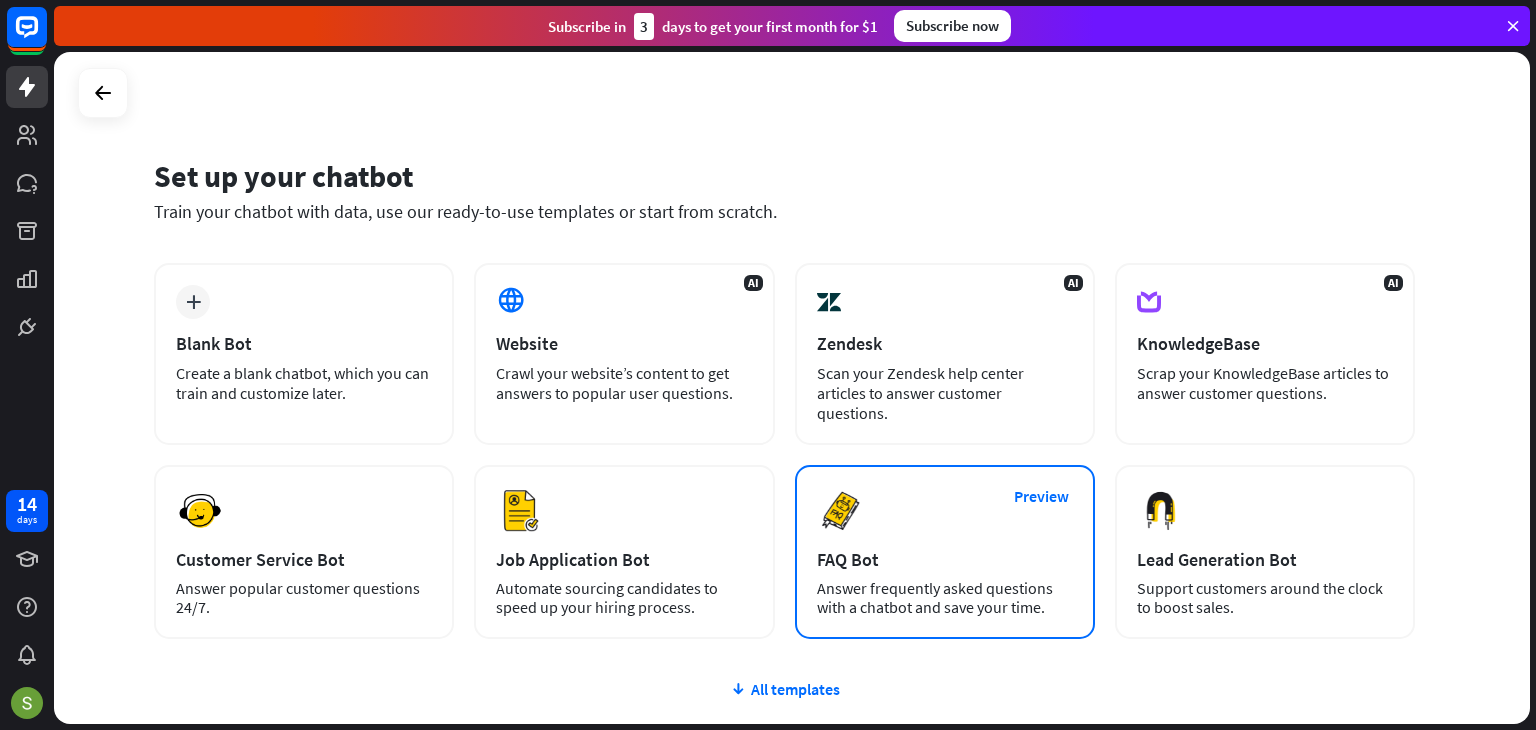 click on "Preview
FAQ Bot
[PERSON_NAME] frequently asked questions with a chatbot and save your time." at bounding box center (945, 552) 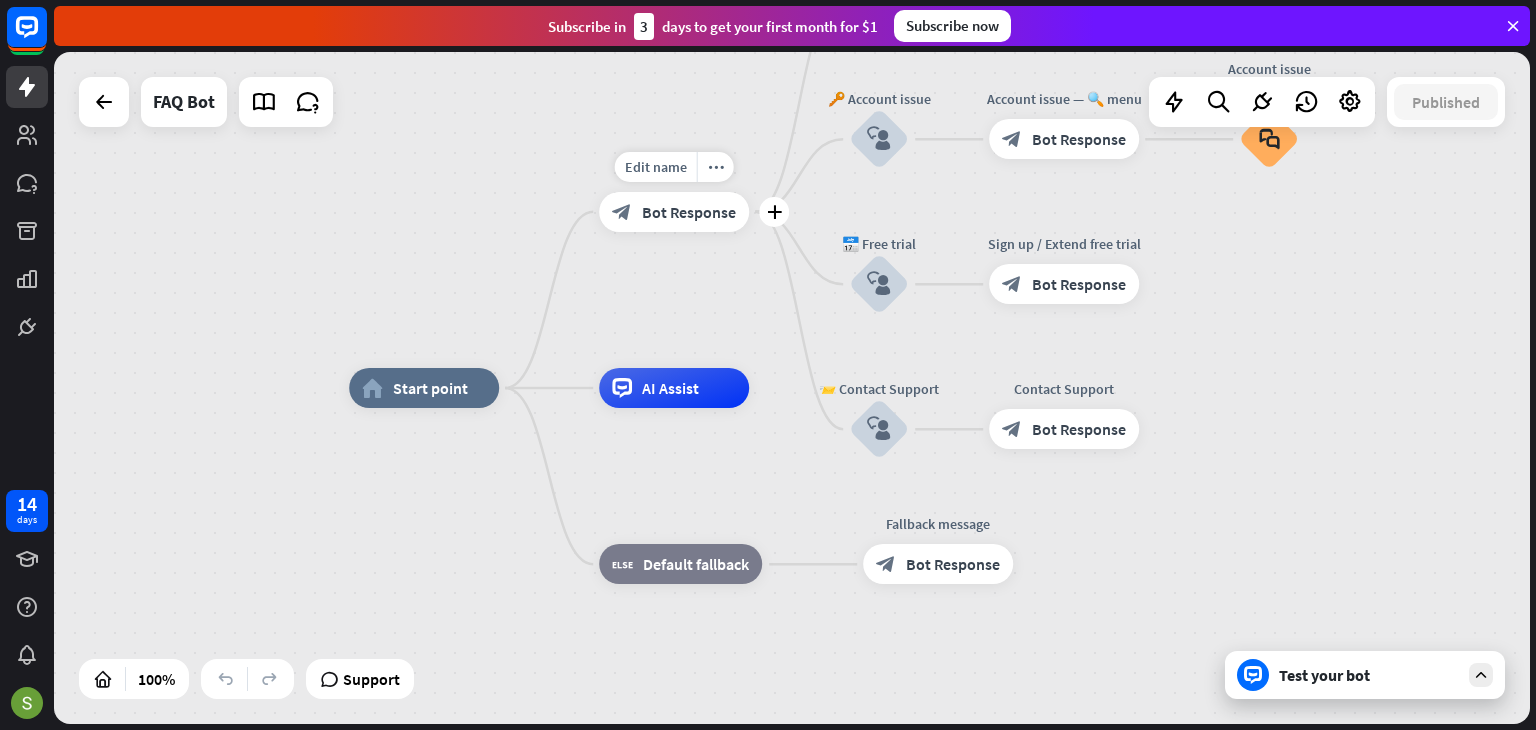 click on "block_bot_response   Bot Response" at bounding box center [674, 212] 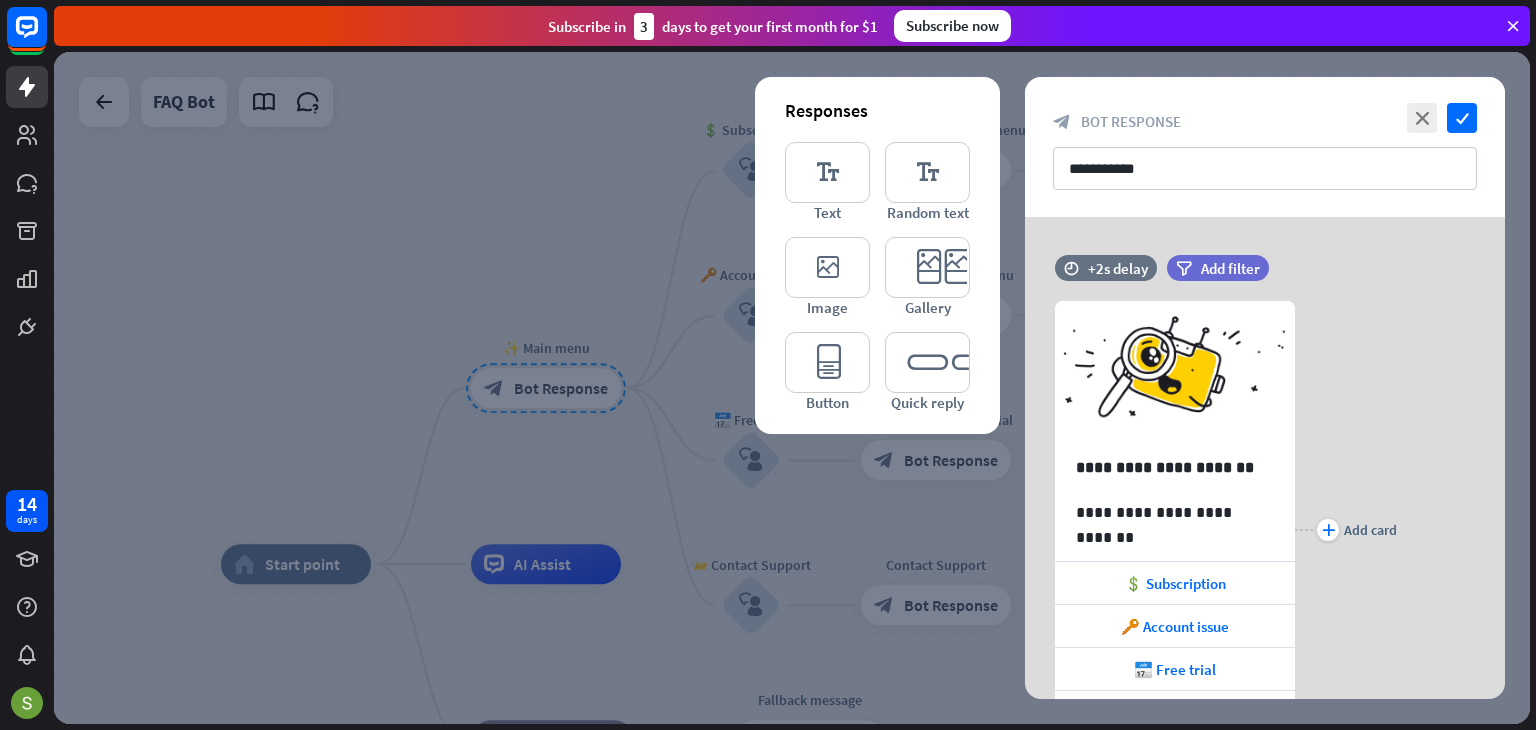click at bounding box center (792, 388) 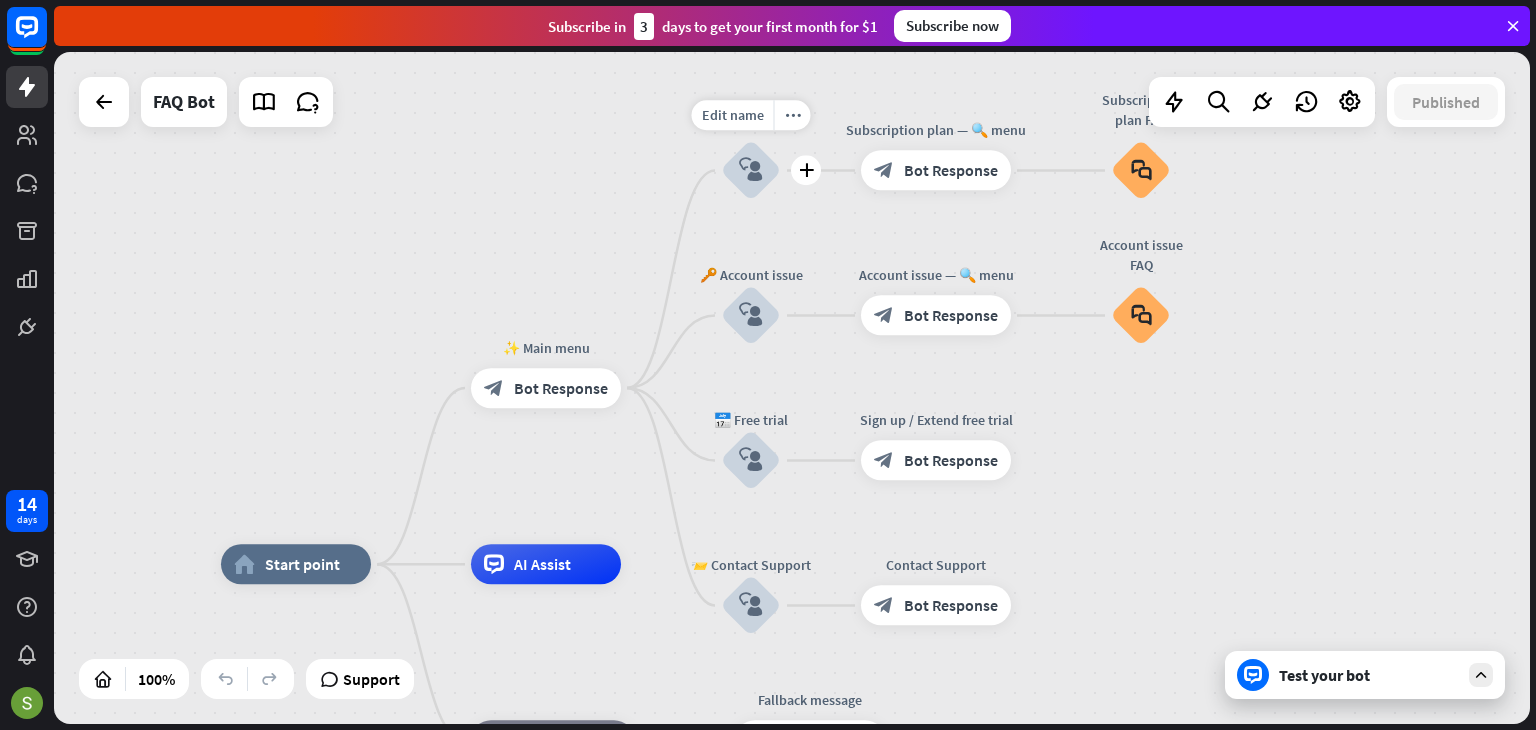click on "block_user_input" at bounding box center [751, 171] 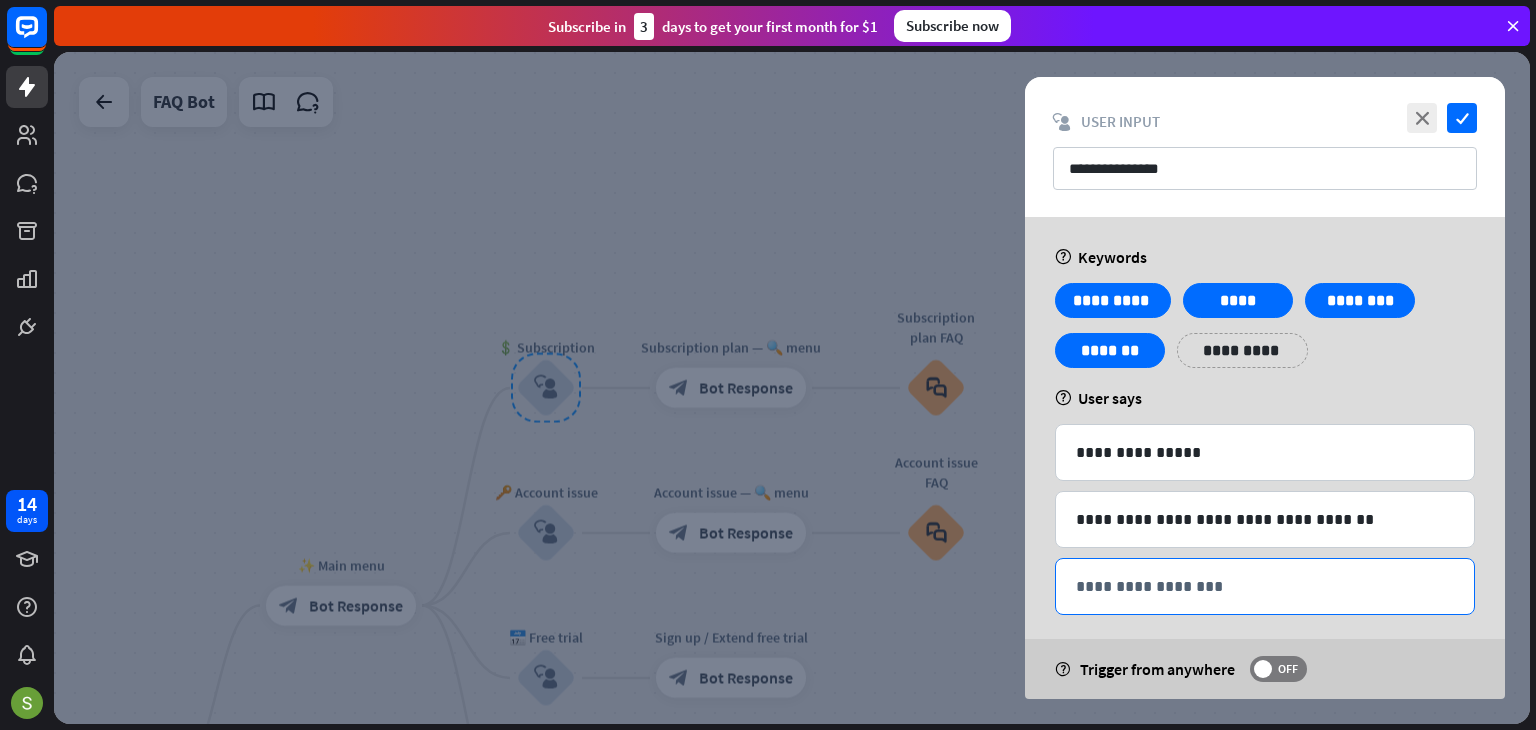 click on "**********" at bounding box center [1265, 586] 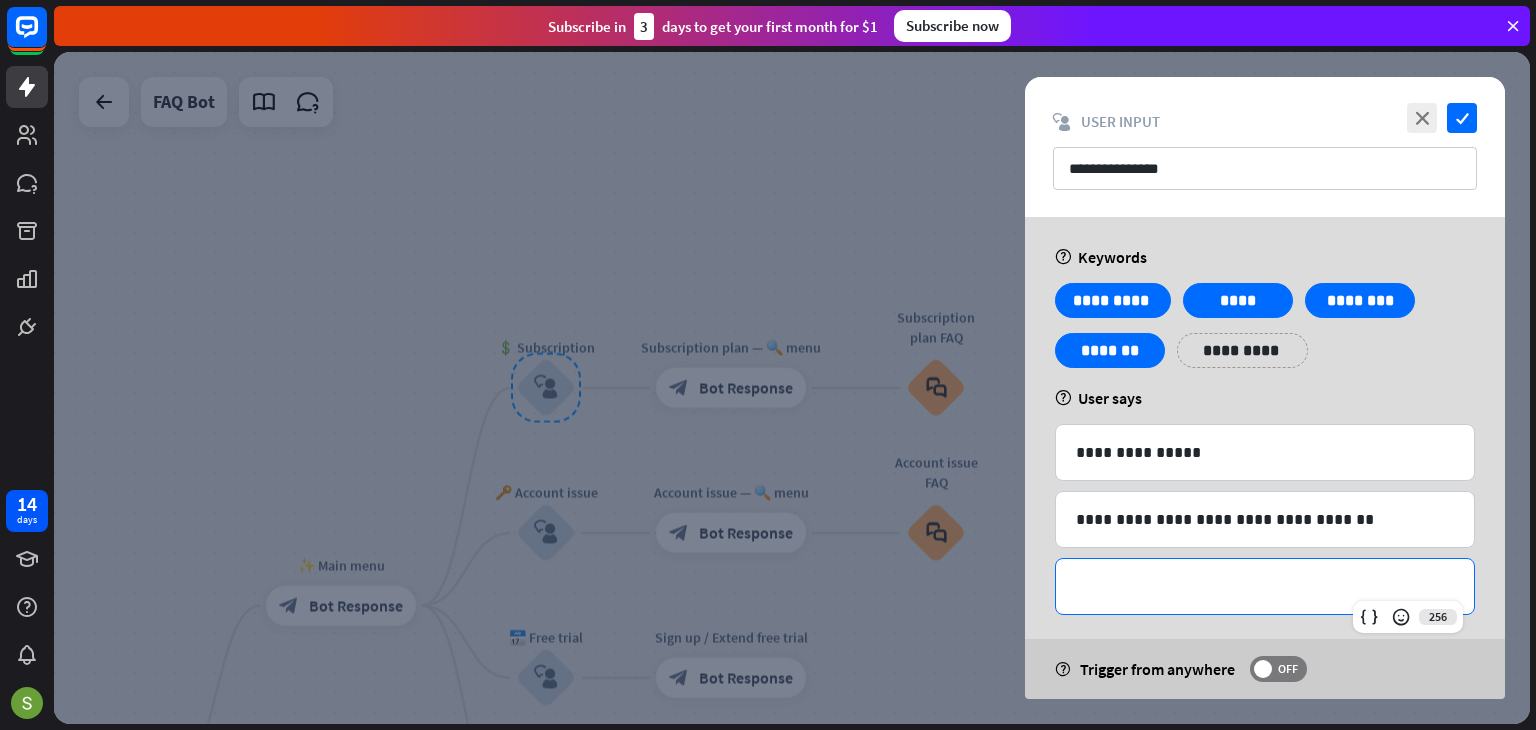 click on "**********" at bounding box center [1265, 586] 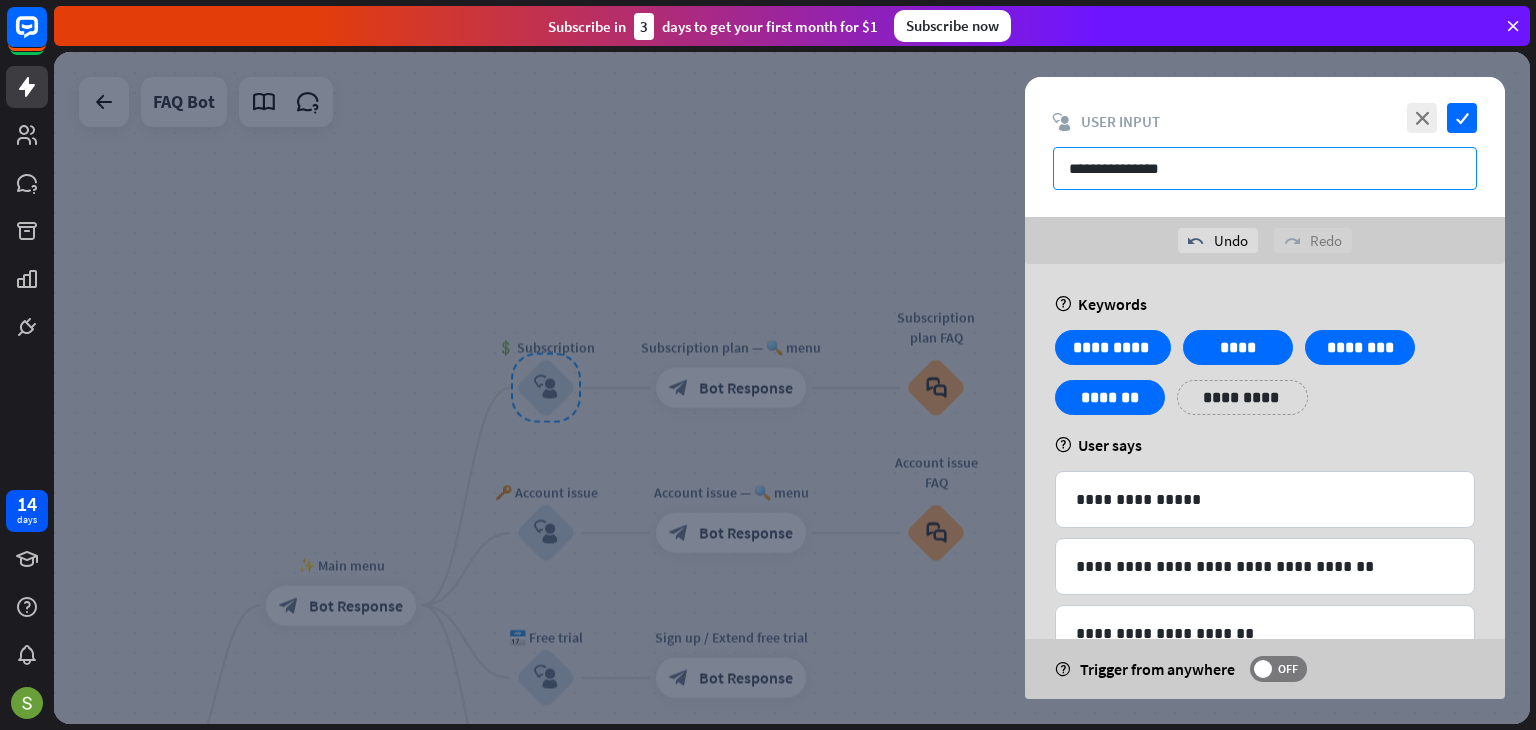 click on "**********" at bounding box center [1265, 168] 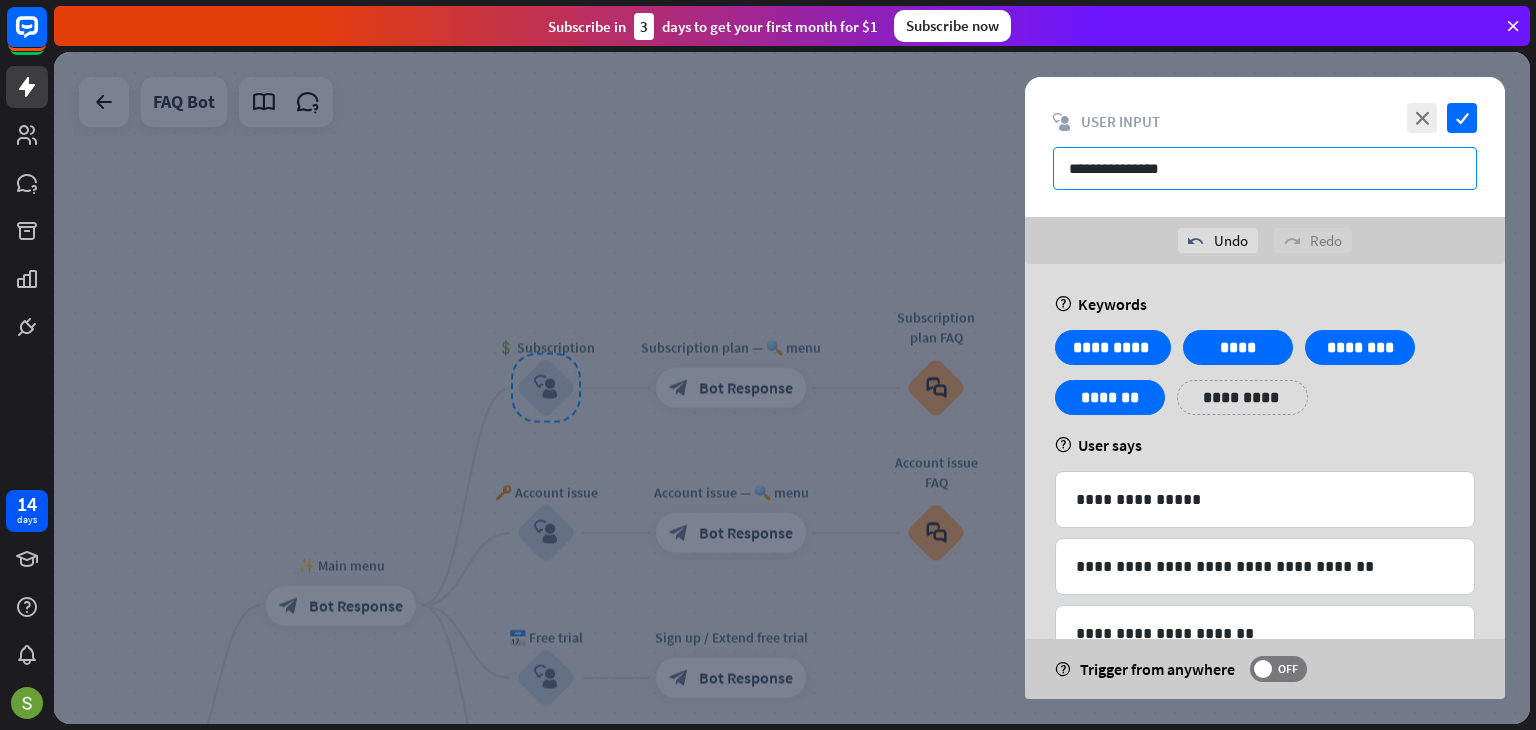 drag, startPoint x: 1188, startPoint y: 172, endPoint x: 1068, endPoint y: 169, distance: 120.03749 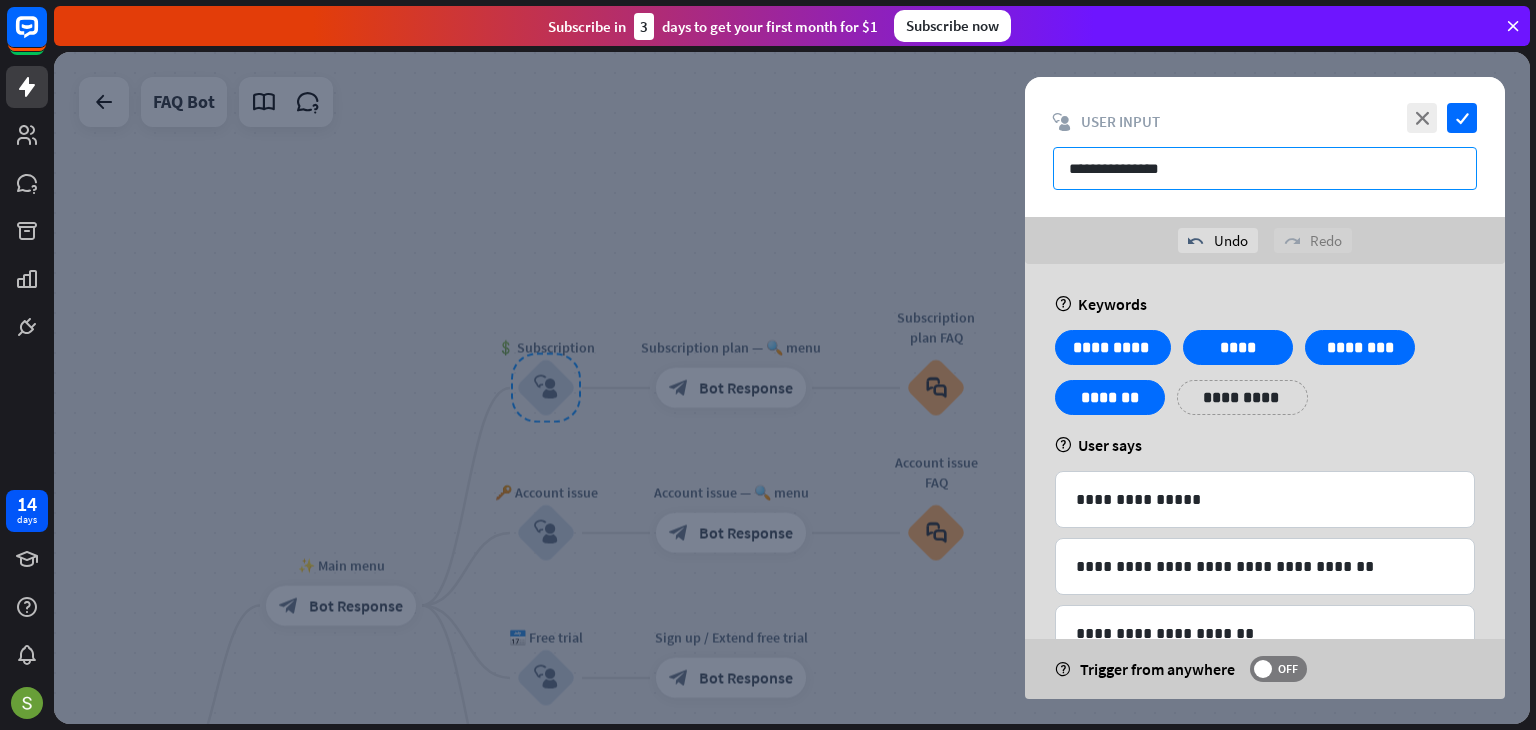 click on "**********" at bounding box center (1265, 168) 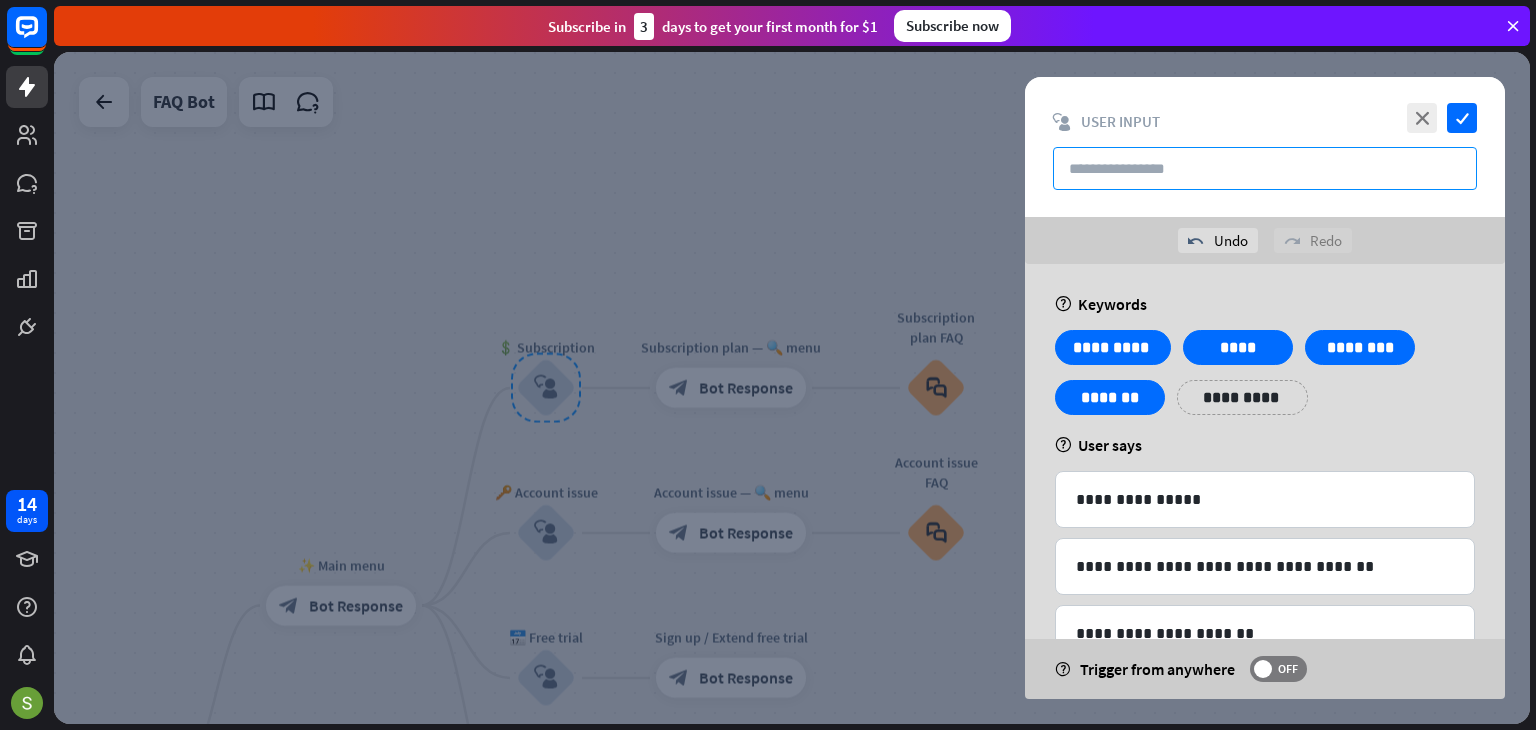 click at bounding box center [1265, 168] 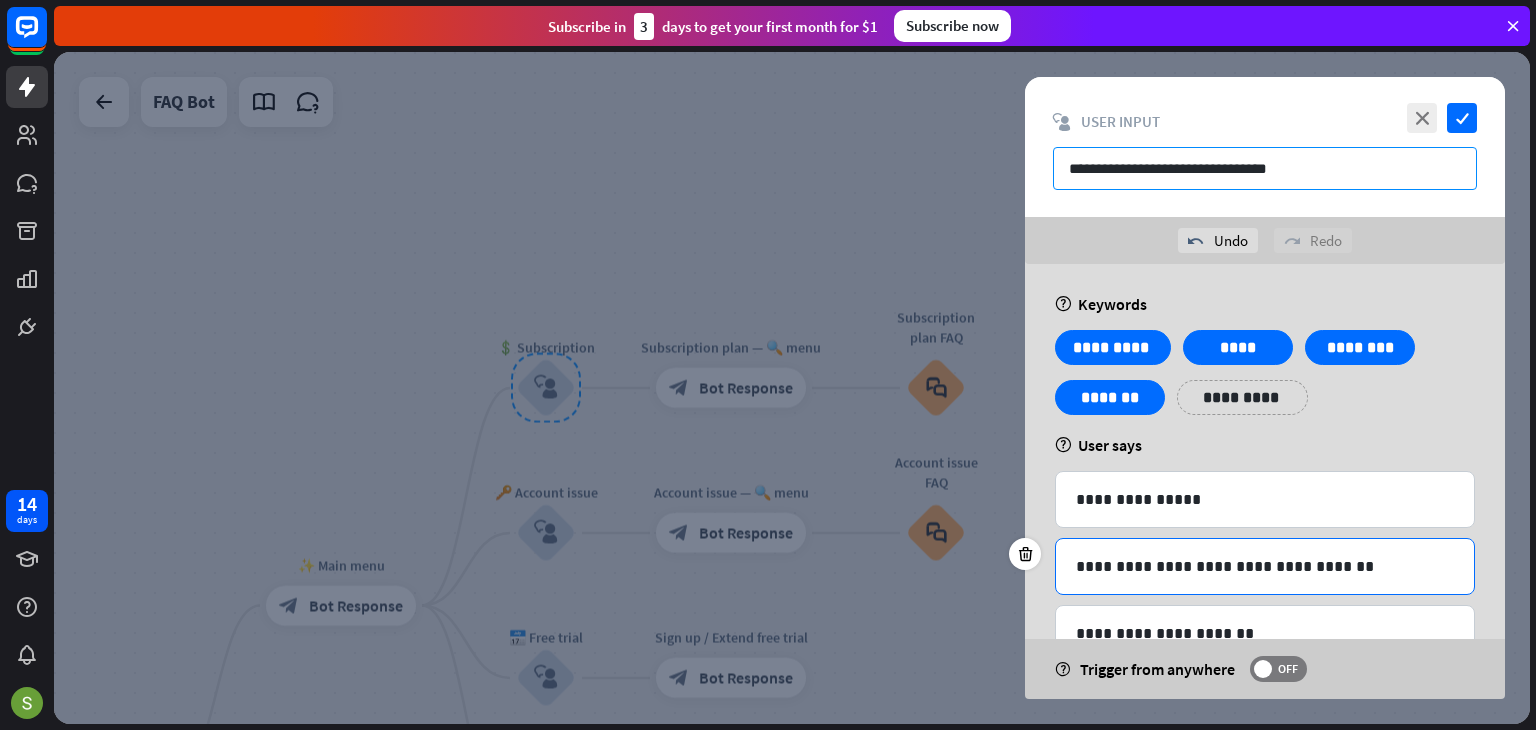 type on "**********" 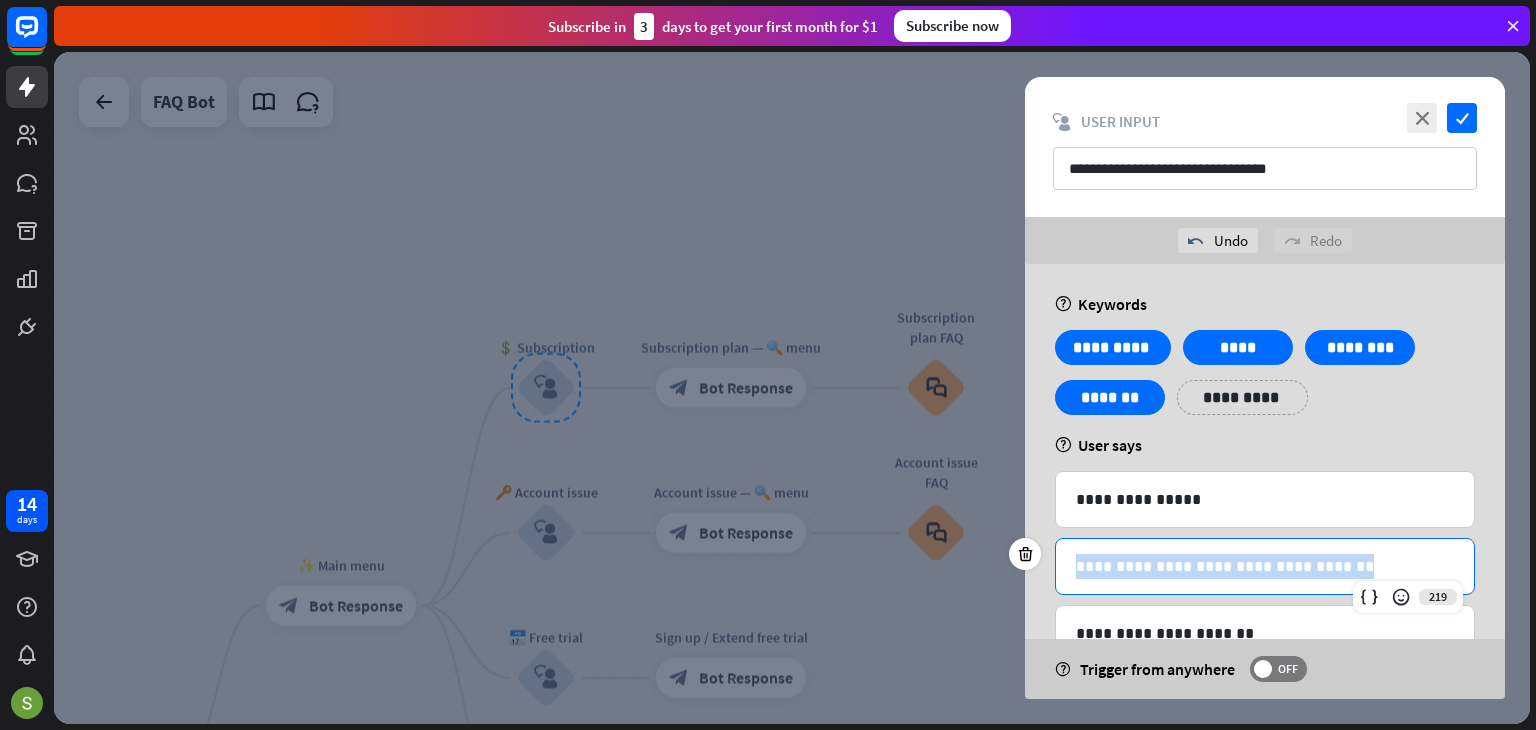 drag, startPoint x: 1344, startPoint y: 560, endPoint x: 1060, endPoint y: 547, distance: 284.2974 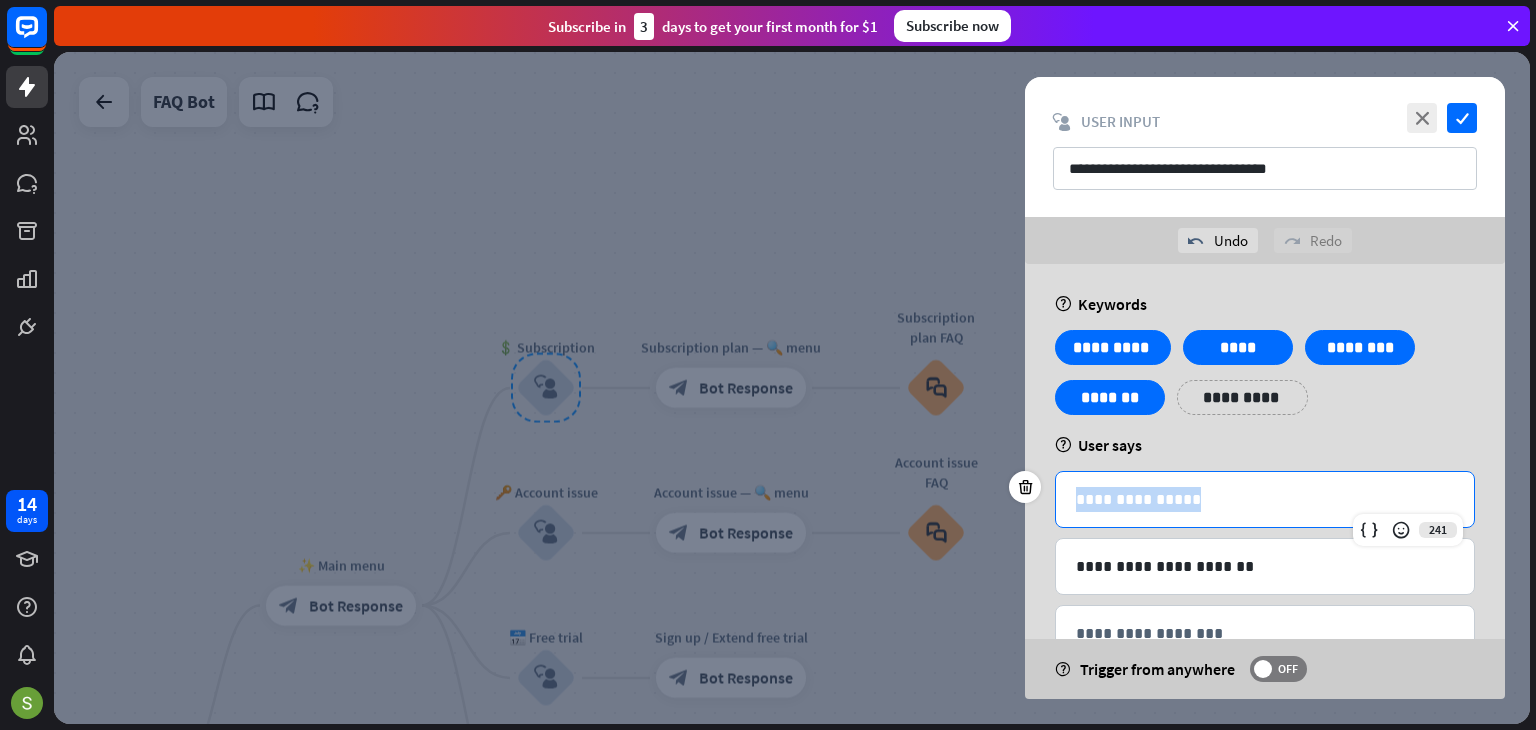 drag, startPoint x: 1219, startPoint y: 505, endPoint x: 1073, endPoint y: 497, distance: 146.21901 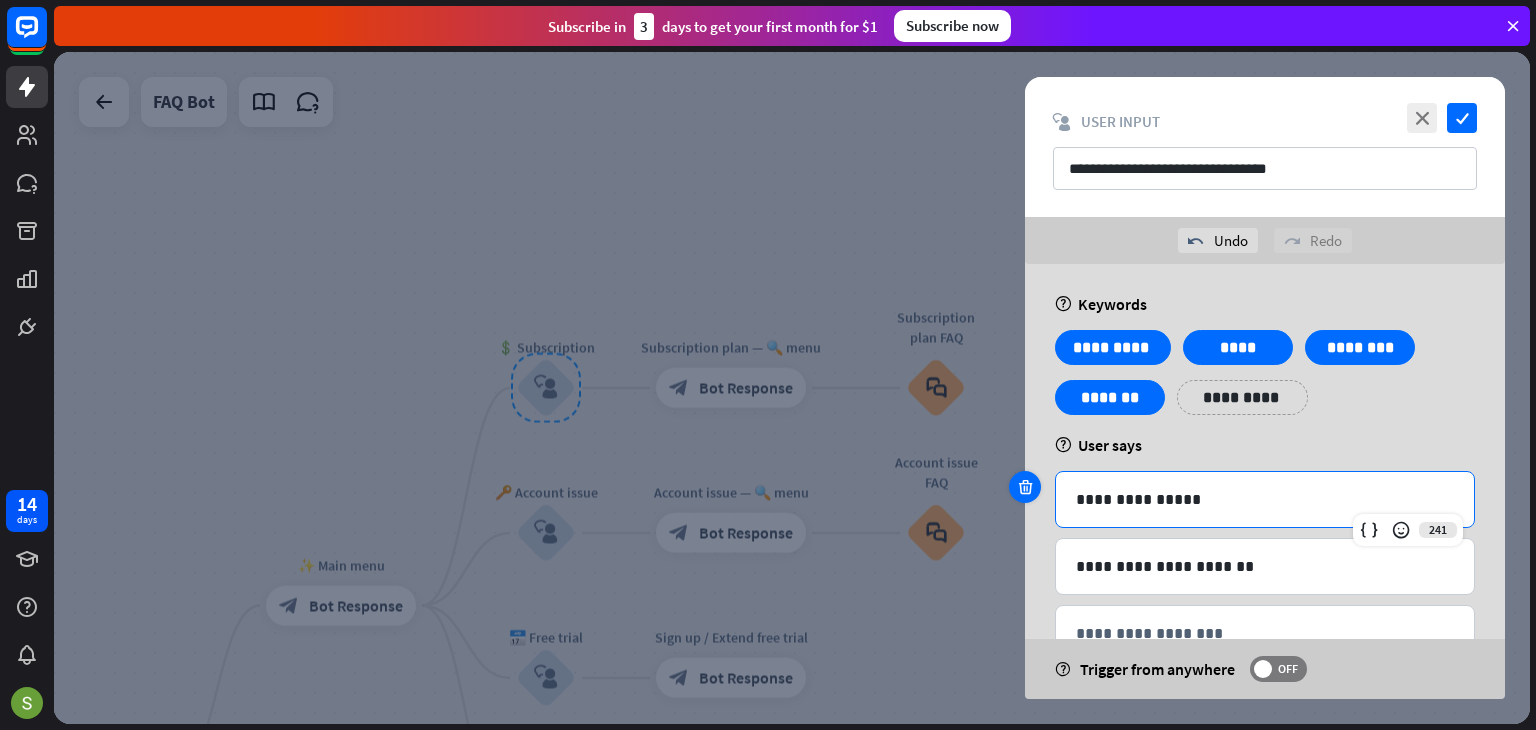 click at bounding box center (1025, 487) 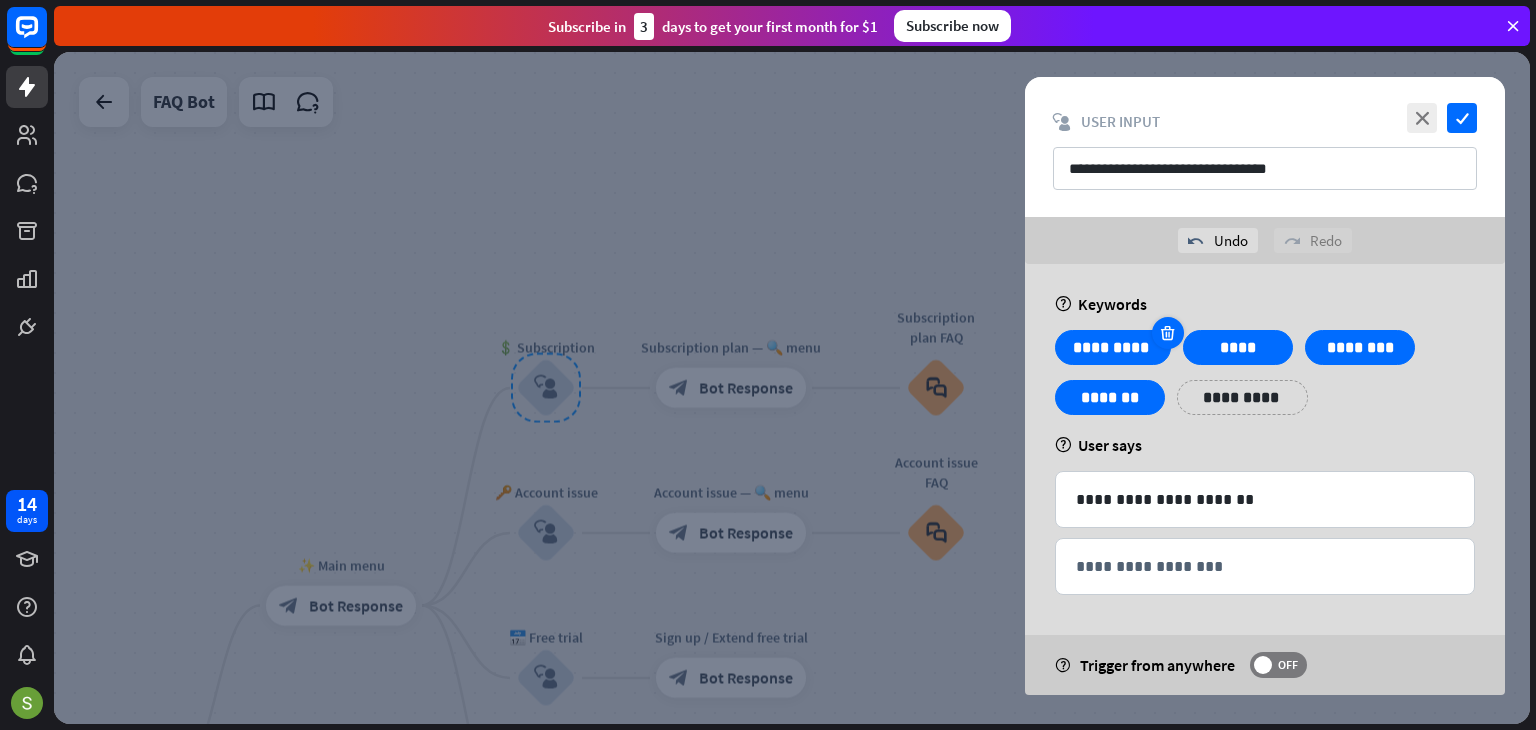 click at bounding box center (1167, 333) 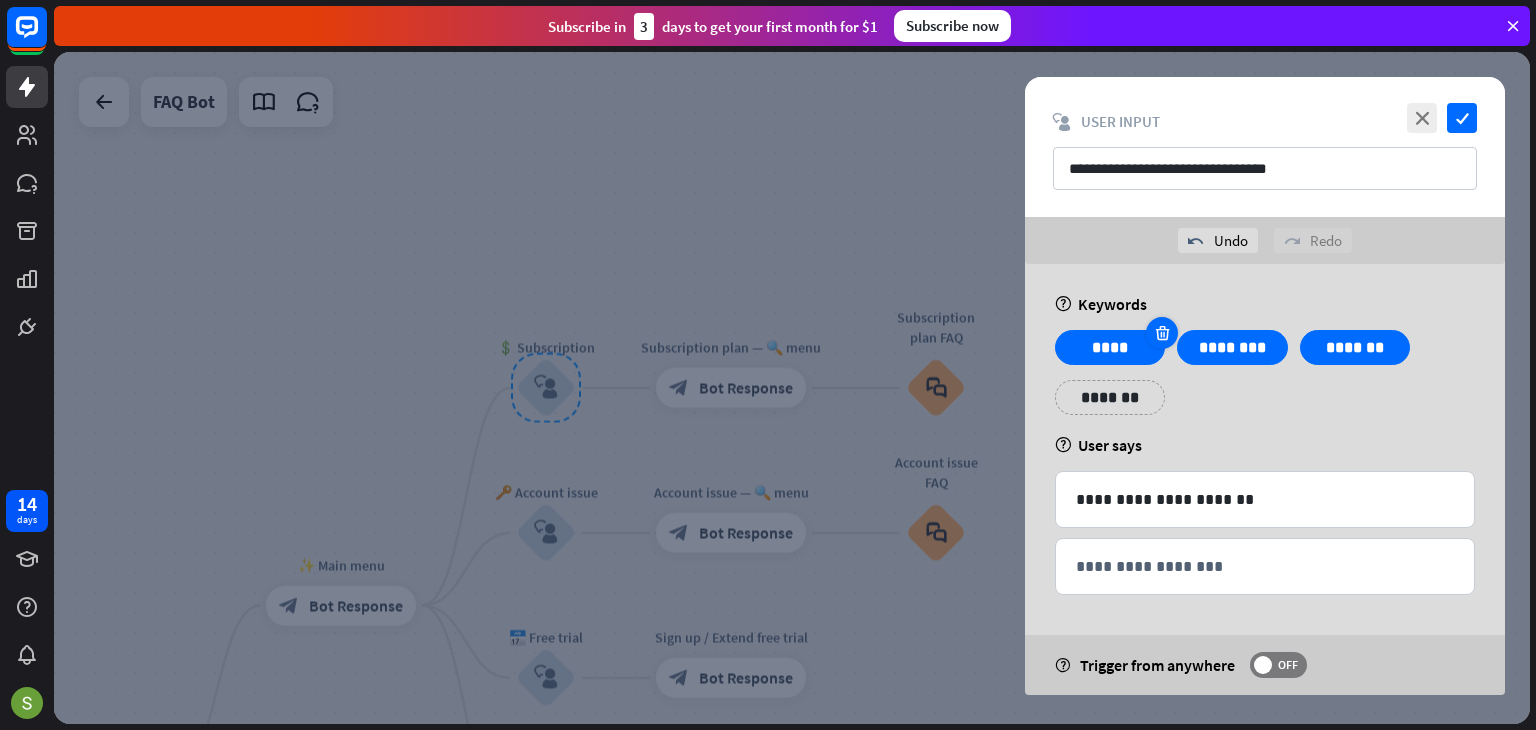 click at bounding box center [1162, 333] 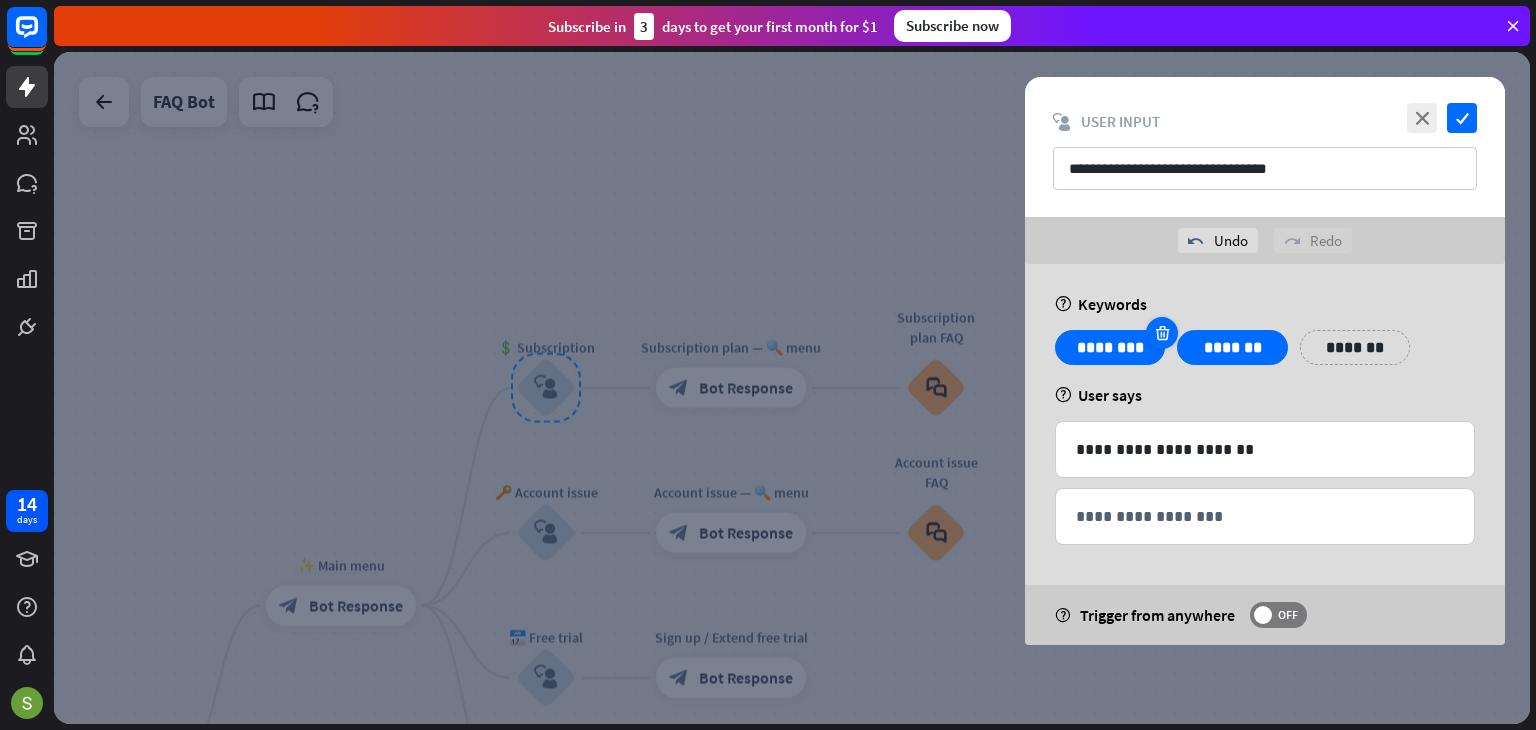 click at bounding box center (1162, 333) 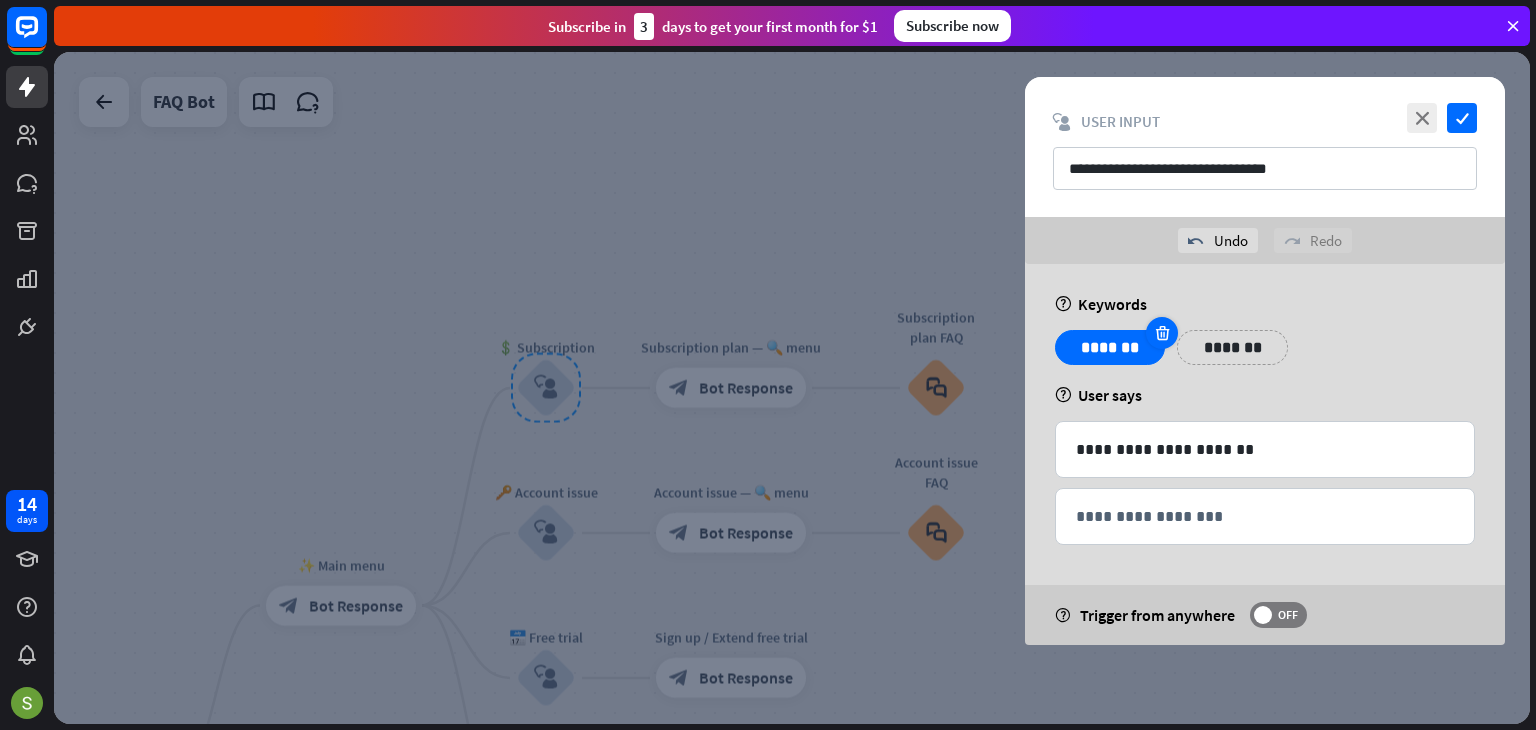 click at bounding box center [1162, 333] 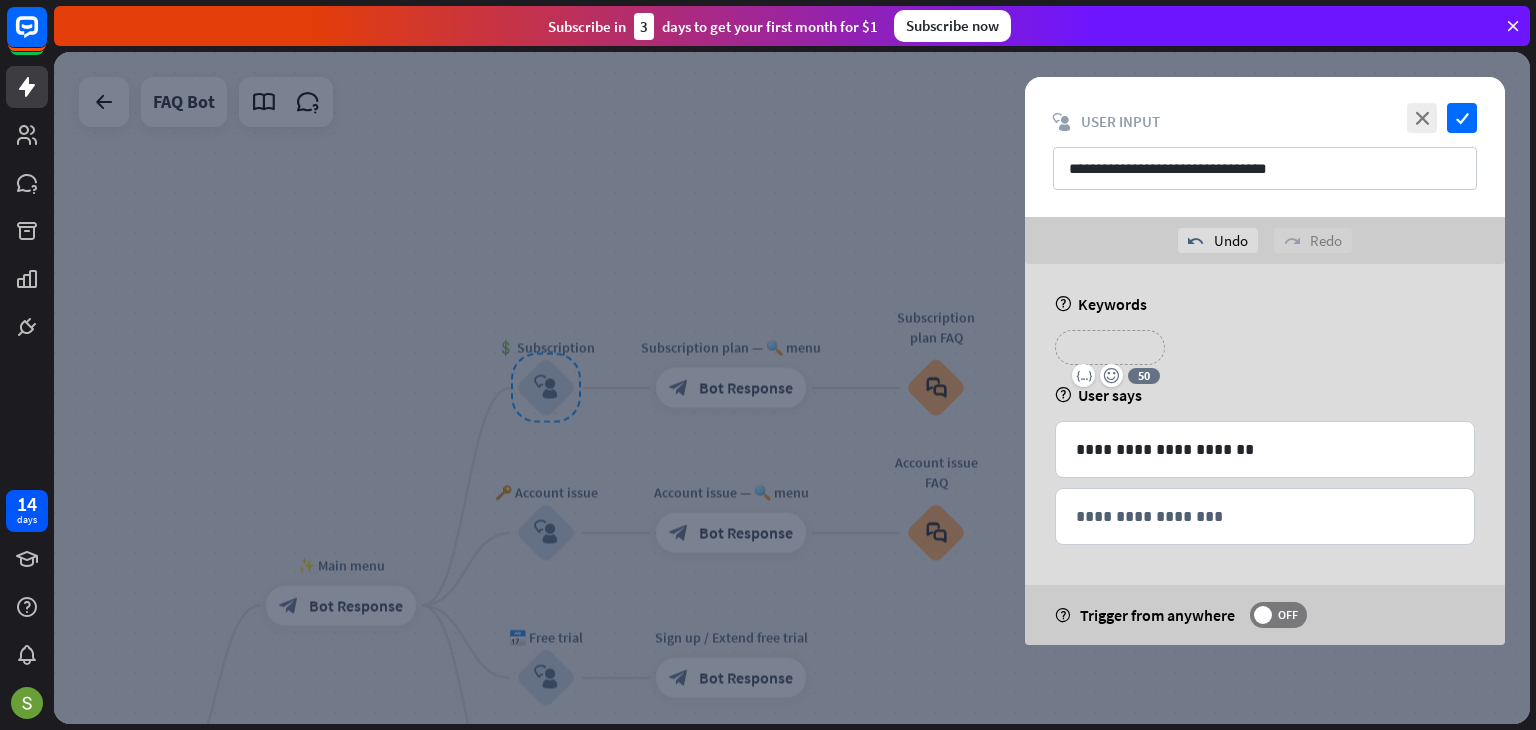 click on "*******" at bounding box center (1110, 347) 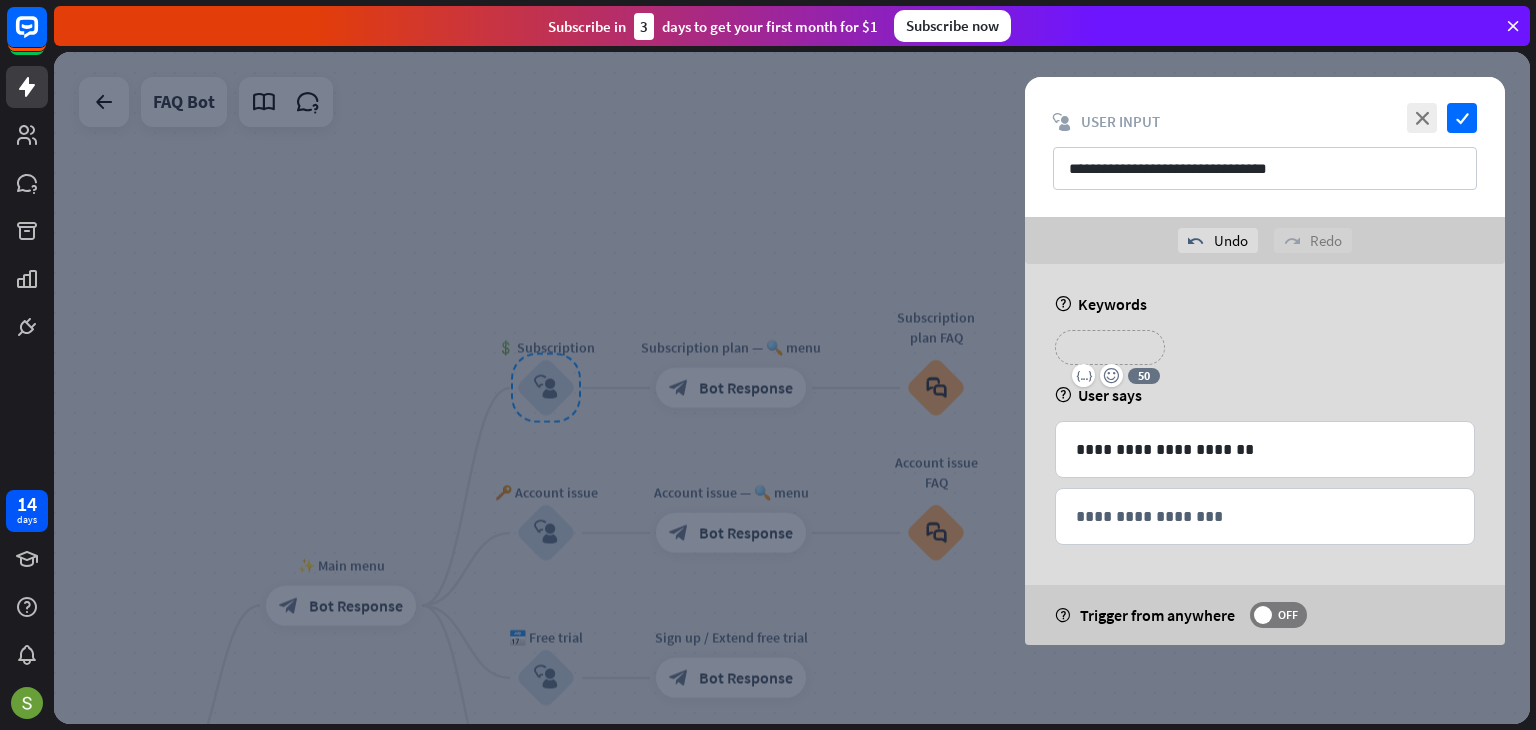 type 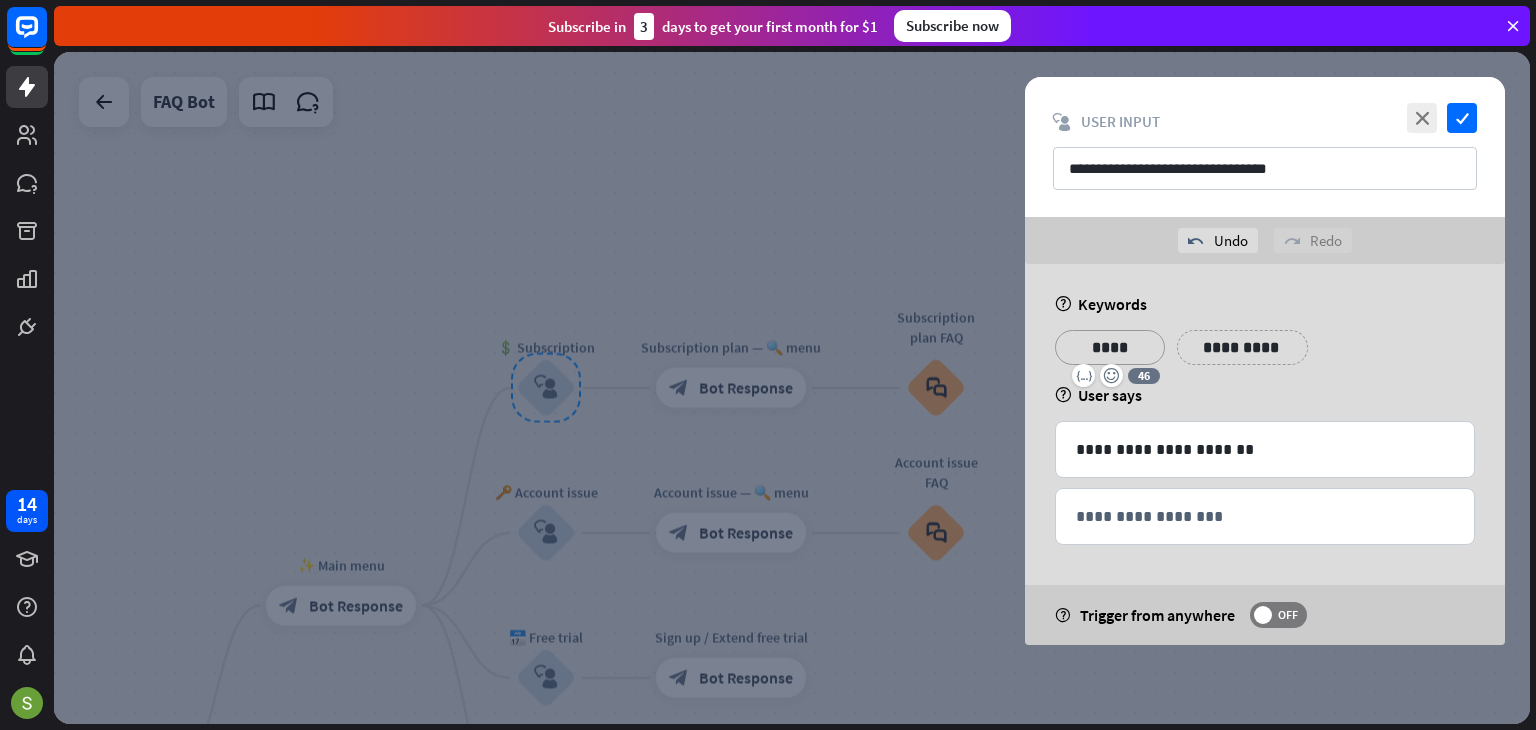 click on "**********" at bounding box center (1242, 347) 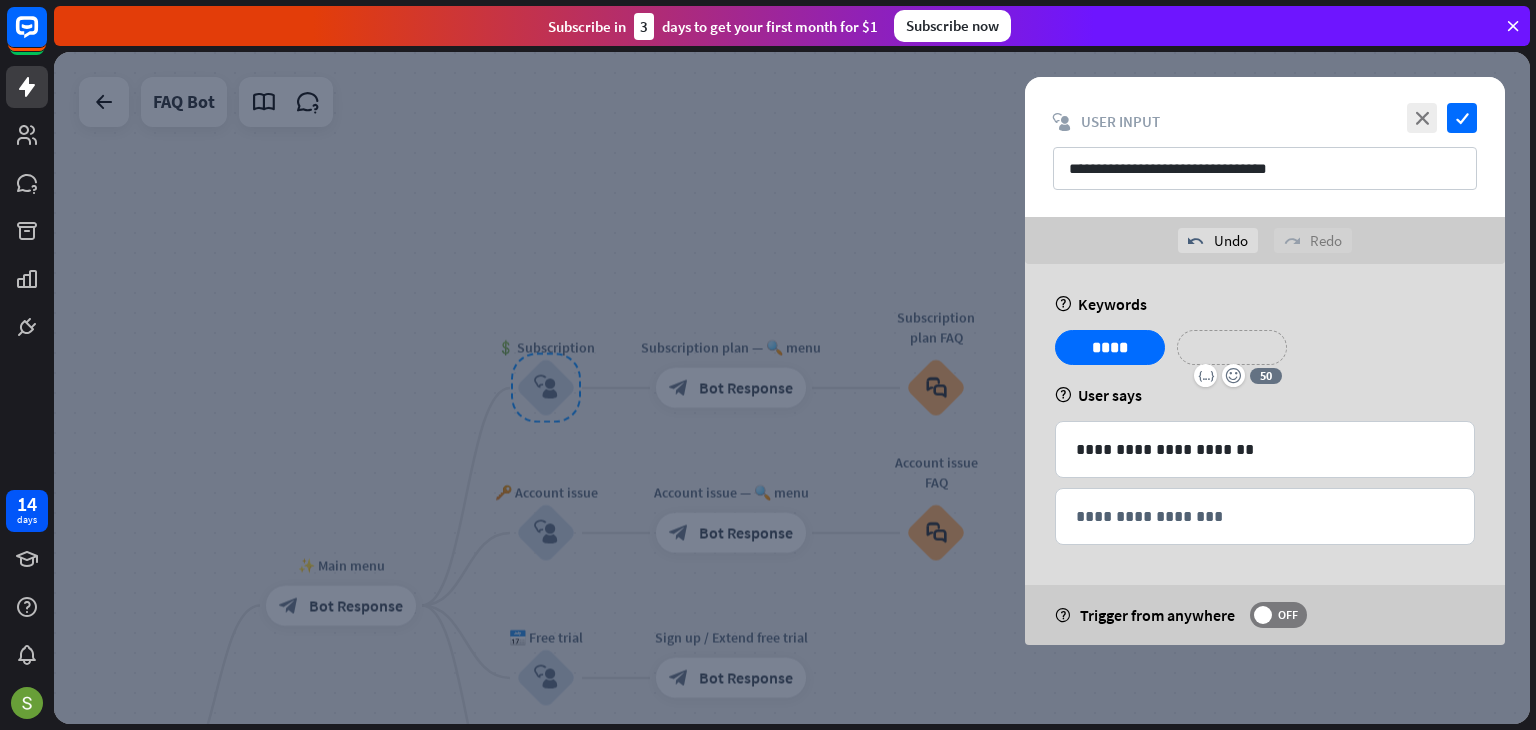 type 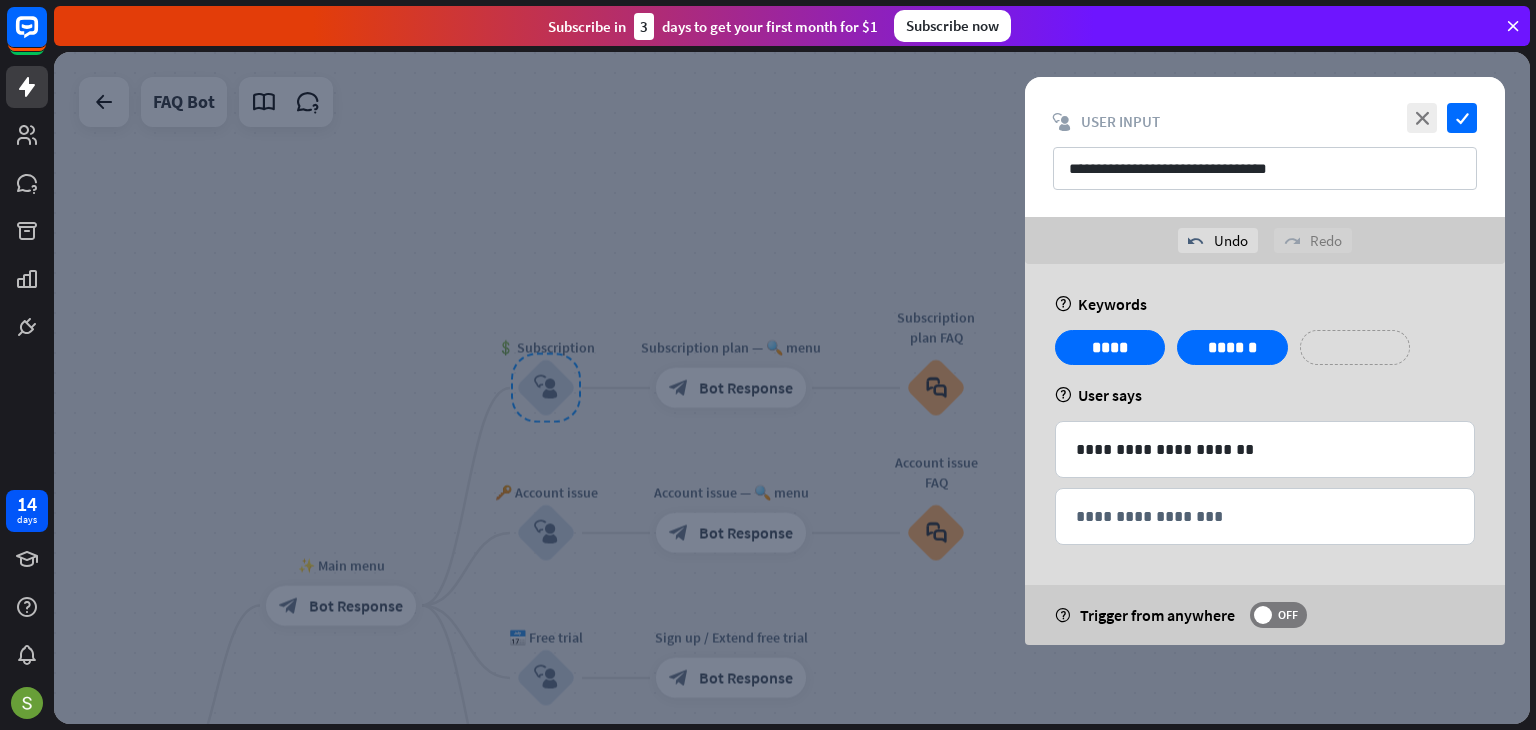 click on "**********" at bounding box center [1355, 347] 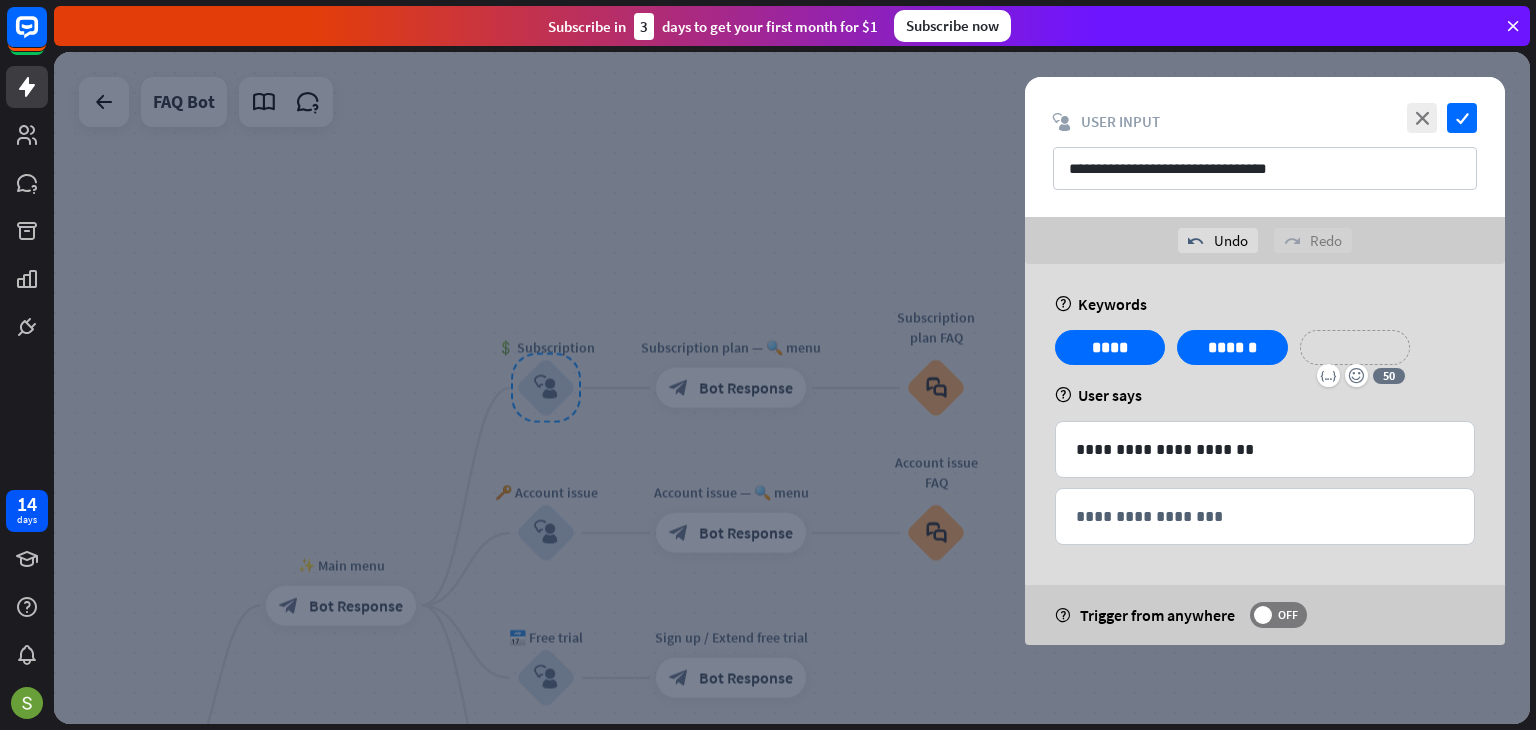 type 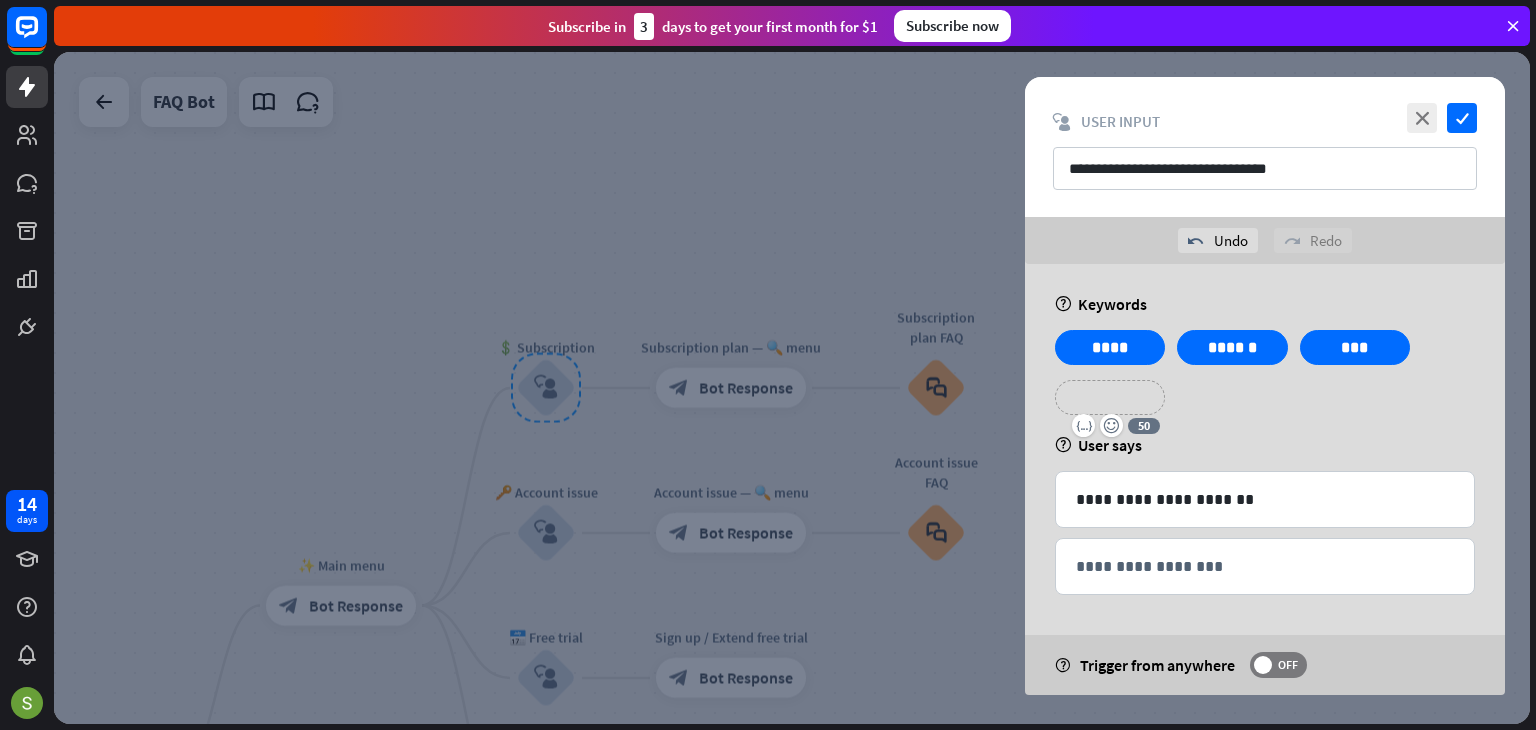click on "**********" at bounding box center [1110, 397] 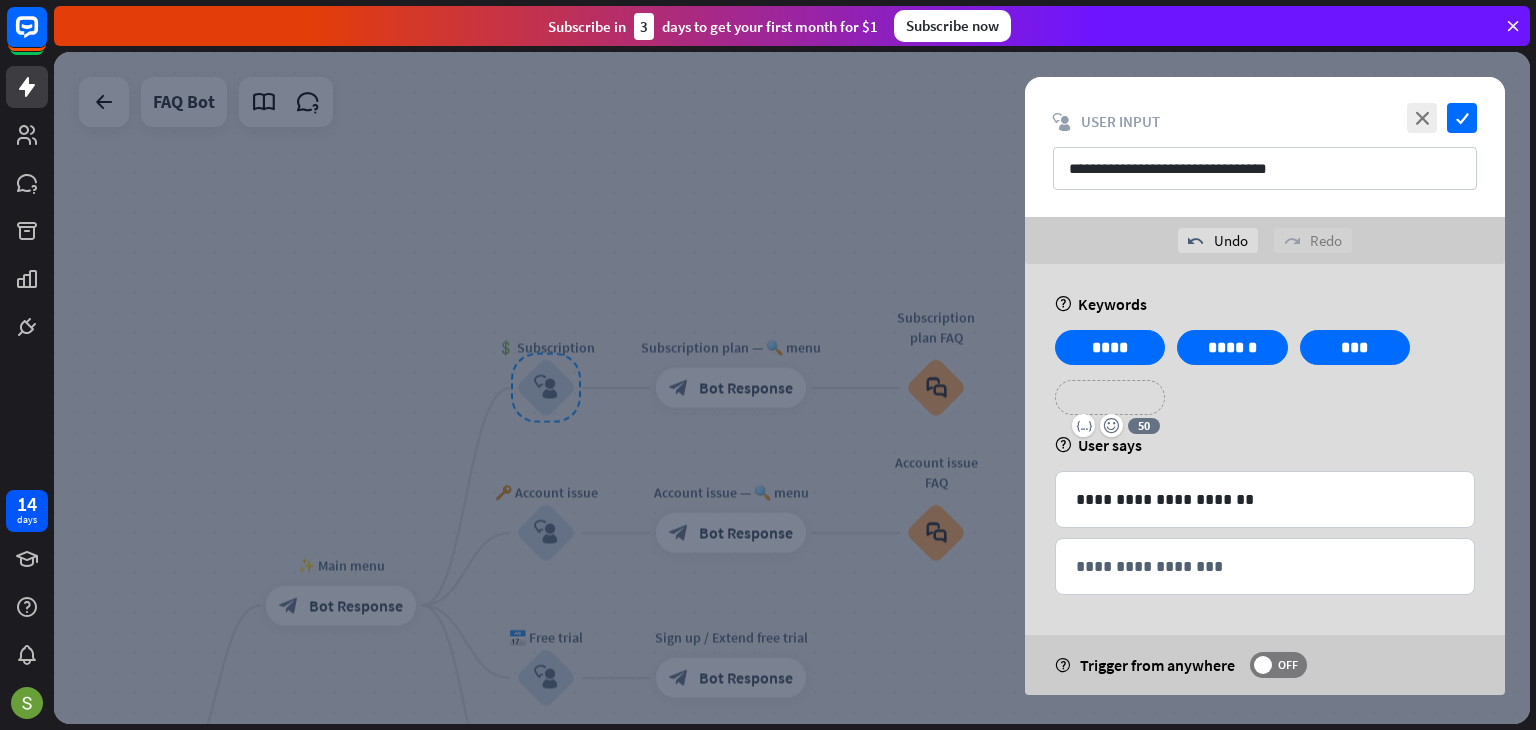 type 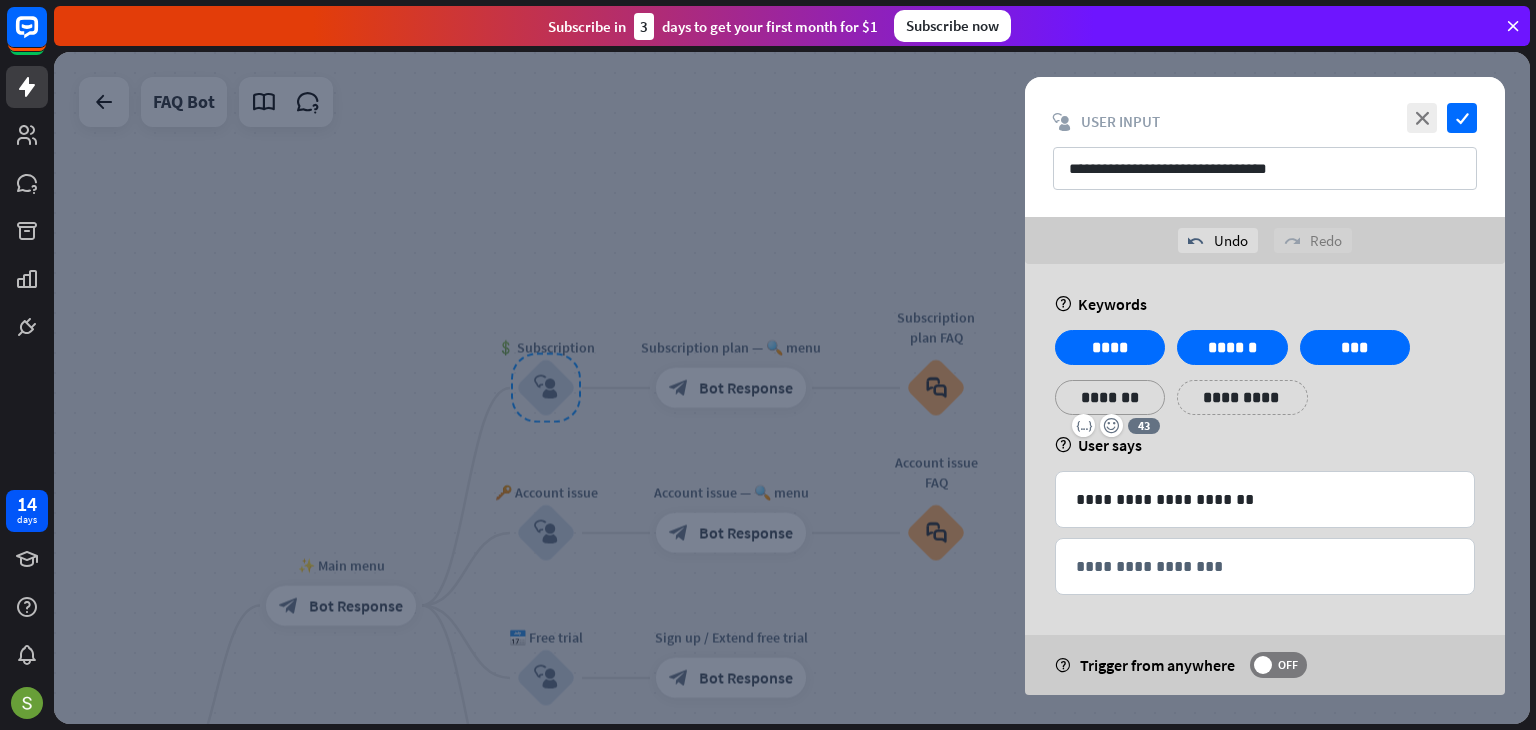 click on "**********" at bounding box center [1265, 380] 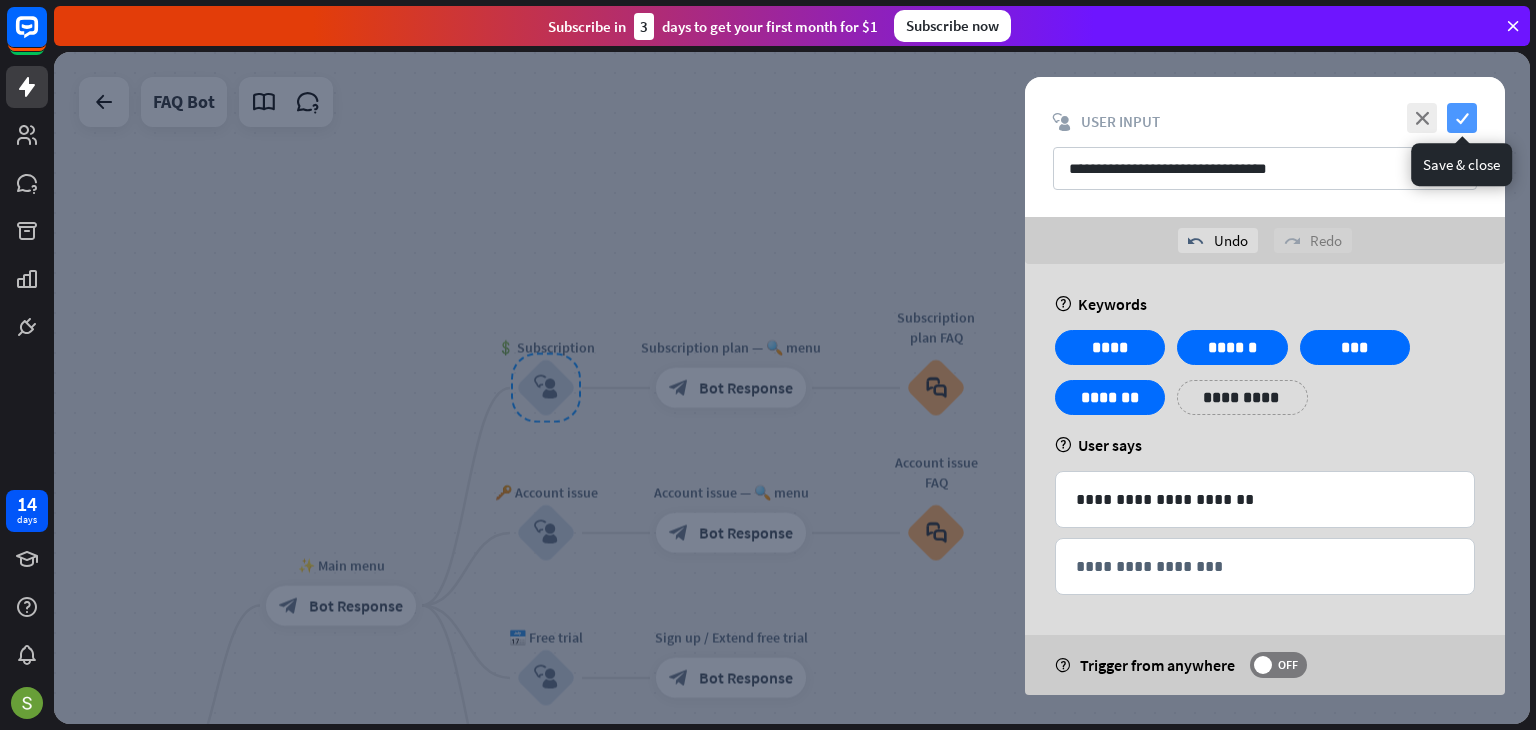 click on "check" at bounding box center (1462, 118) 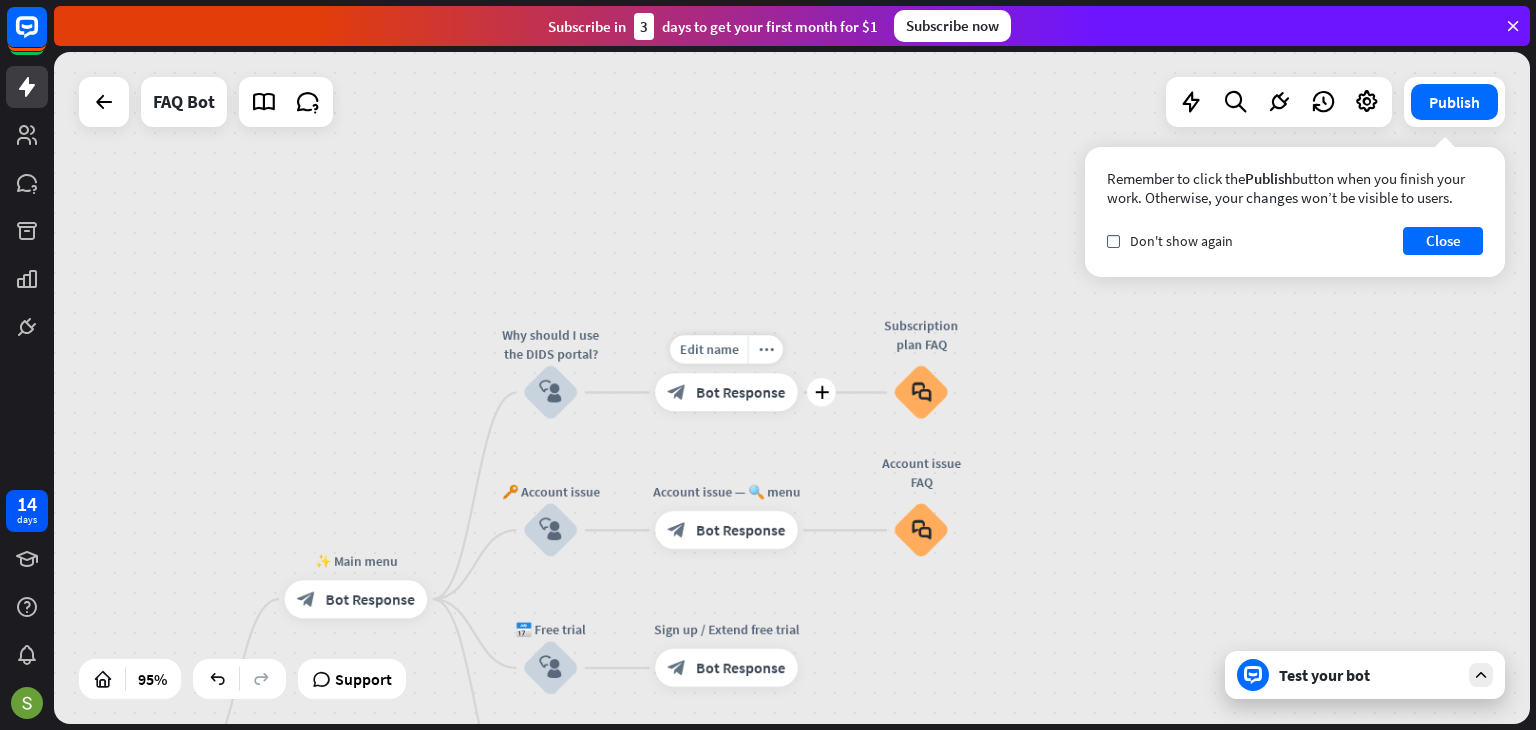 click on "Bot Response" at bounding box center [740, 392] 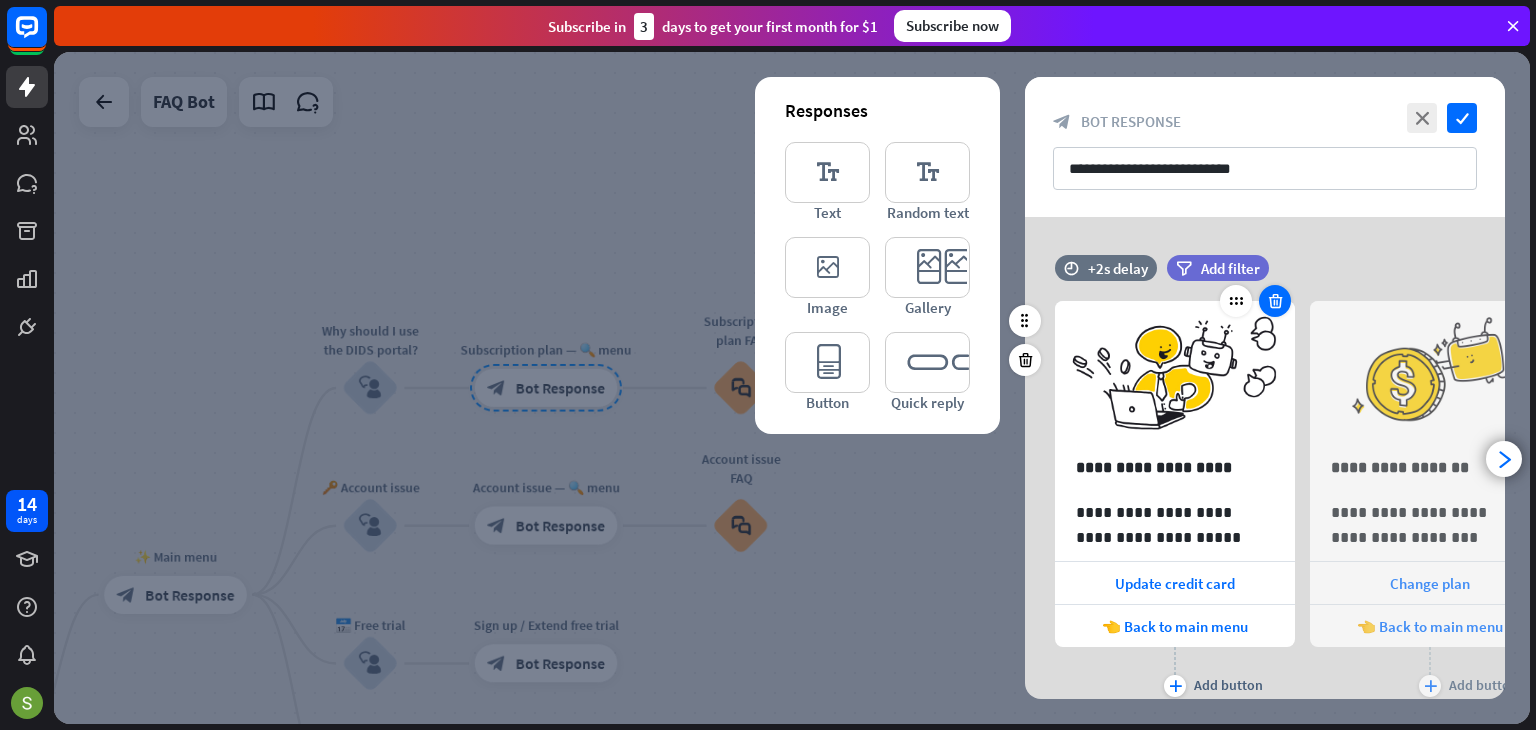 click at bounding box center [1275, 301] 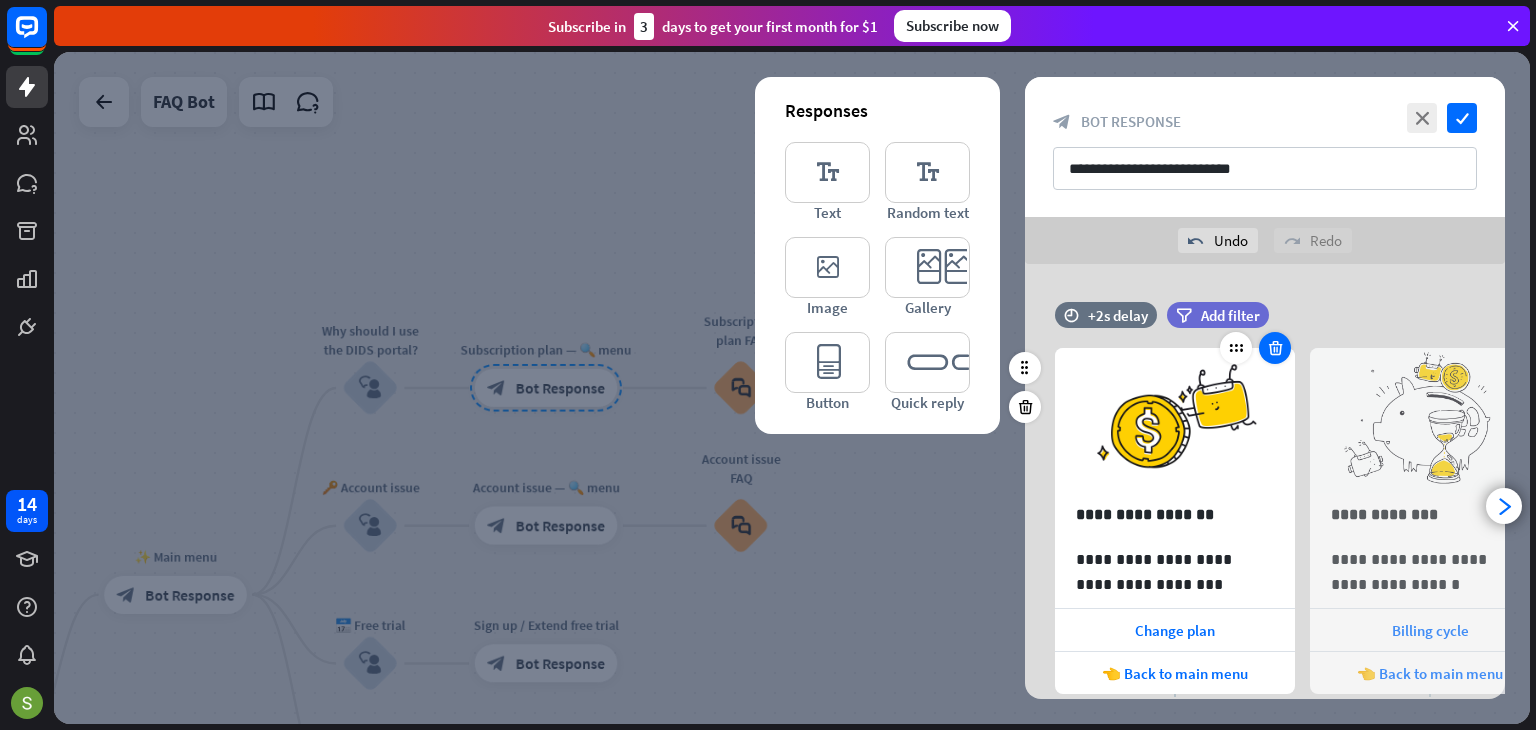 click at bounding box center (1275, 348) 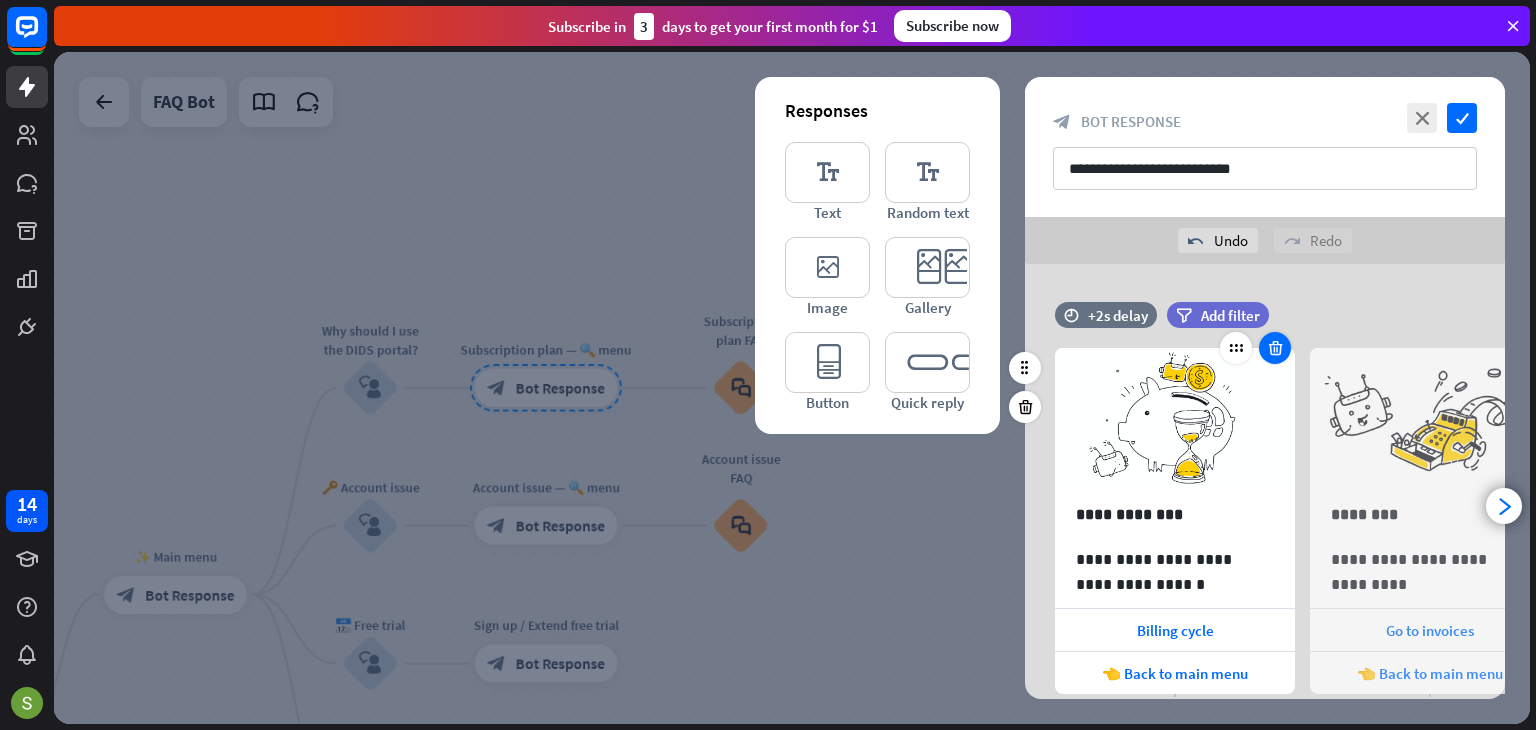 click at bounding box center (1275, 348) 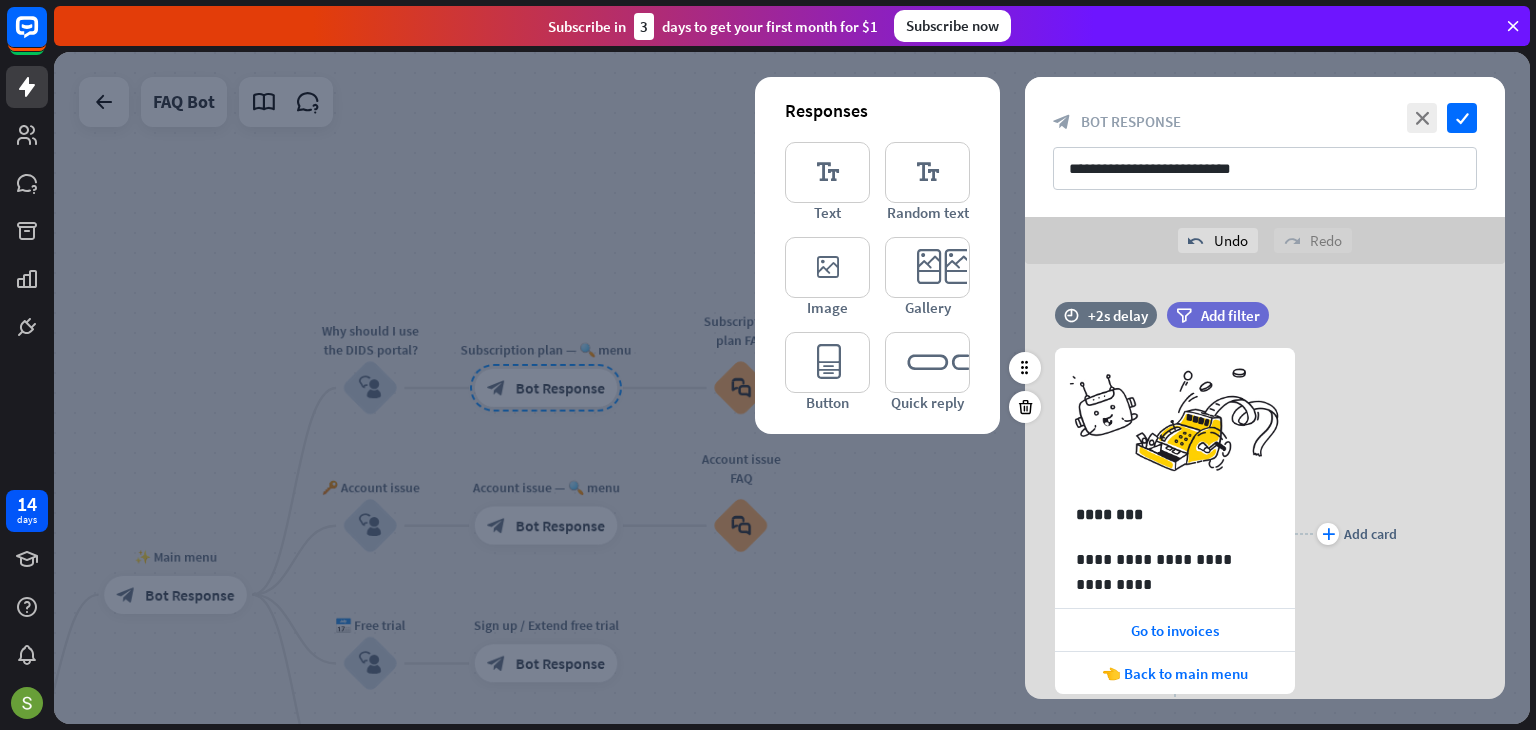 click on "plus   Add card" at bounding box center [1346, 533] 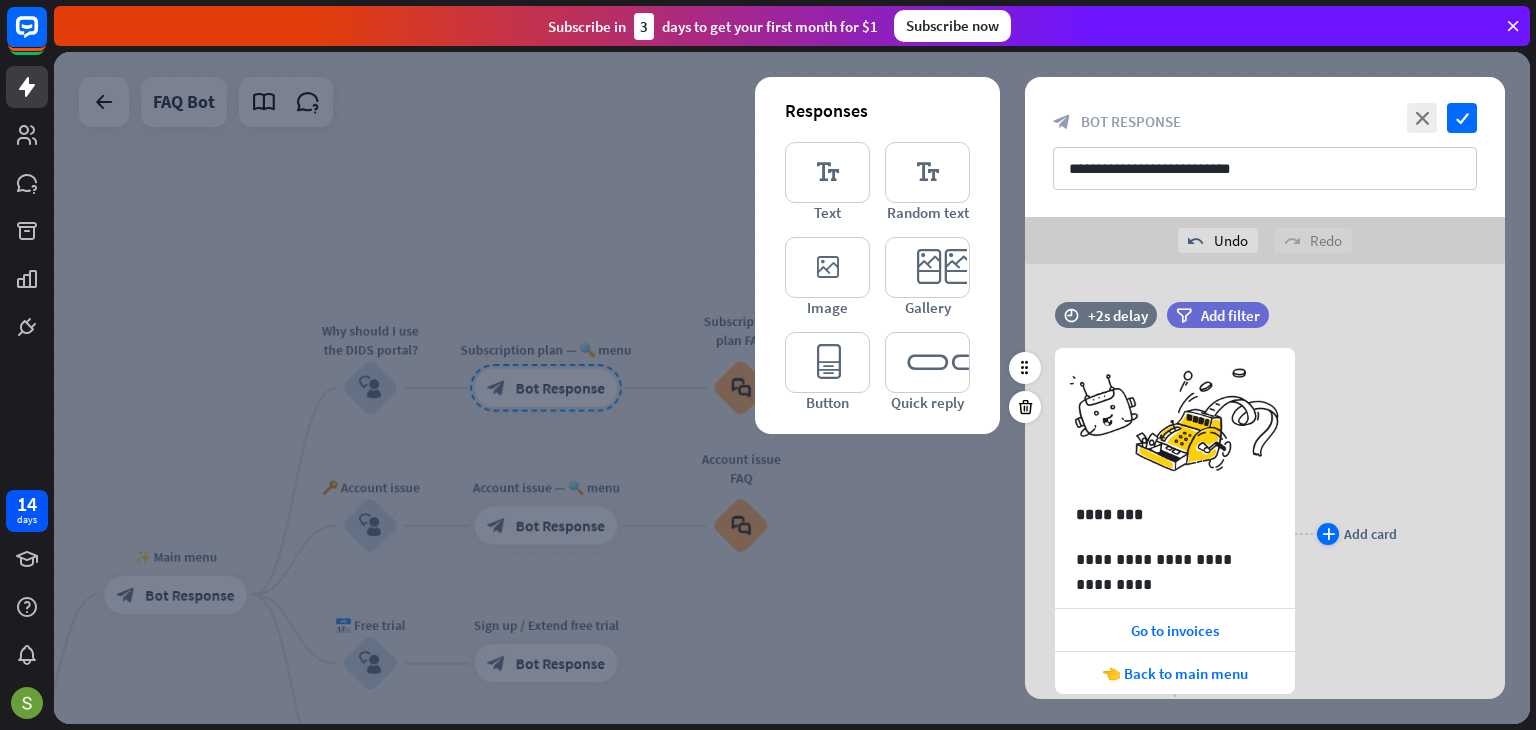 click on "plus" at bounding box center (1328, 534) 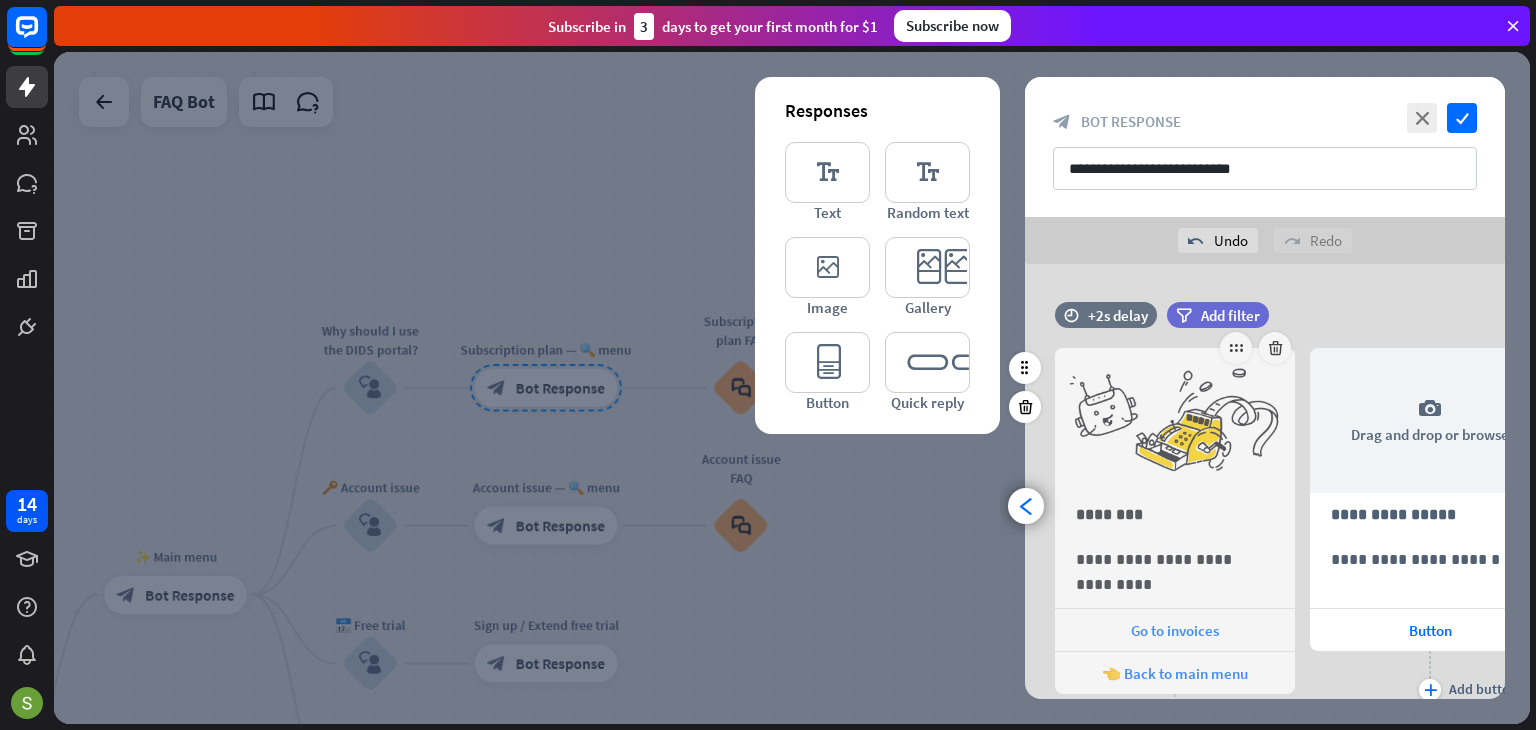 scroll, scrollTop: 0, scrollLeft: 164, axis: horizontal 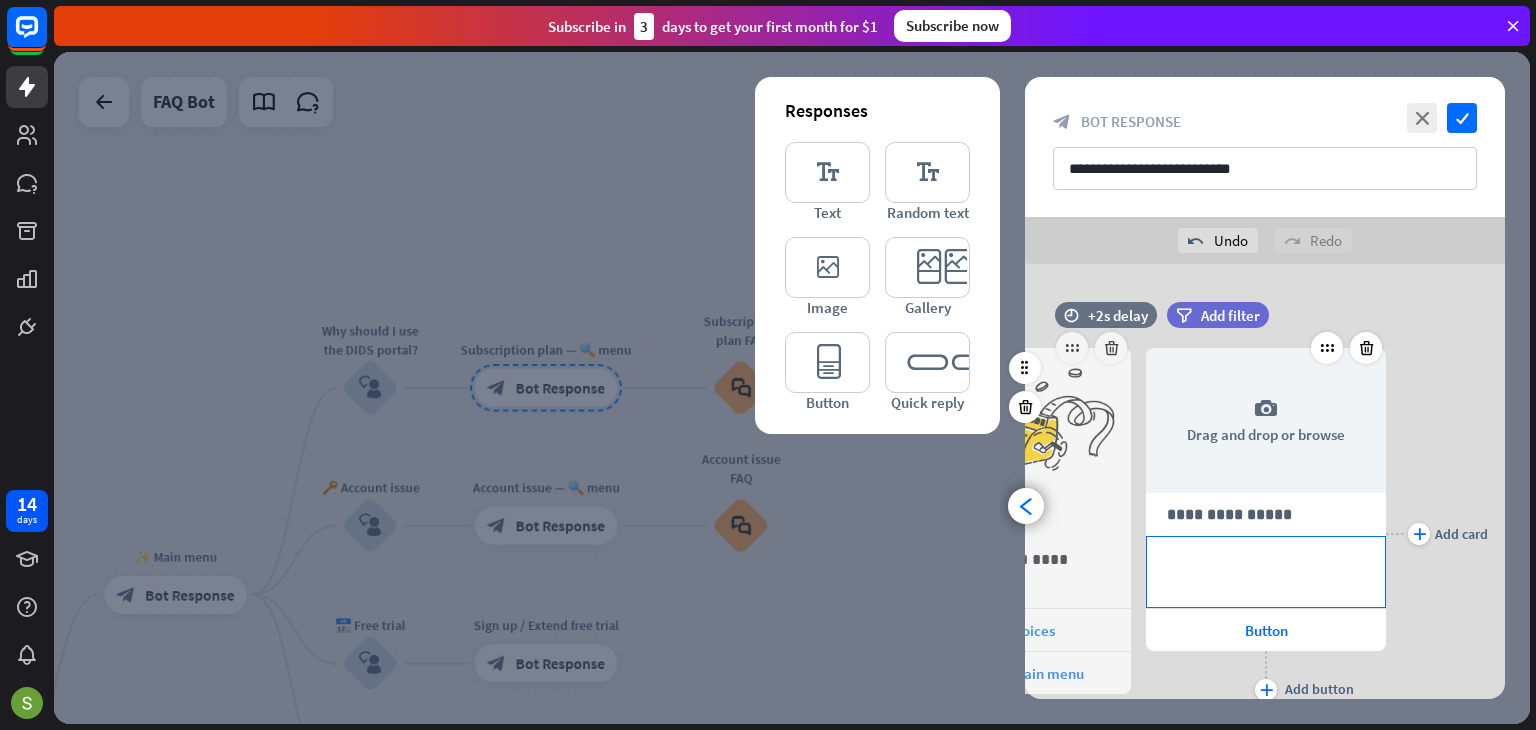 click on "**********" at bounding box center [1266, 559] 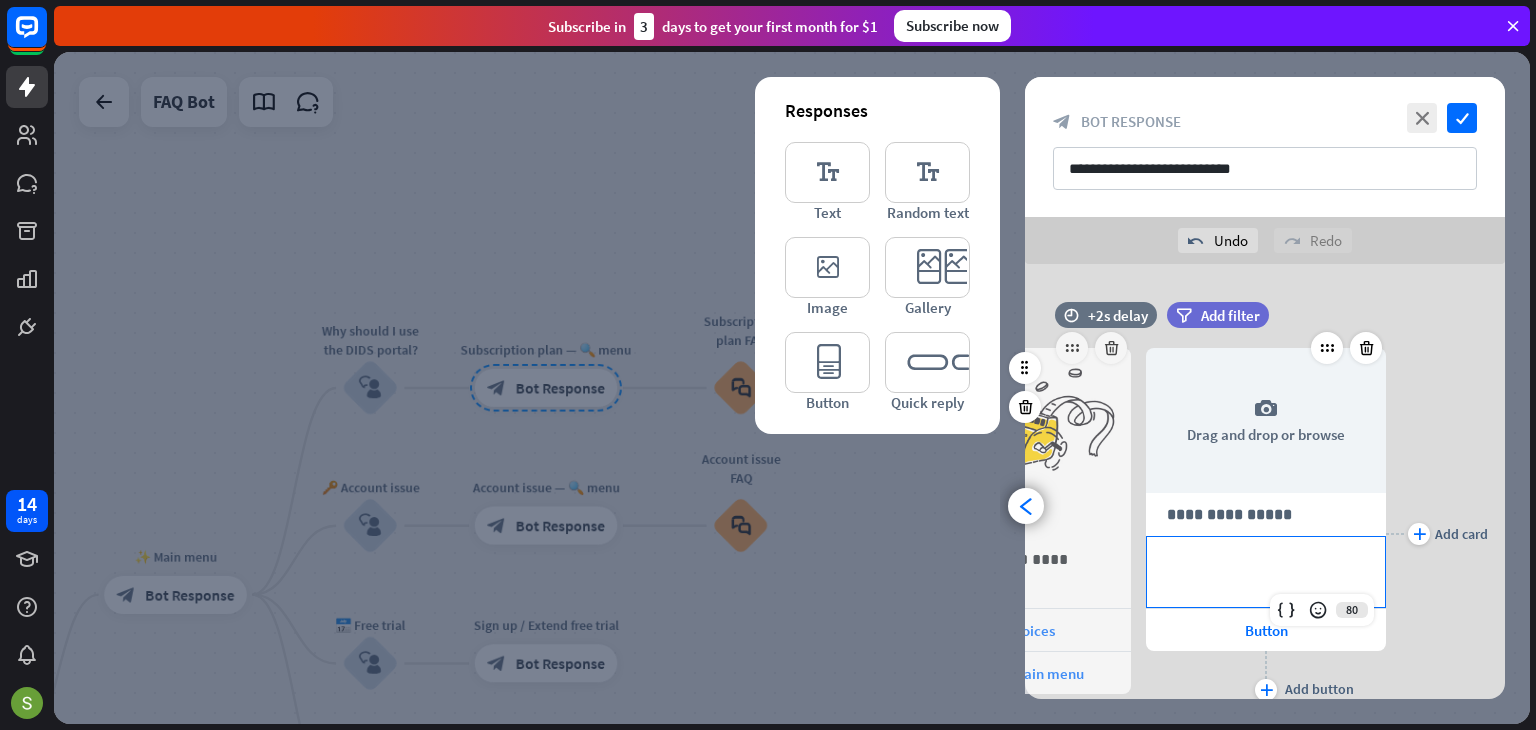scroll, scrollTop: 0, scrollLeft: 164, axis: horizontal 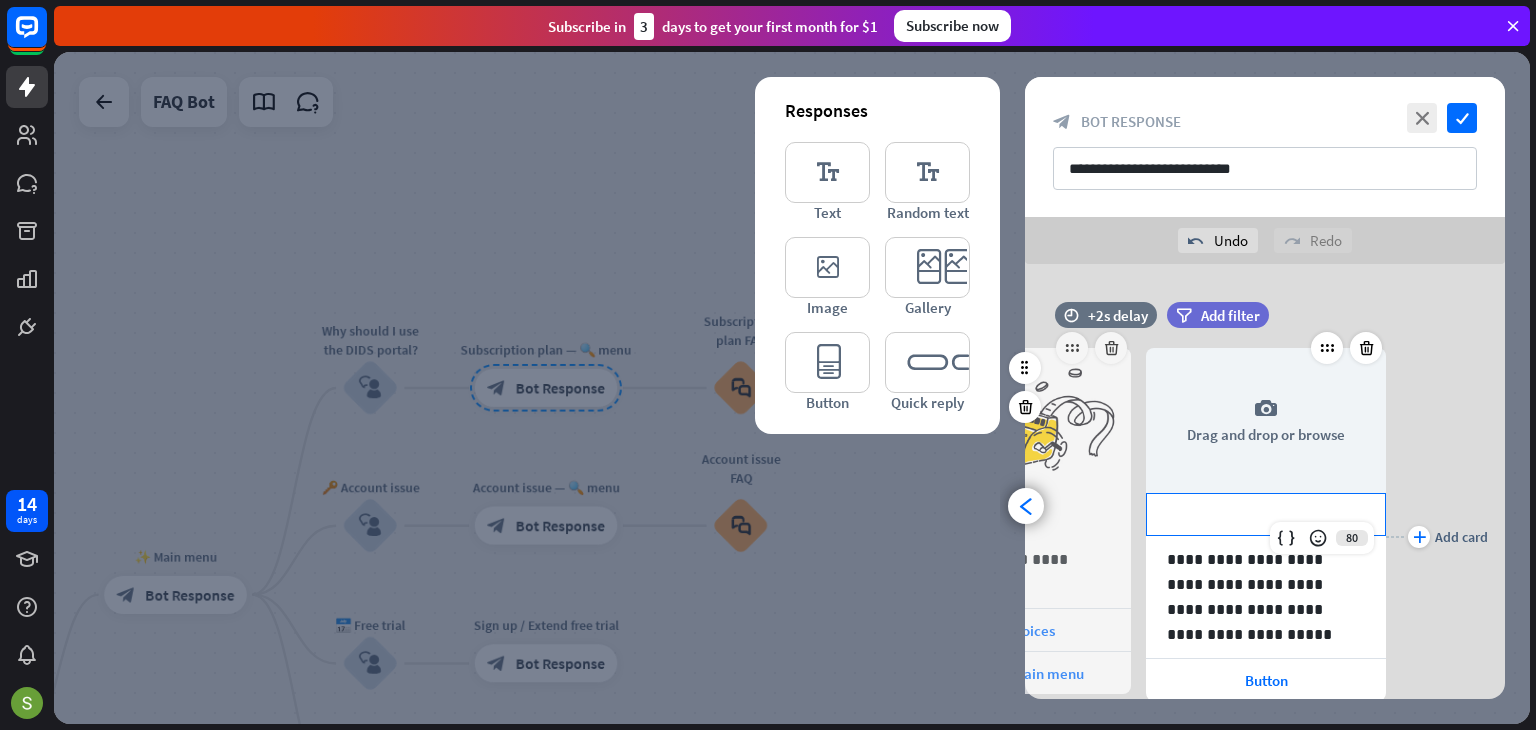 click on "**********" at bounding box center (1266, 514) 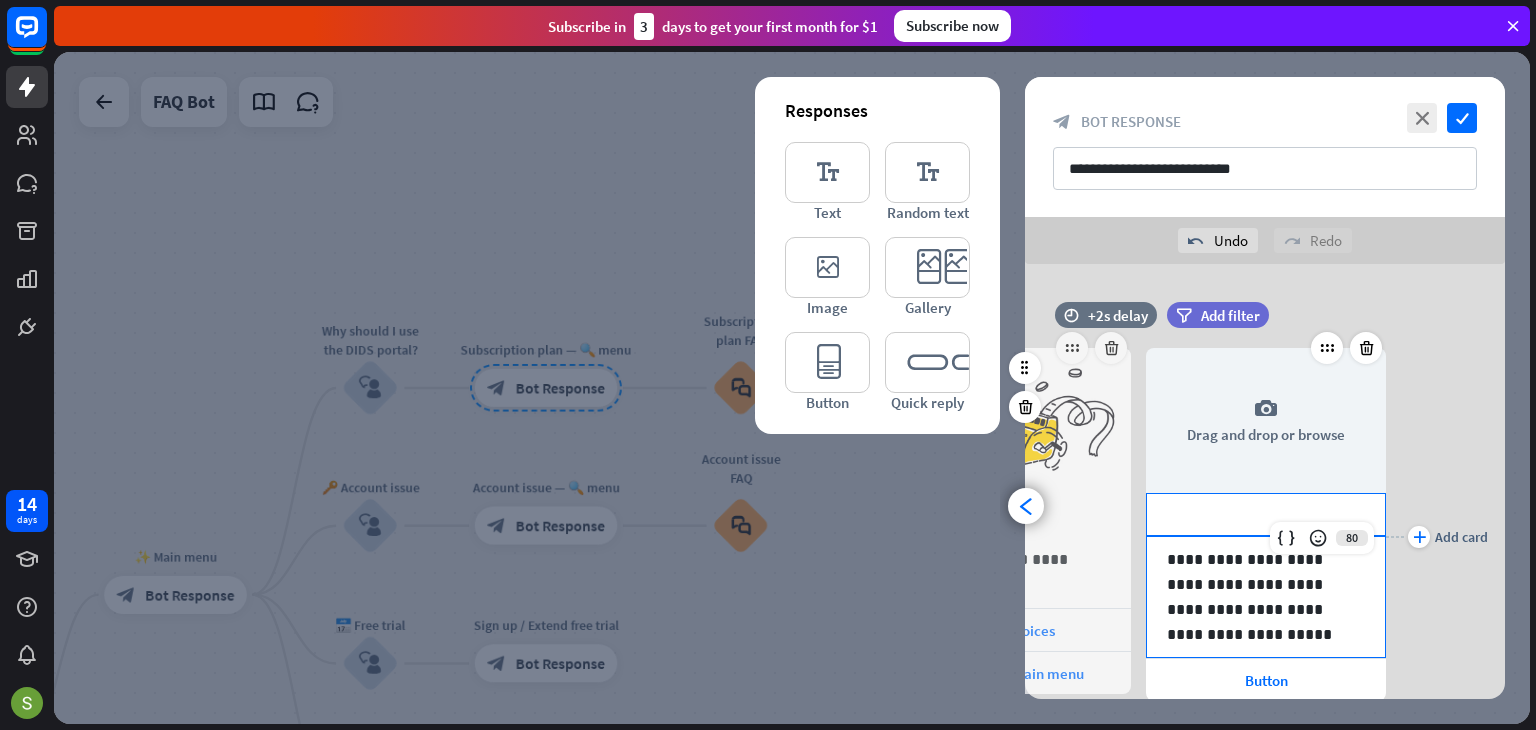 click on "**********" at bounding box center (1266, 597) 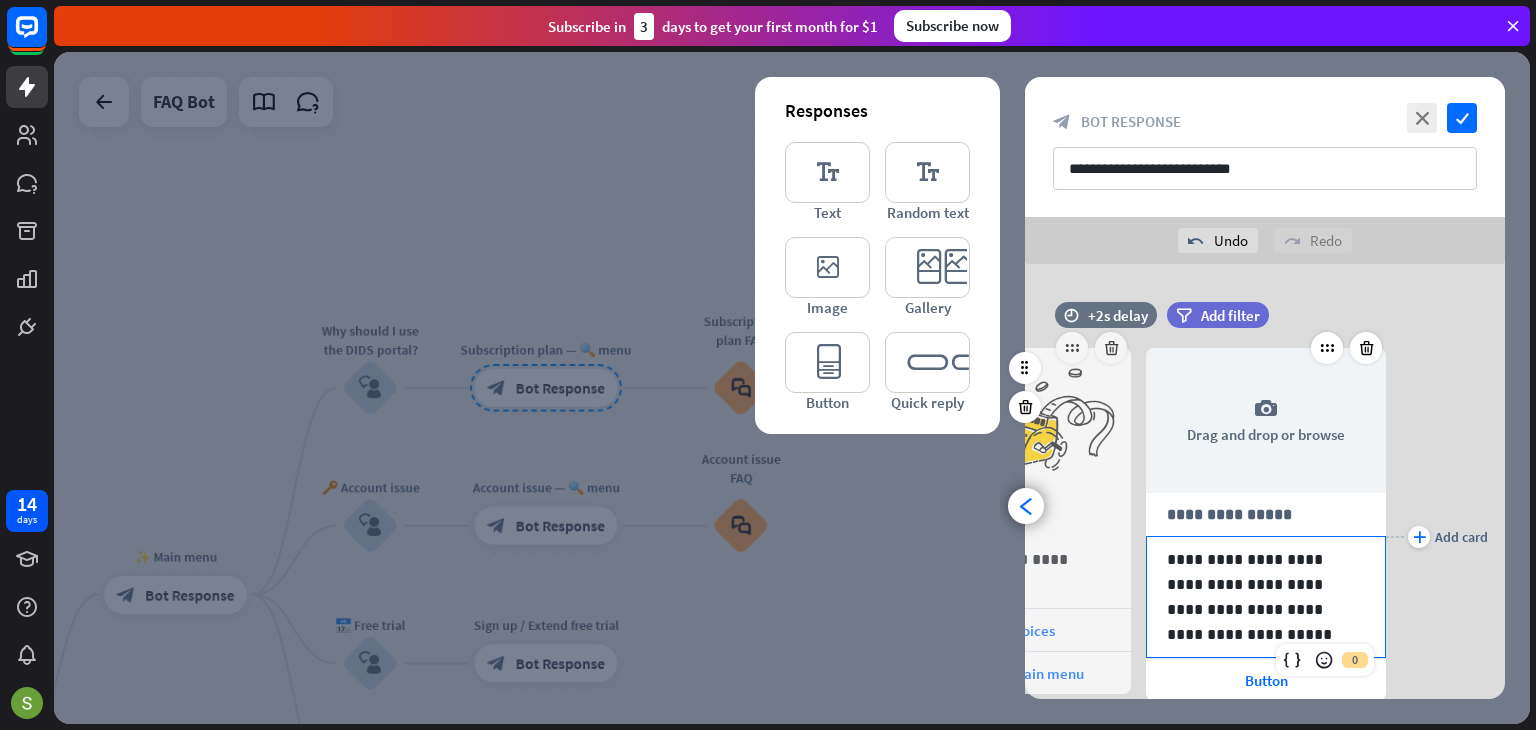 scroll, scrollTop: 0, scrollLeft: 164, axis: horizontal 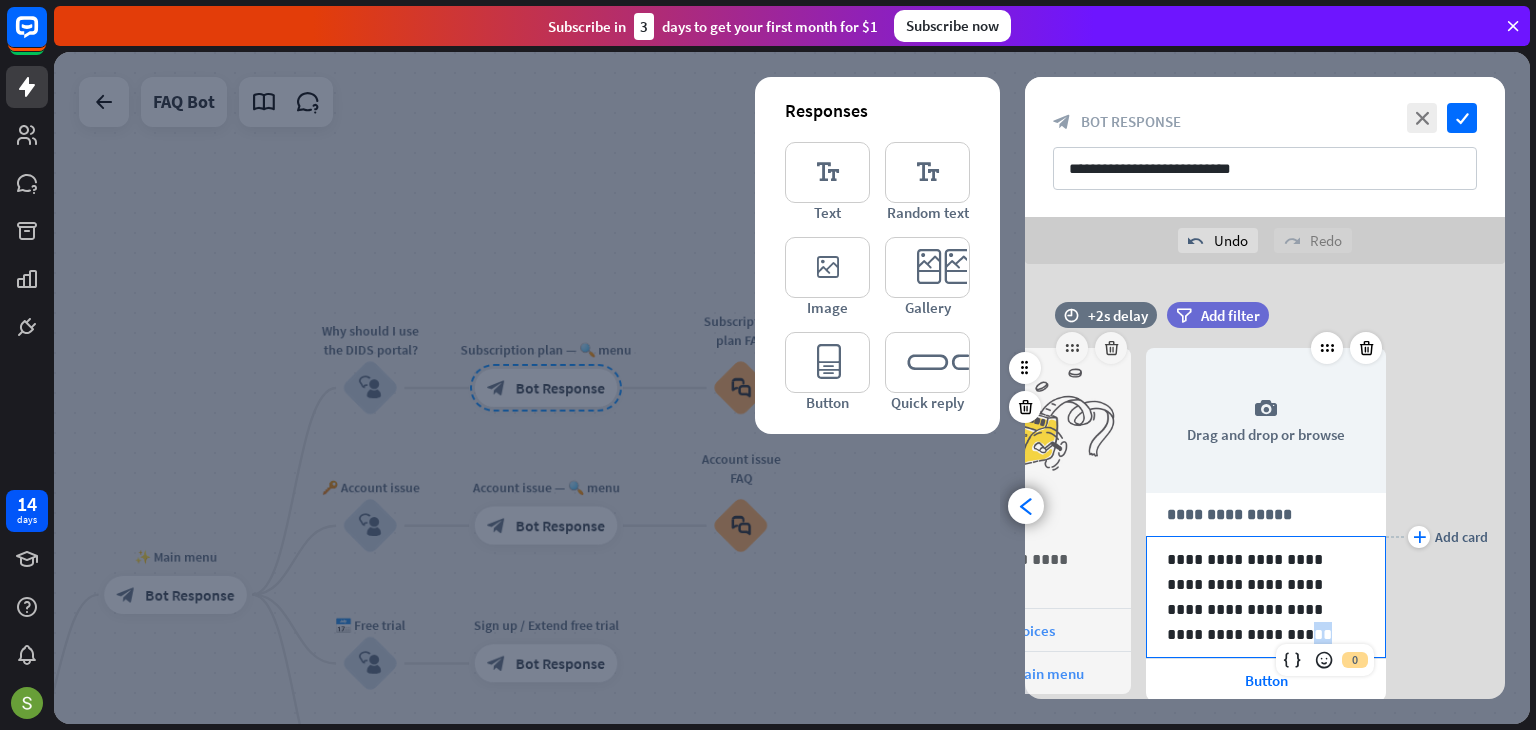 drag, startPoint x: 1231, startPoint y: 632, endPoint x: 1249, endPoint y: 641, distance: 20.12461 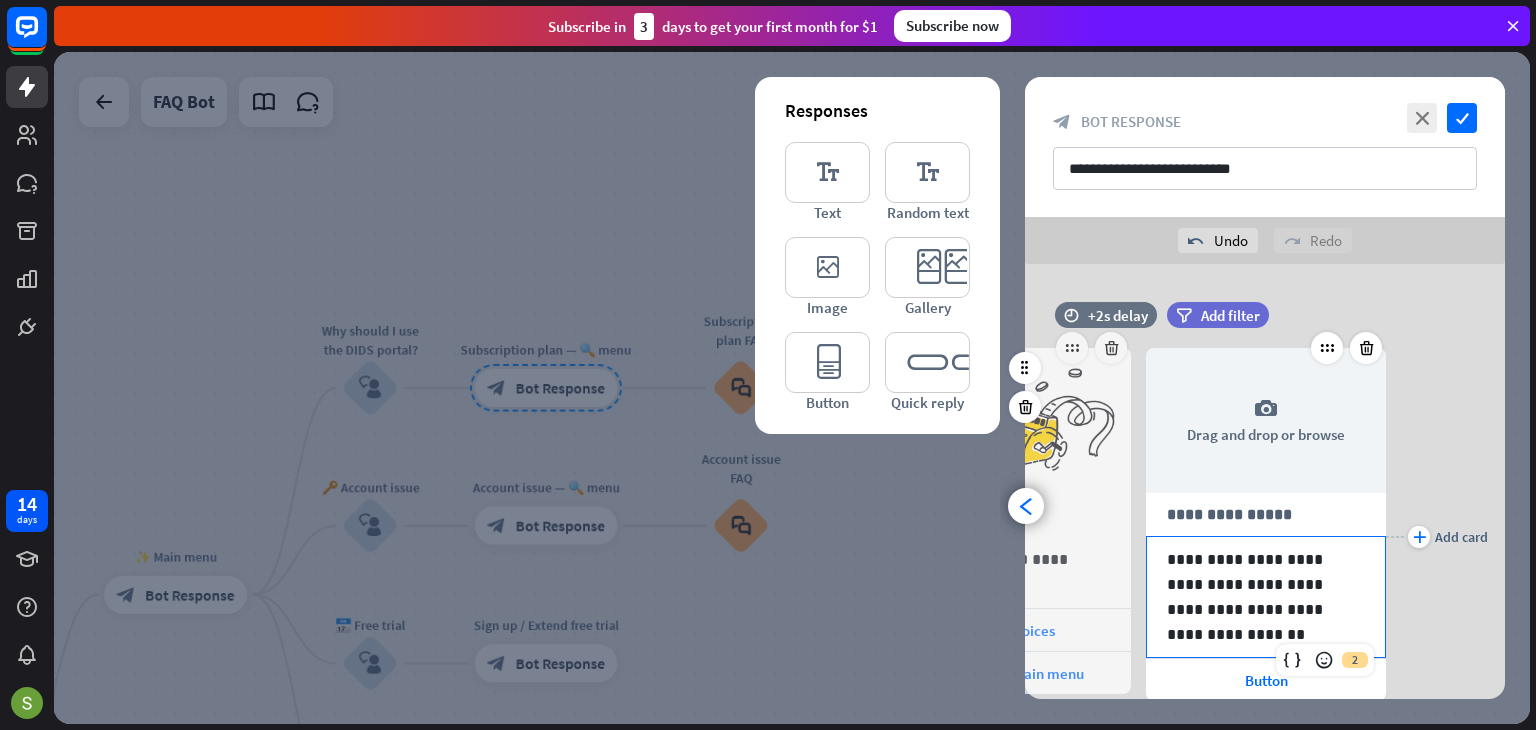 type 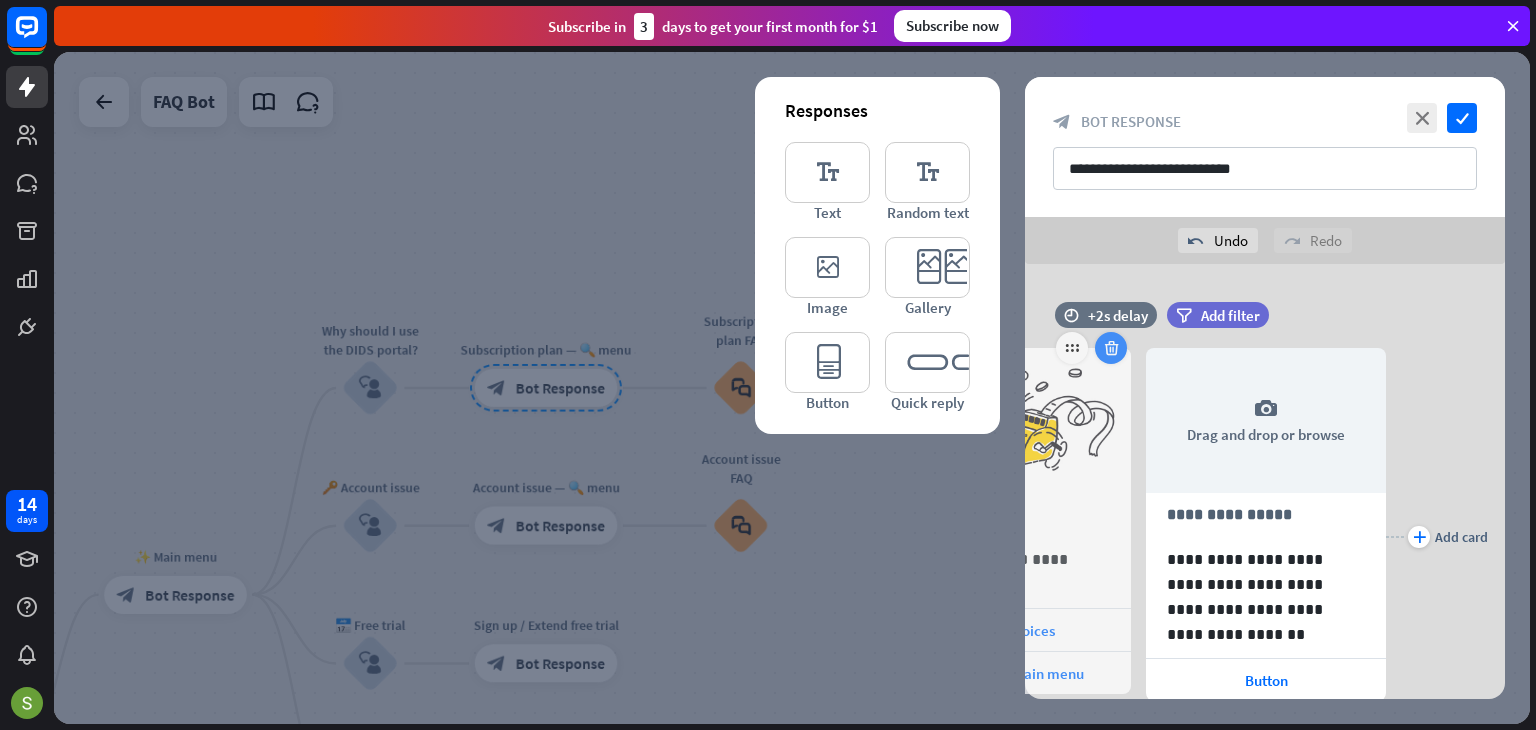 click at bounding box center [1111, 348] 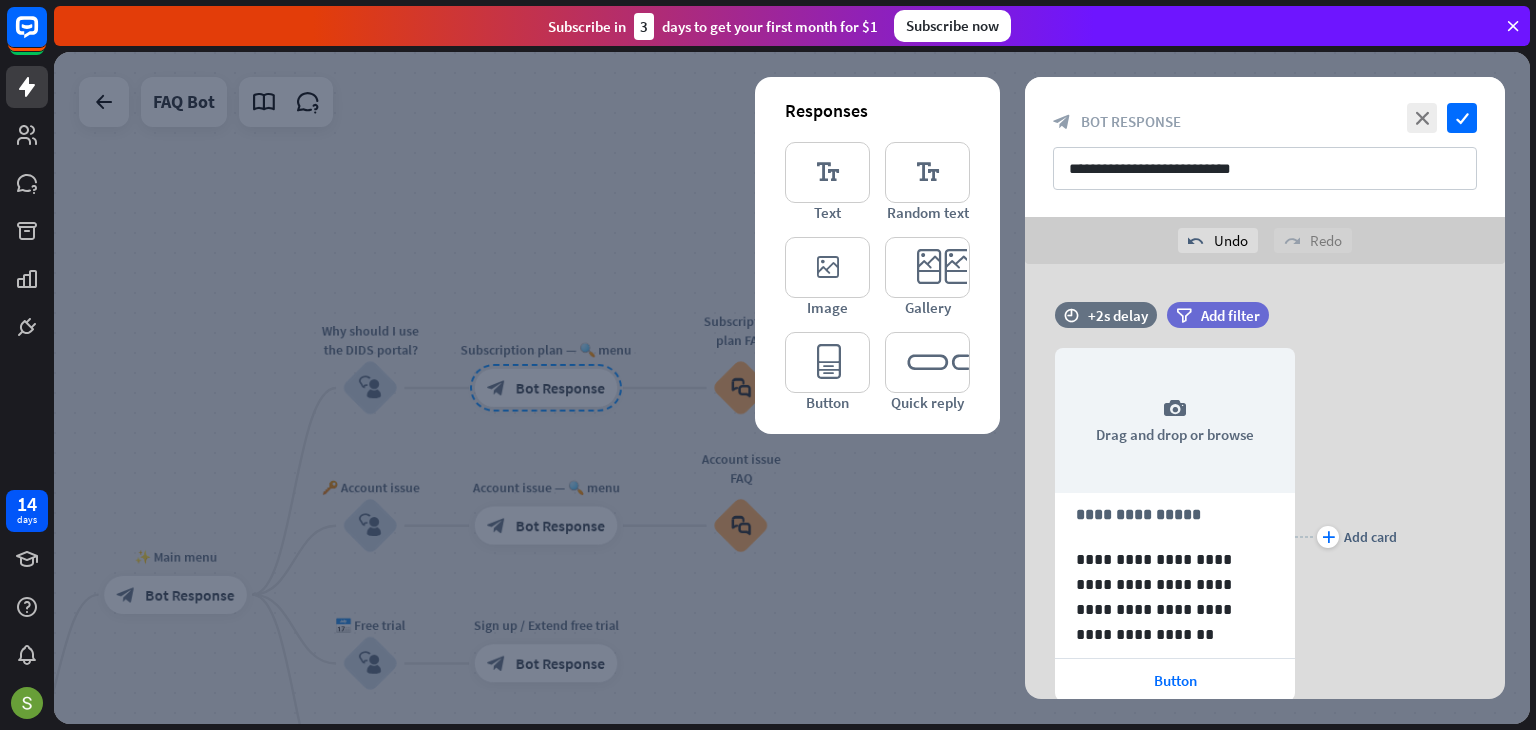 click at bounding box center (792, 388) 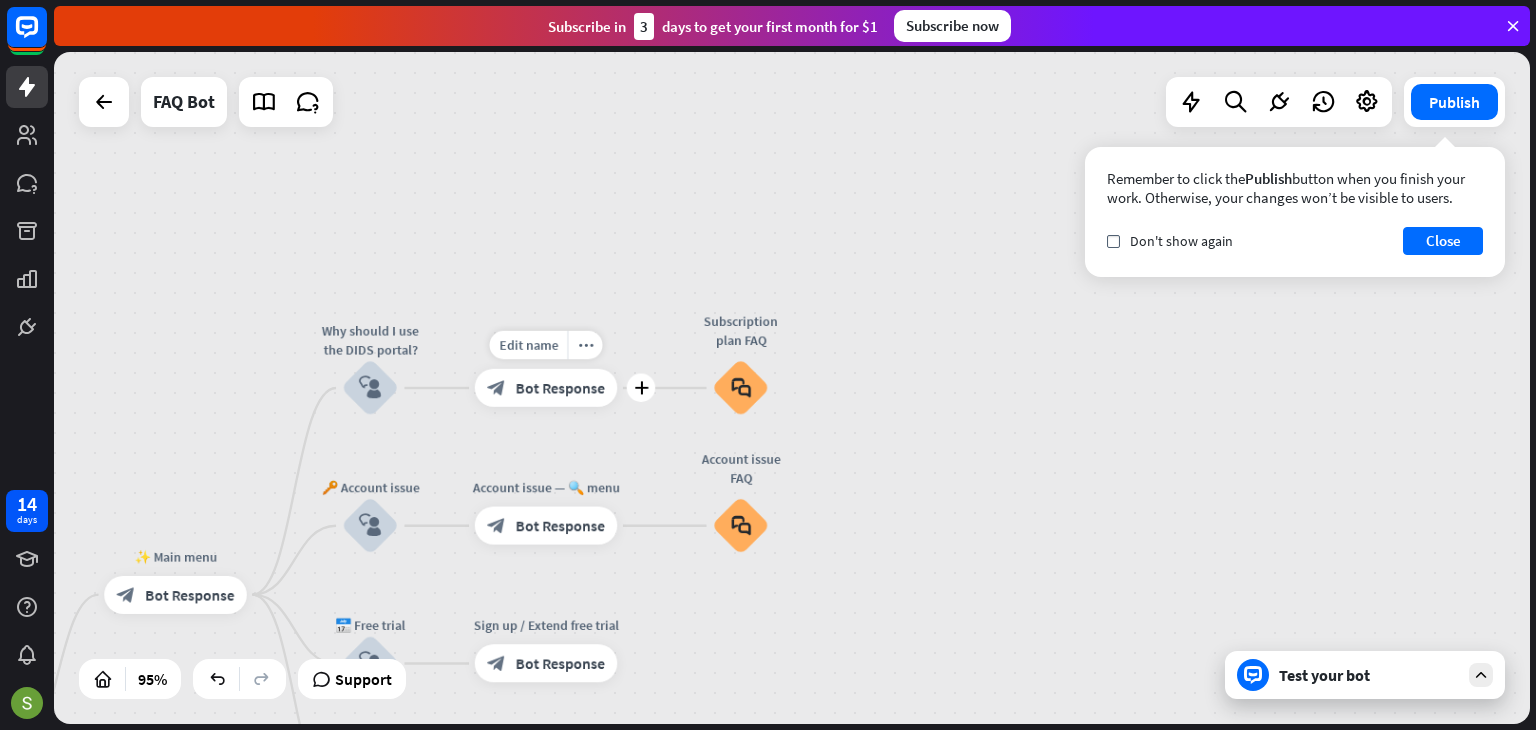 click on "Bot Response" at bounding box center (560, 387) 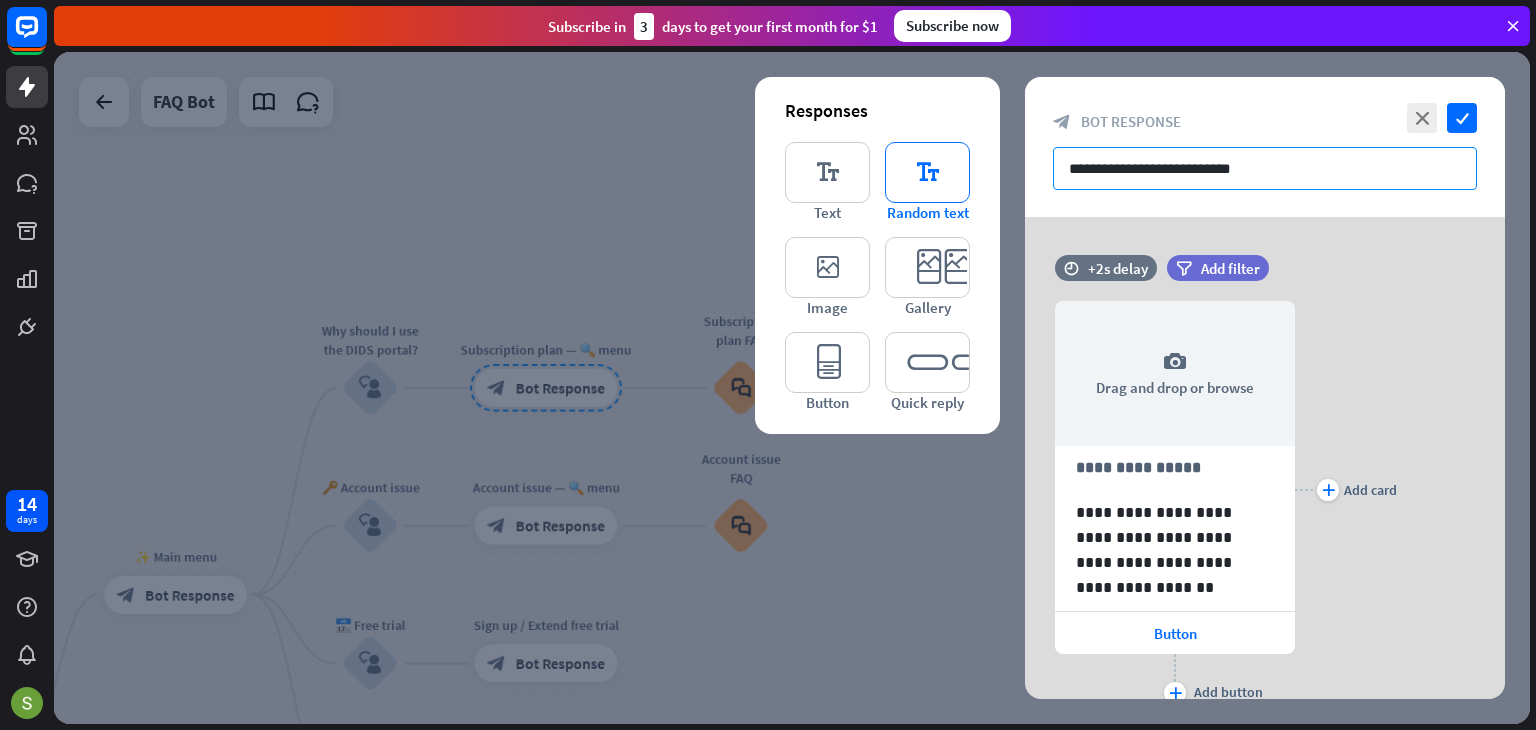 drag, startPoint x: 1294, startPoint y: 172, endPoint x: 967, endPoint y: 150, distance: 327.73923 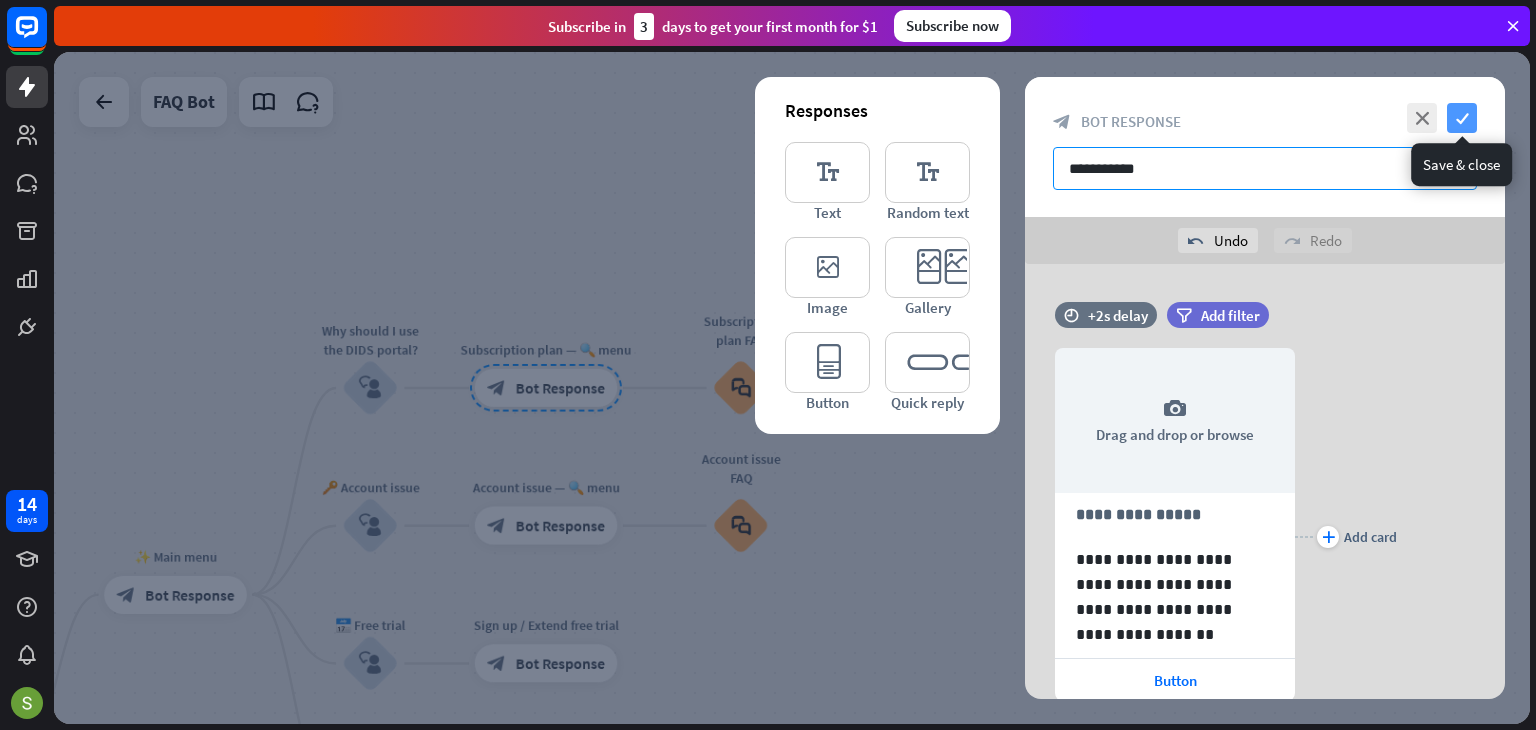 type on "**********" 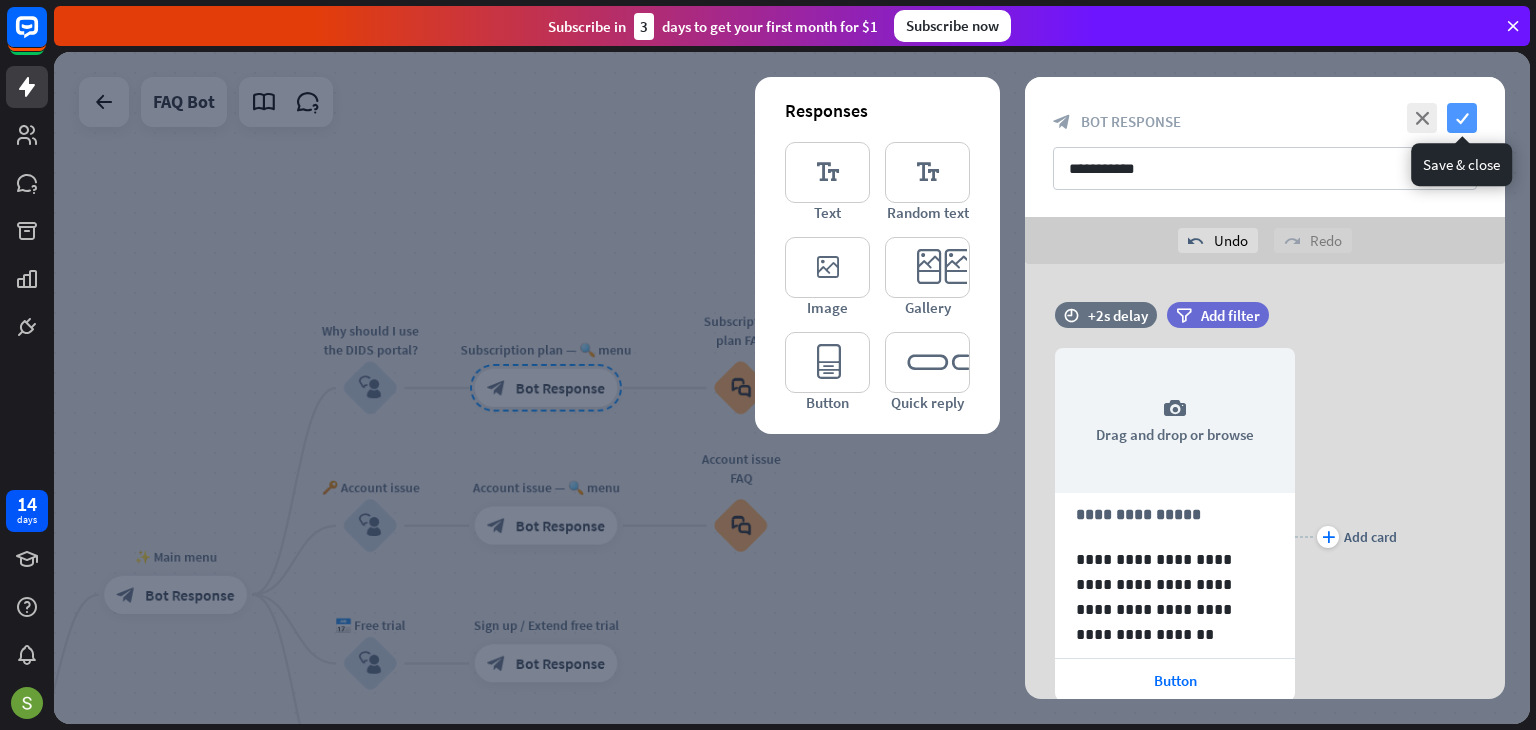 click on "check" at bounding box center [1462, 118] 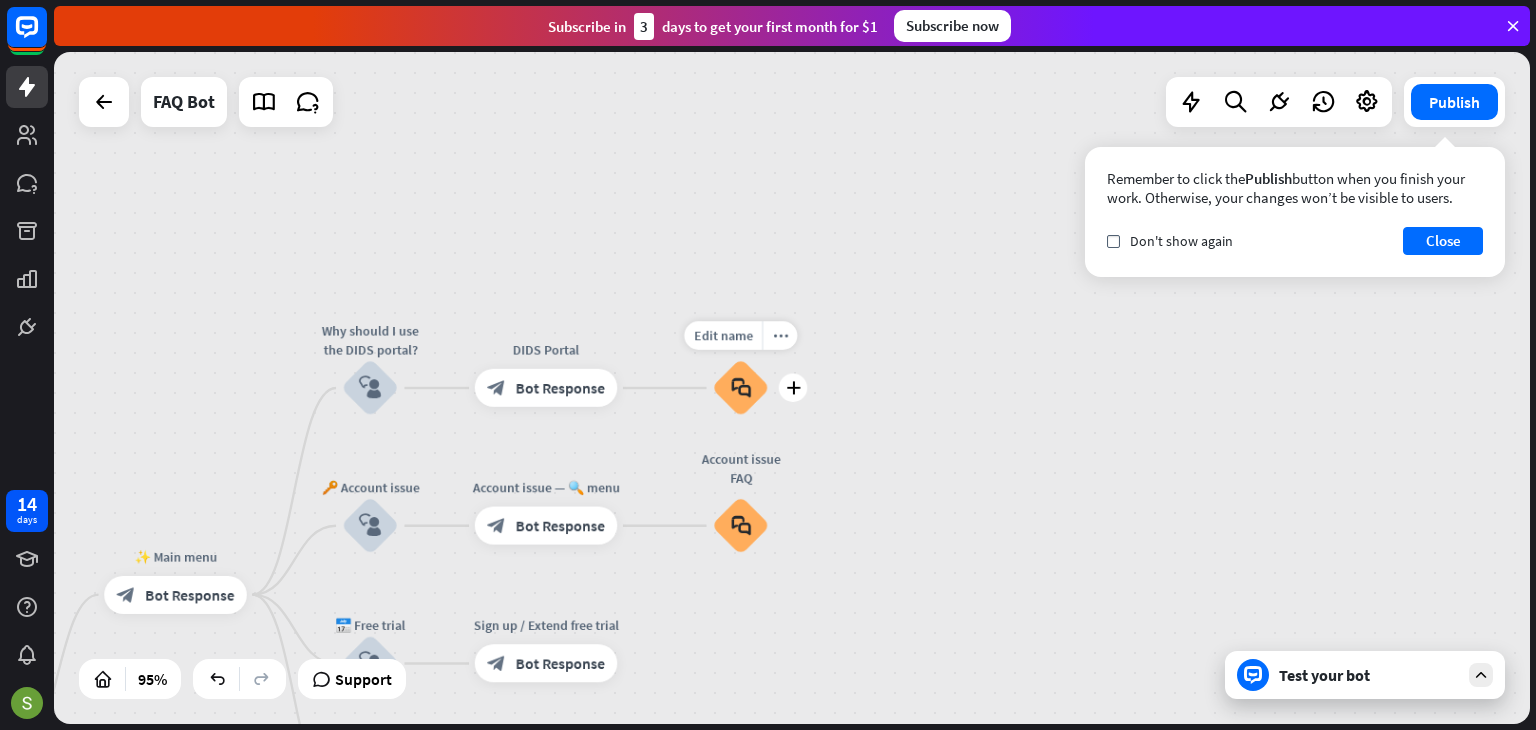 click on "block_faq" at bounding box center (741, 388) 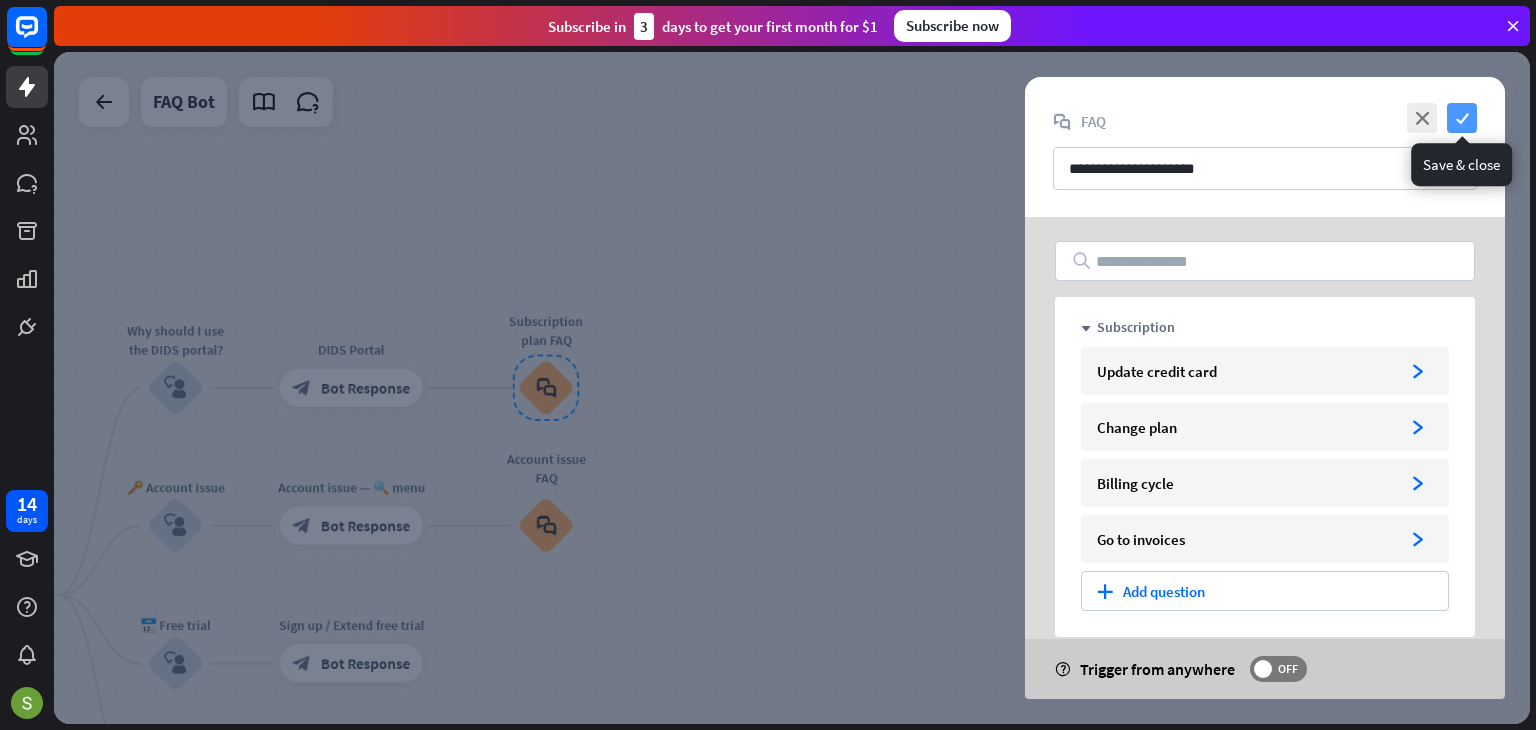 click on "check" at bounding box center (1462, 118) 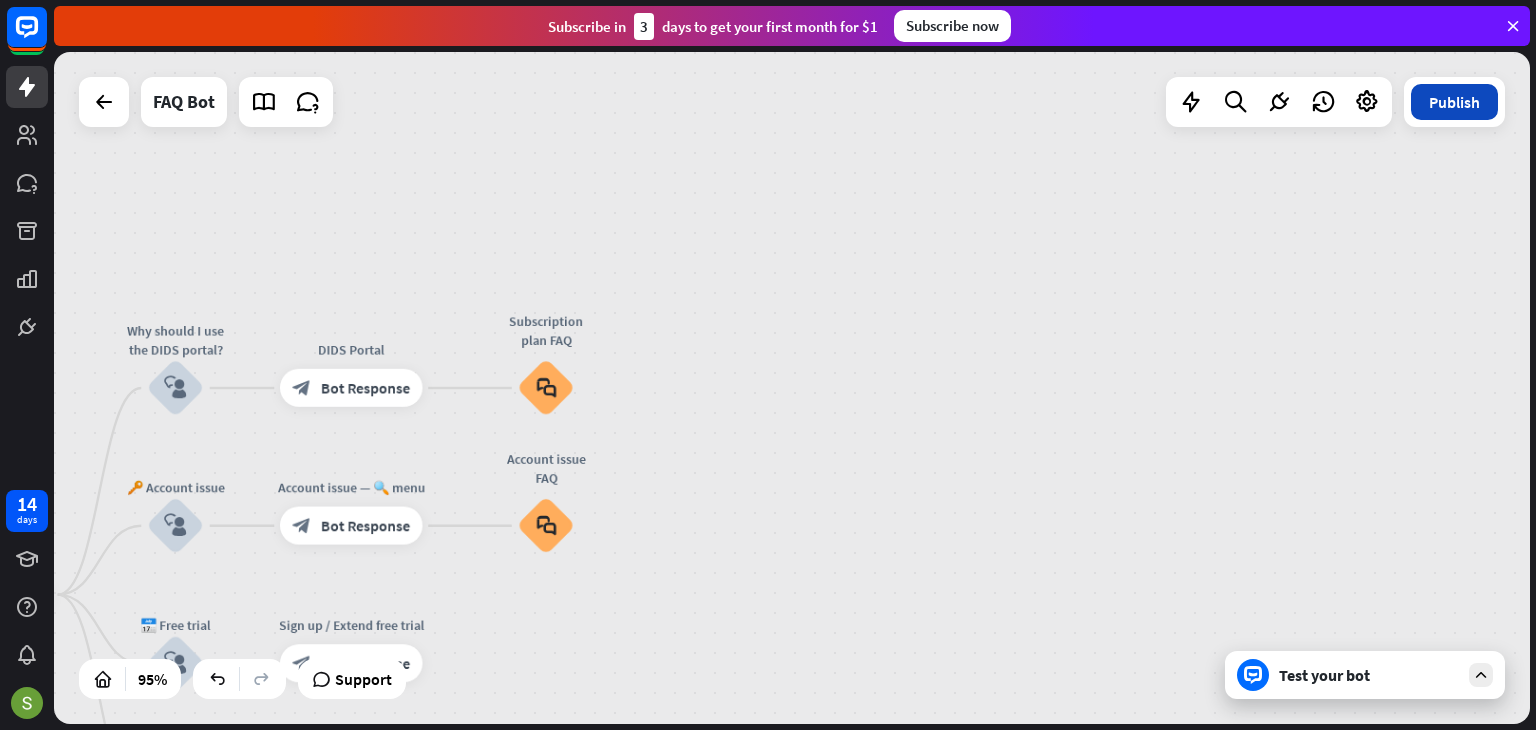 click on "Publish" at bounding box center (1454, 102) 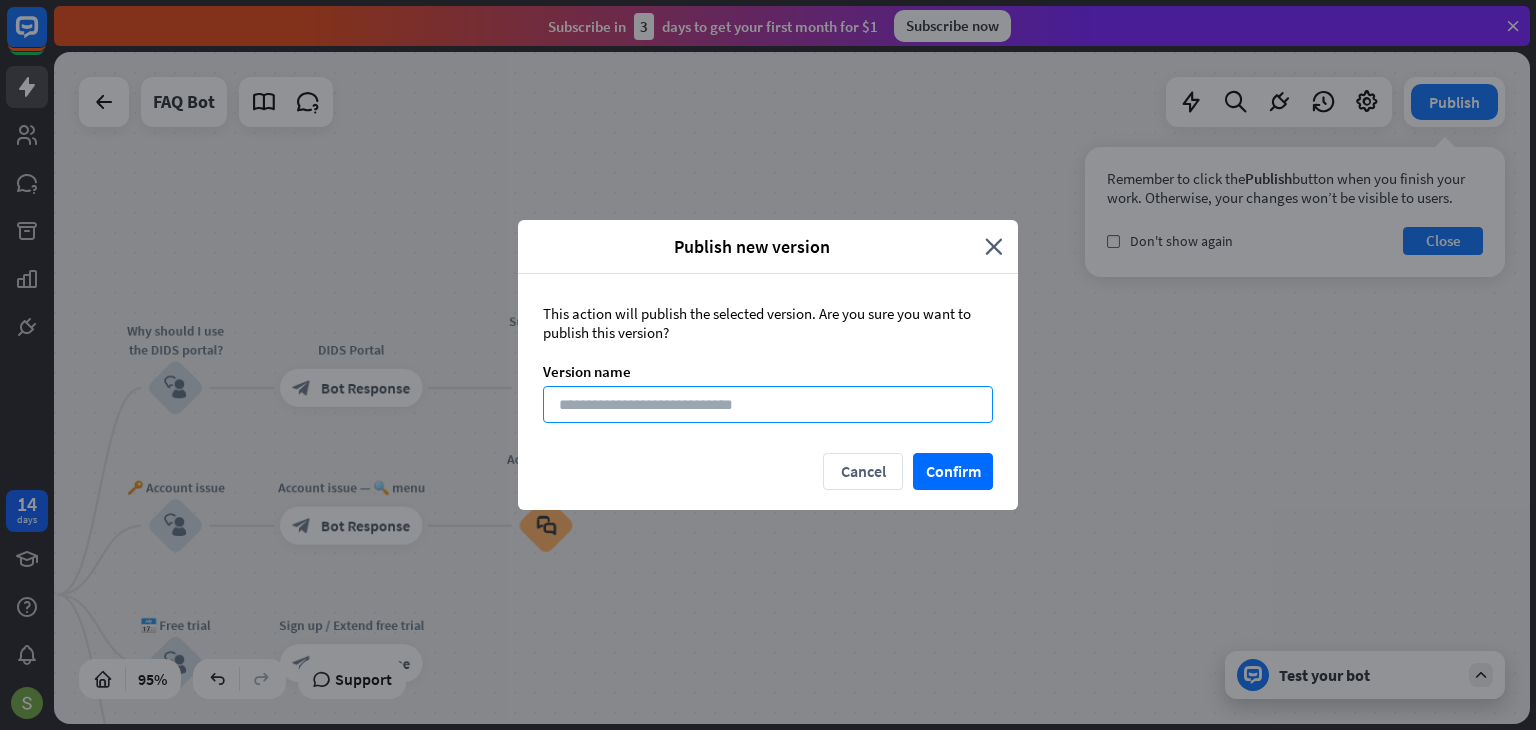 click at bounding box center (768, 404) 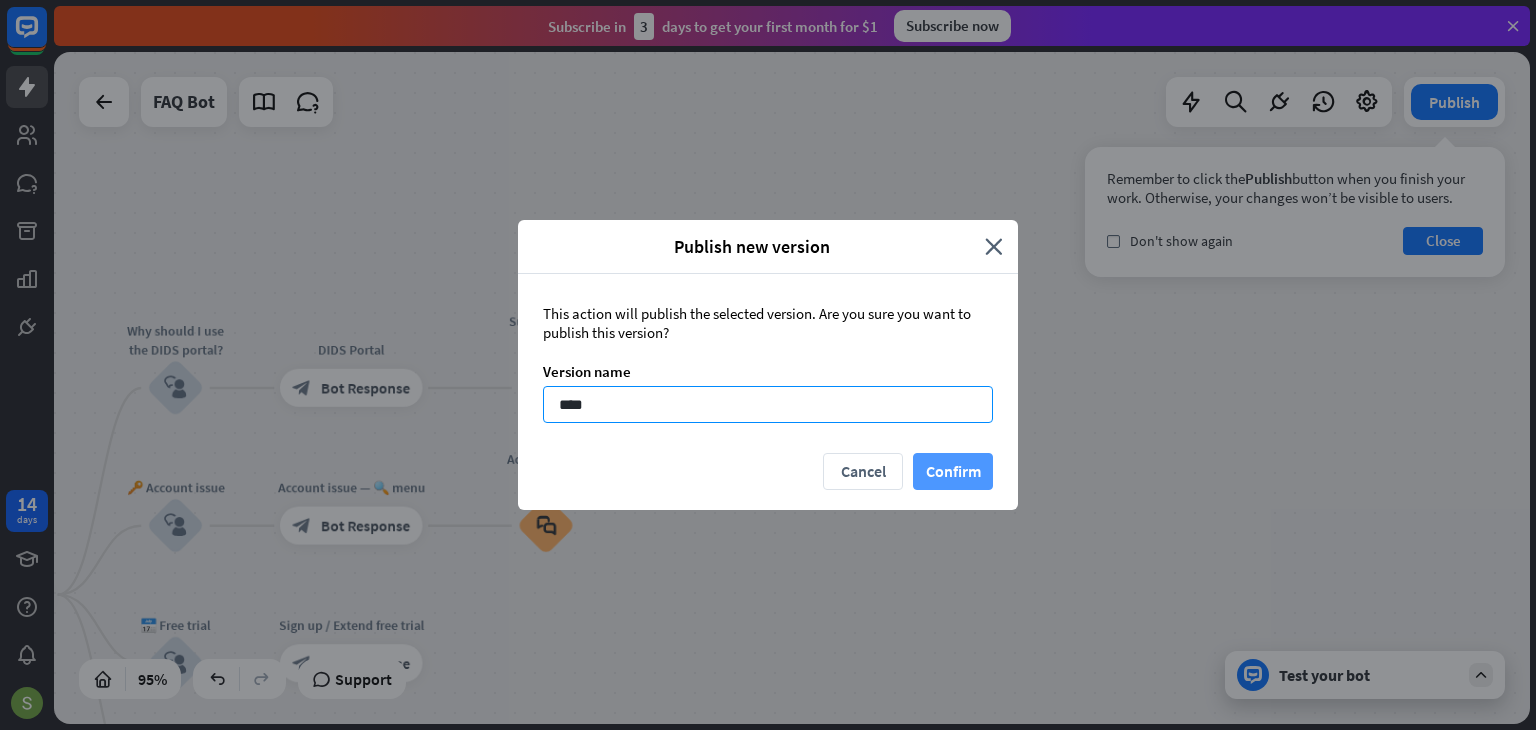 type on "****" 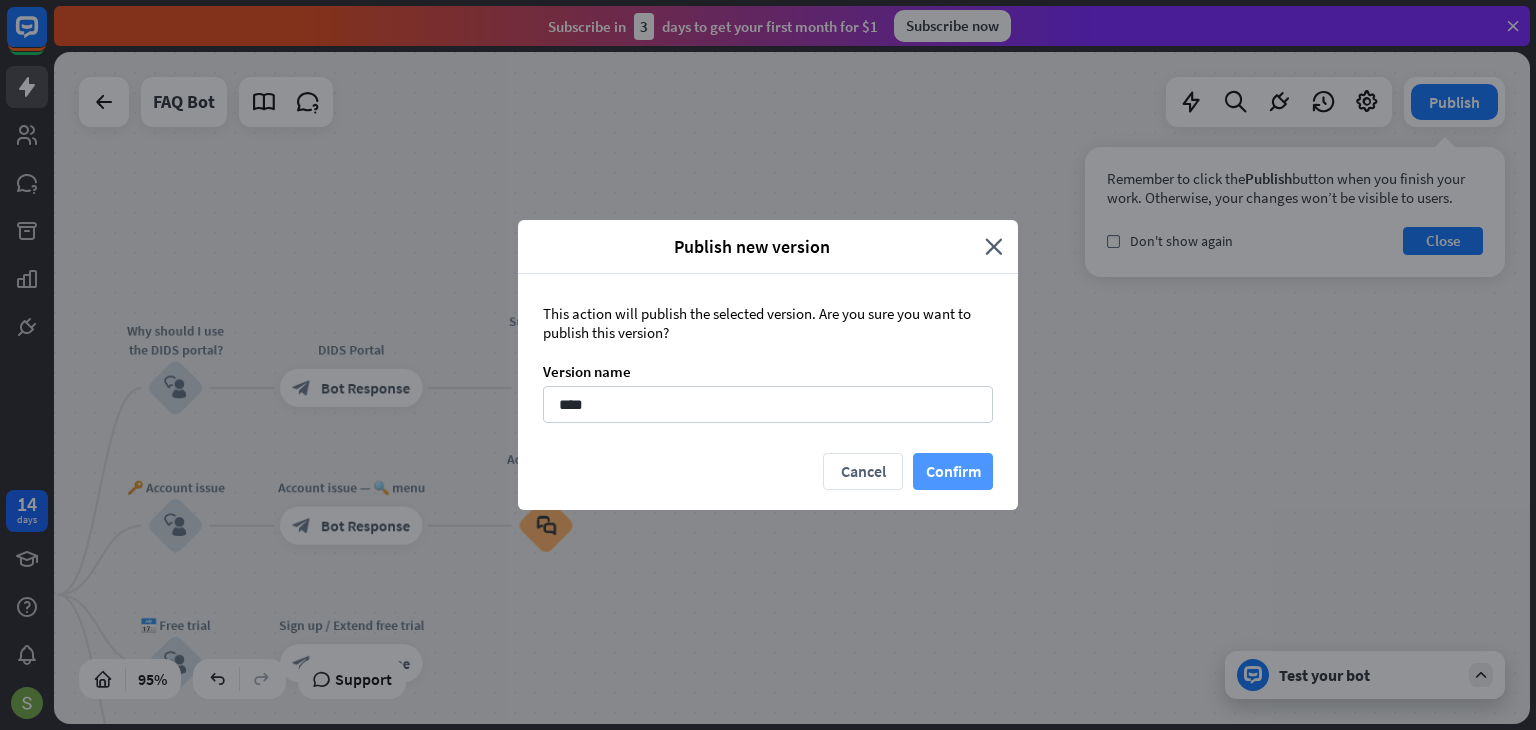 click on "Confirm" at bounding box center (953, 471) 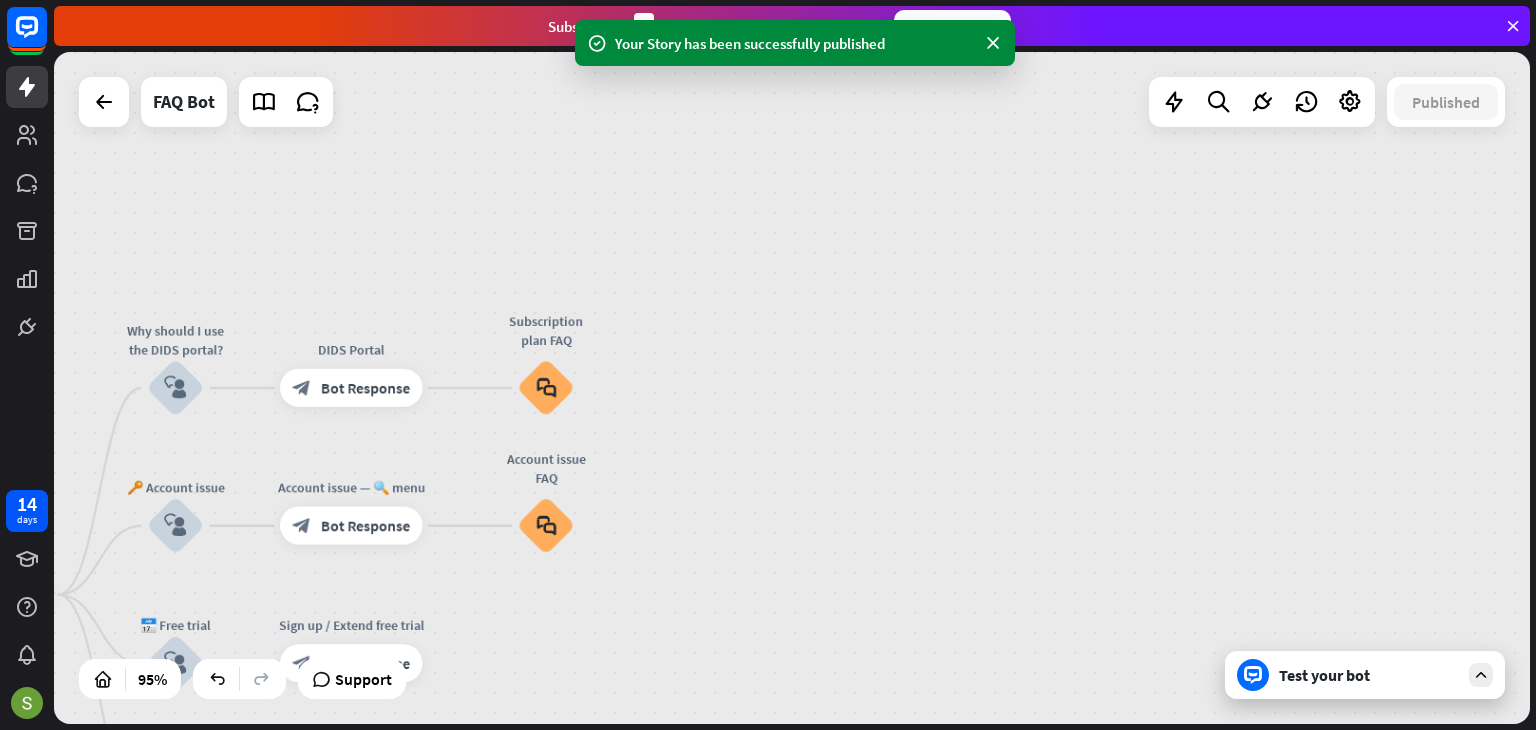 click on "Test your bot" at bounding box center (1369, 675) 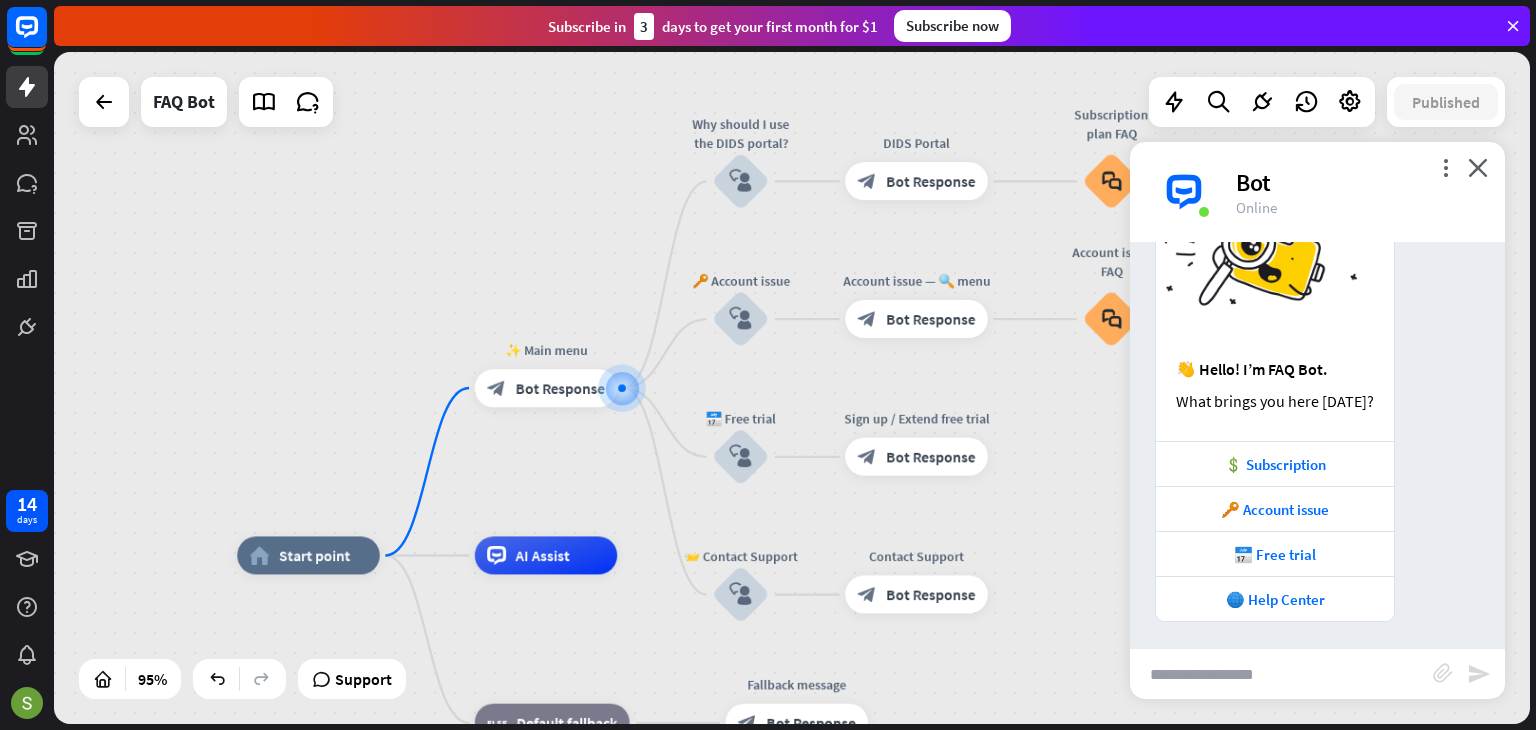 scroll, scrollTop: 128, scrollLeft: 0, axis: vertical 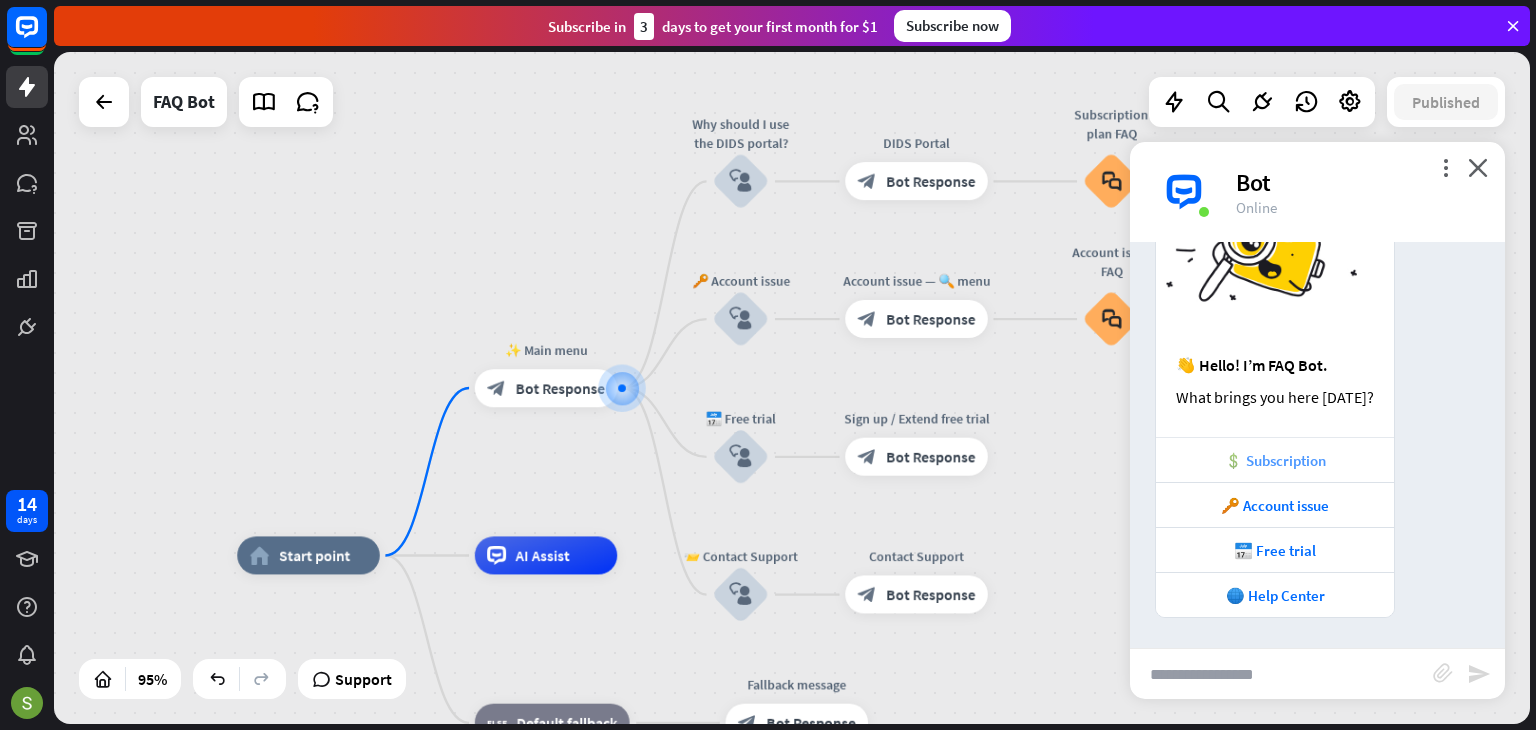 click on "💲 Subscription" at bounding box center (1275, 460) 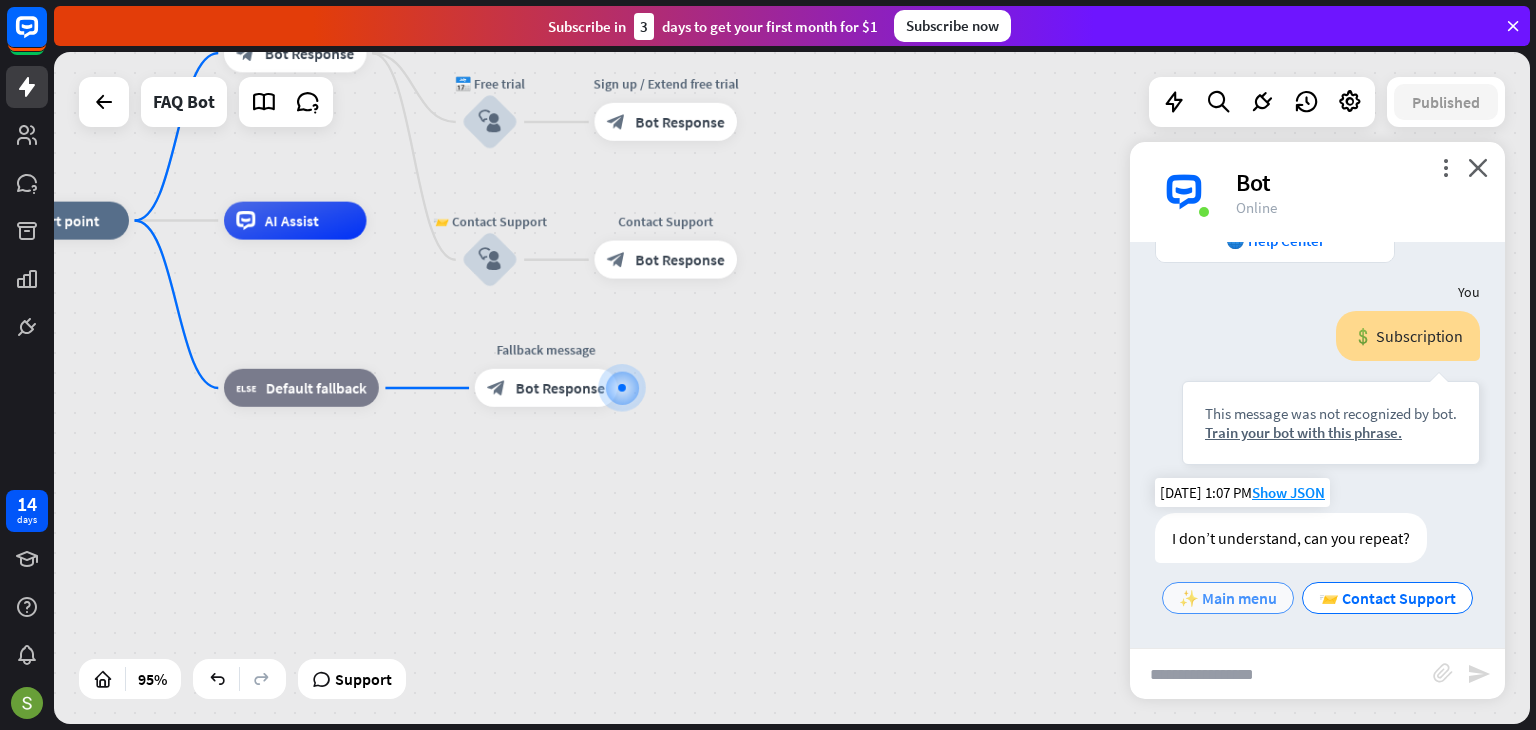 scroll, scrollTop: 522, scrollLeft: 0, axis: vertical 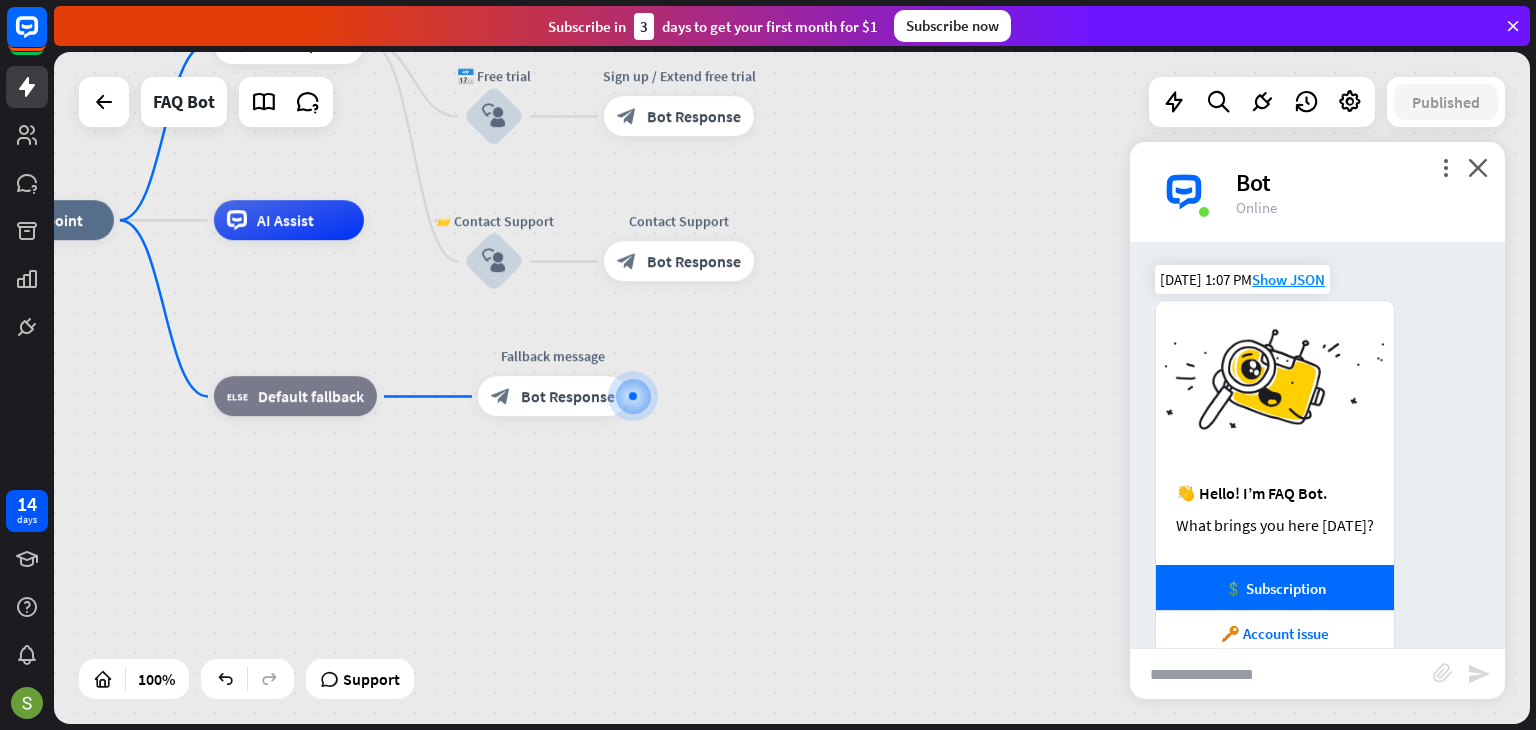 click on "👋 Hello! I’m FAQ Bot.   What brings you here [DATE]?" at bounding box center (1275, 518) 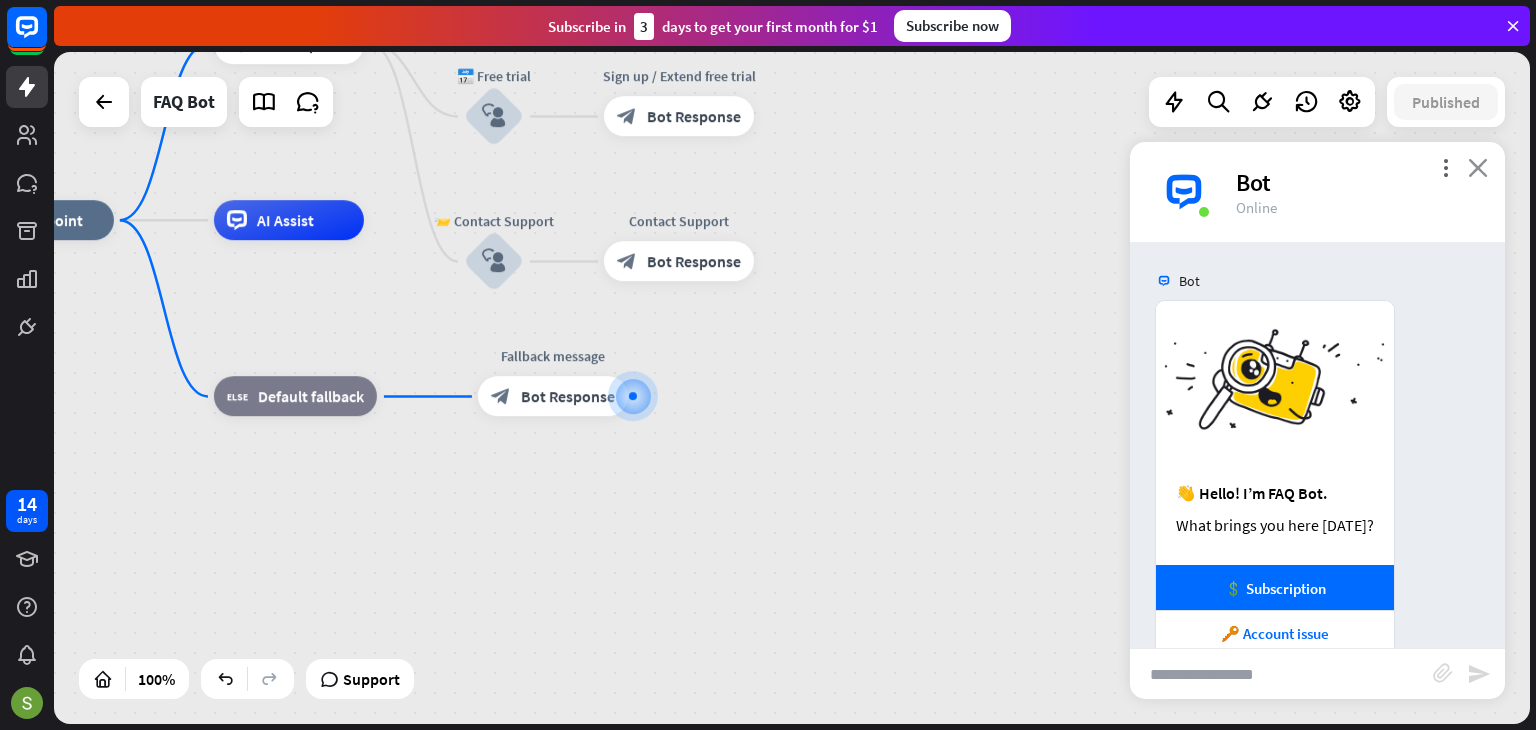 click on "close" at bounding box center (1478, 167) 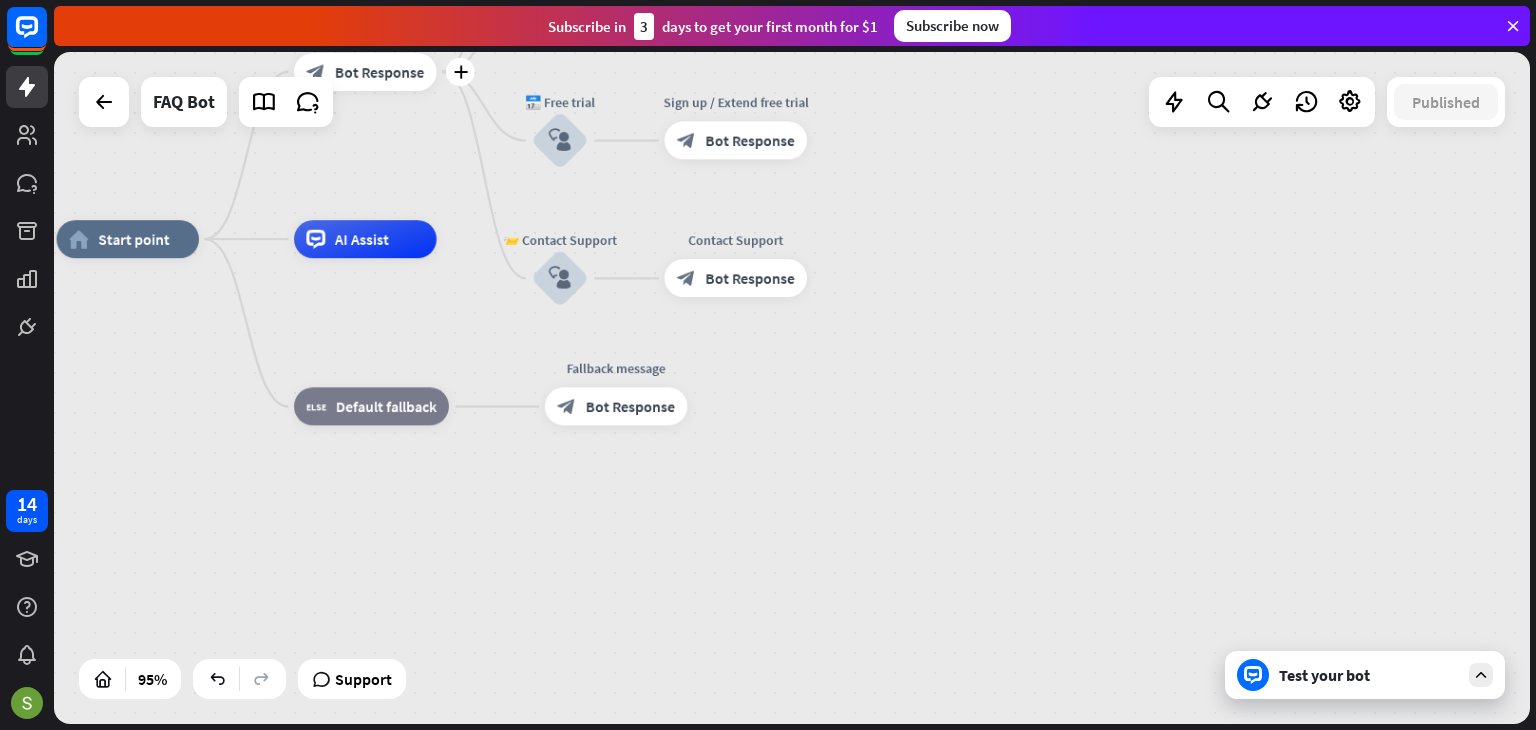 click on "Bot Response" at bounding box center [379, 71] 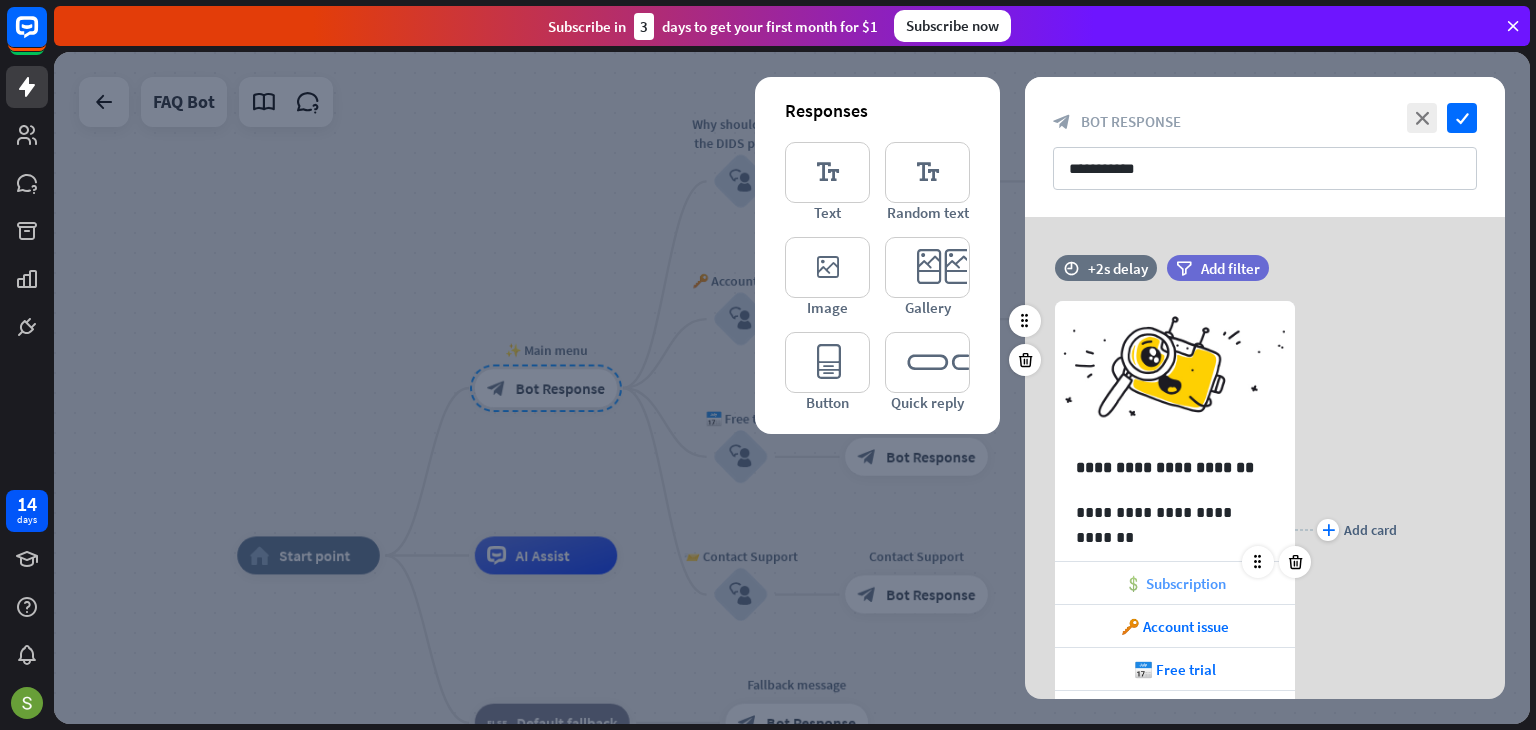 click on "💲 Subscription" at bounding box center (1175, 583) 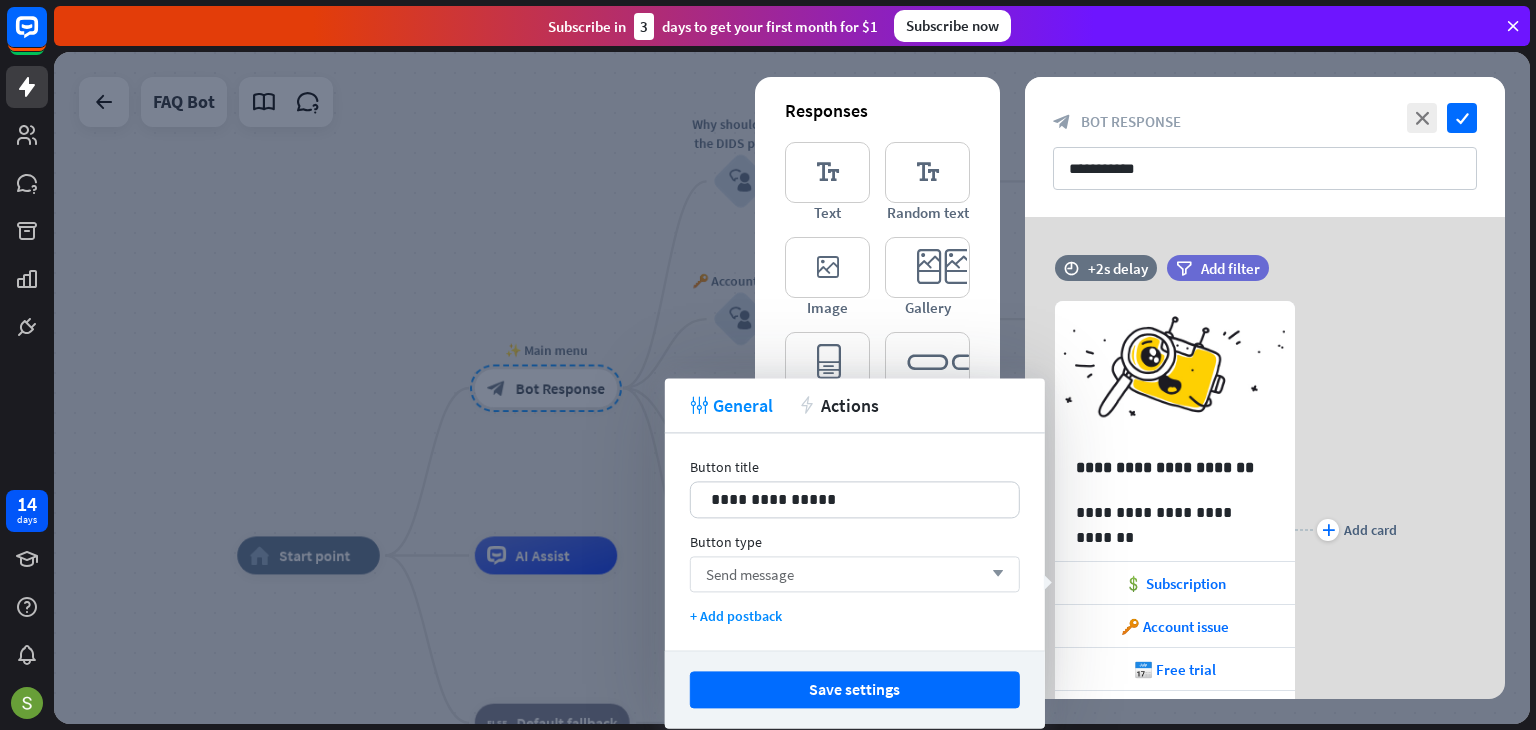 click on "Send message
arrow_down" at bounding box center [855, 574] 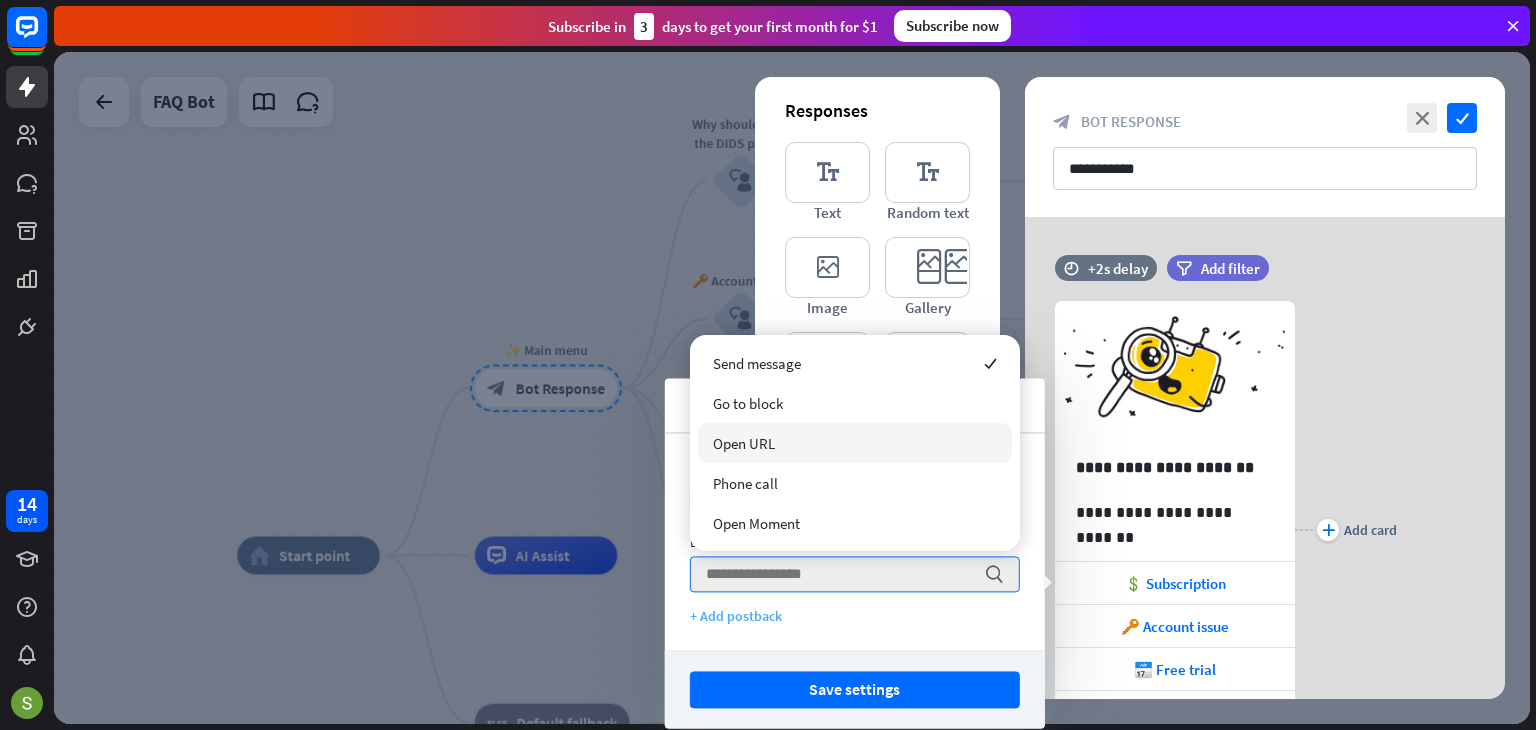 click on "+ Add postback" at bounding box center [855, 616] 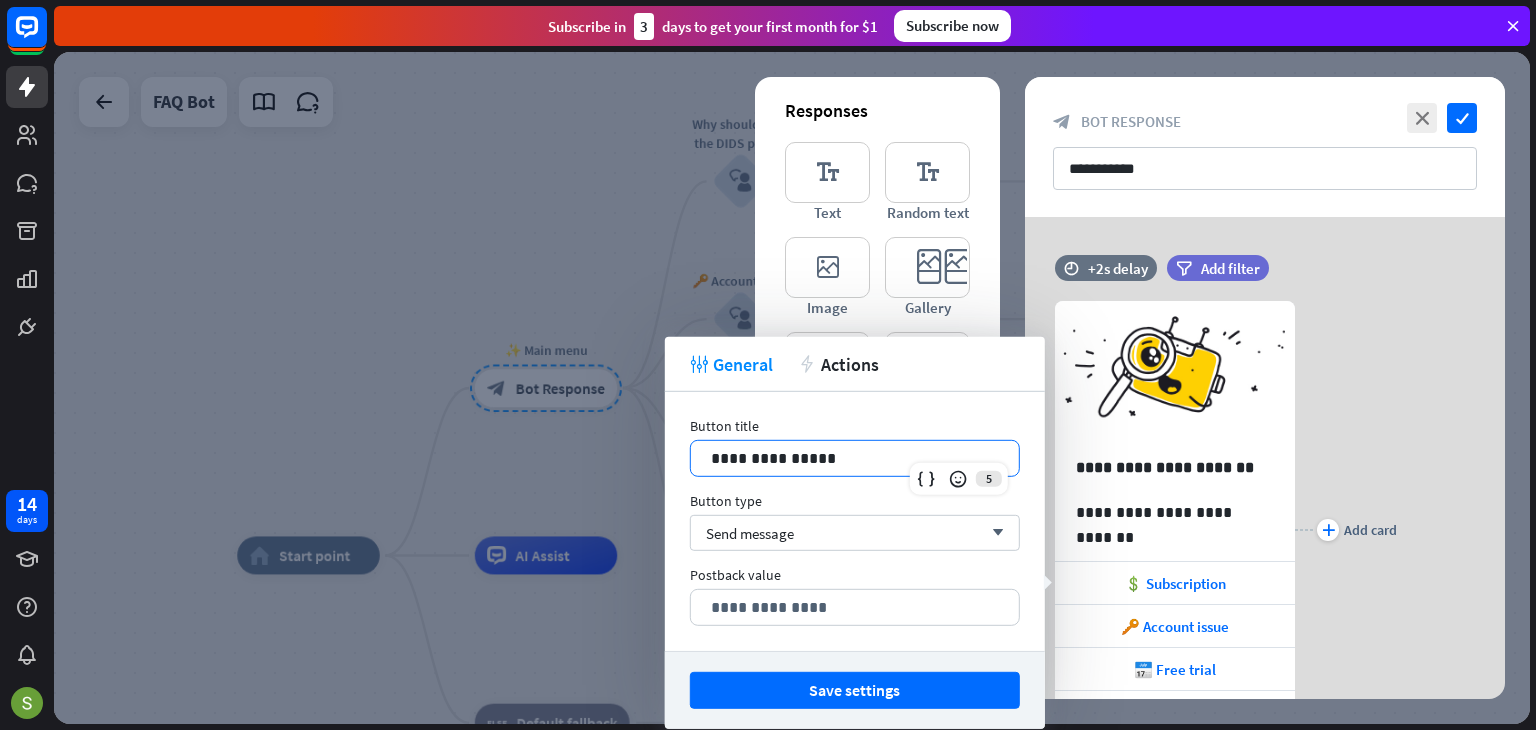 drag, startPoint x: 751, startPoint y: 459, endPoint x: 615, endPoint y: 452, distance: 136.18002 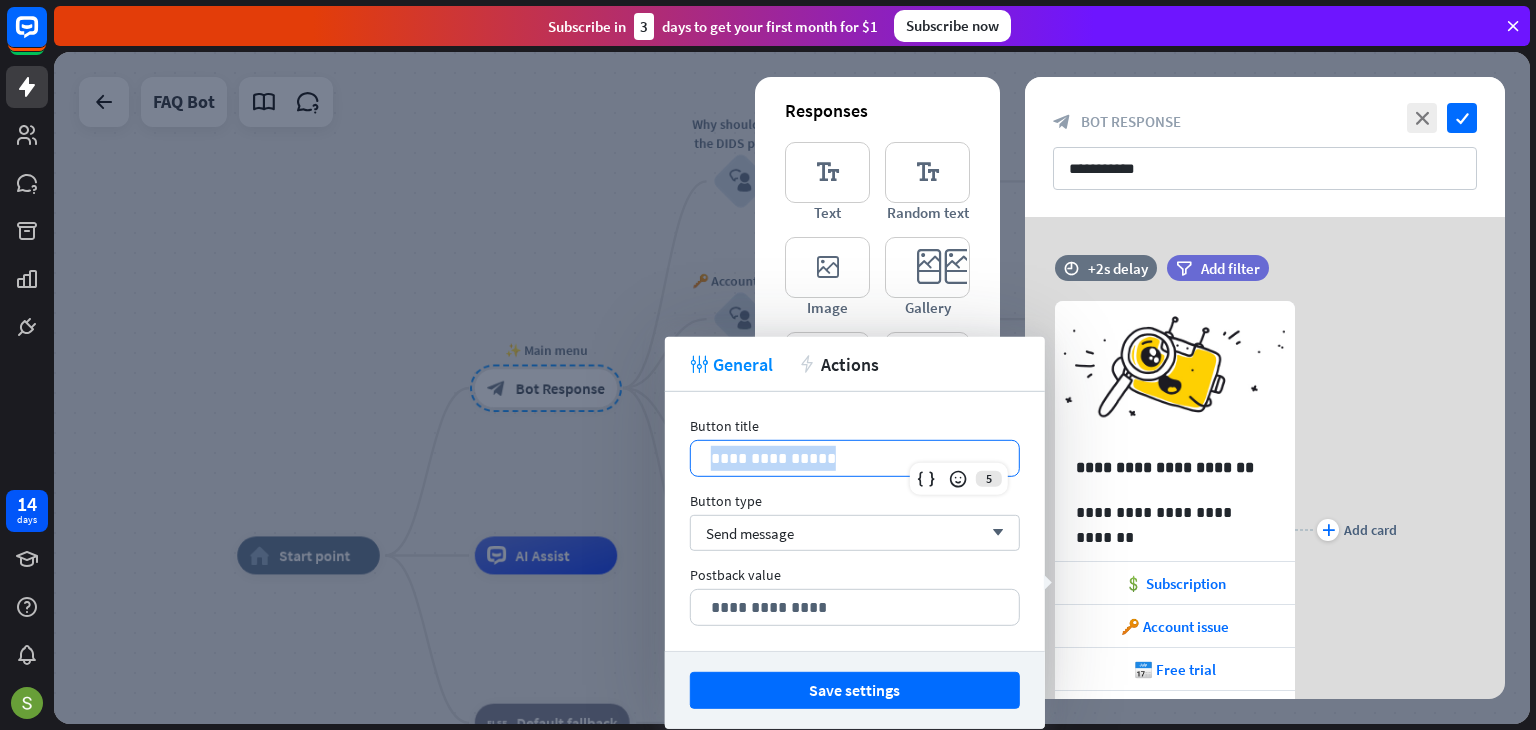 drag, startPoint x: 831, startPoint y: 459, endPoint x: 715, endPoint y: 457, distance: 116.01724 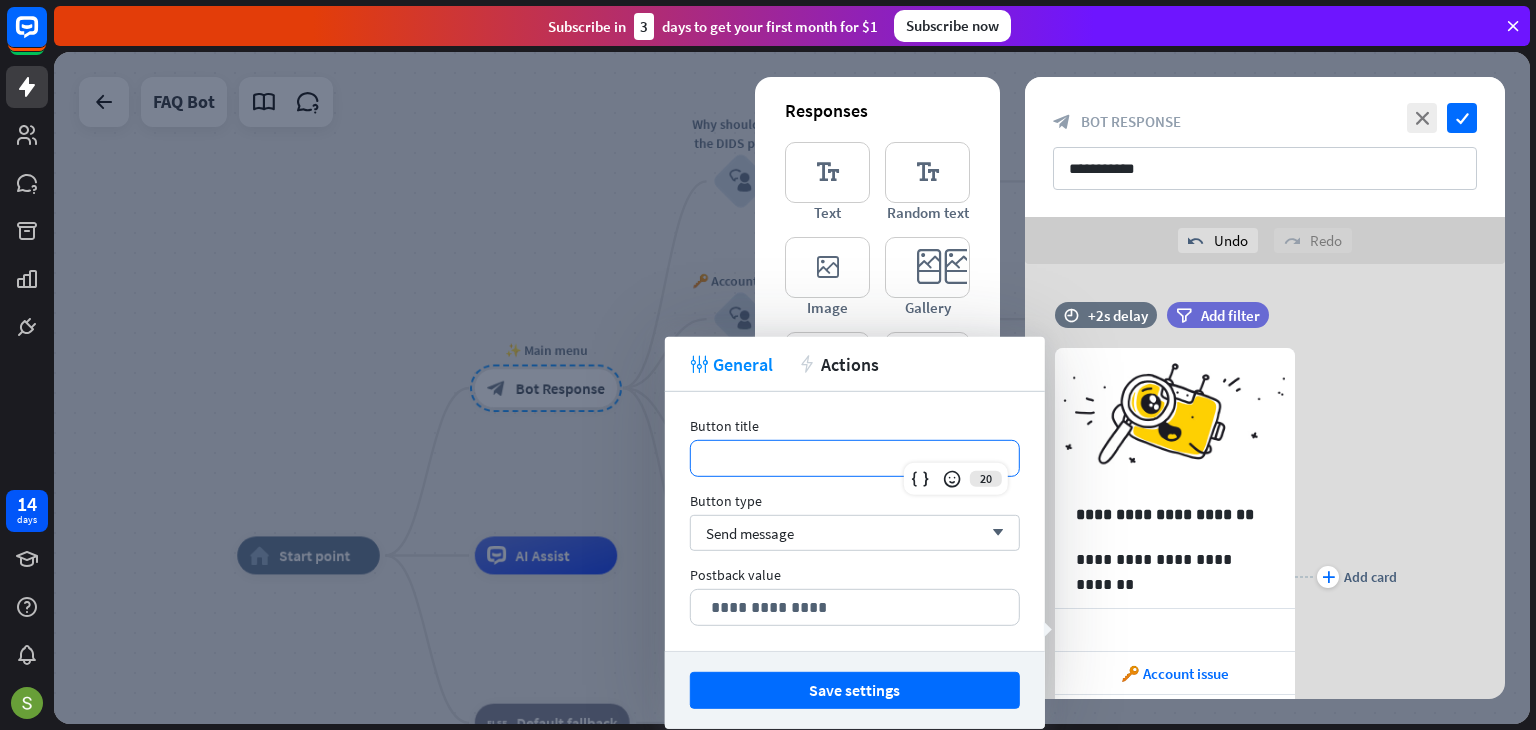 type 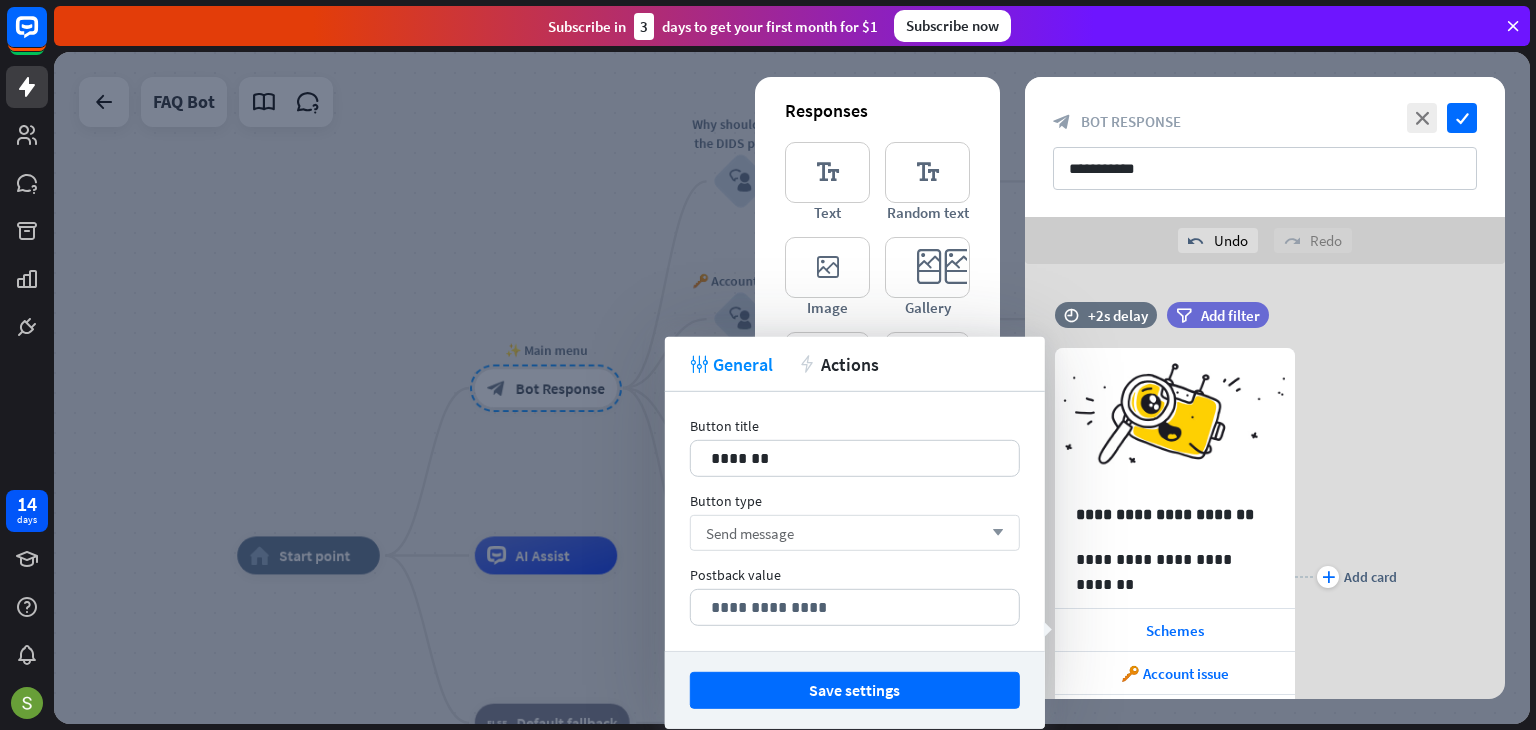 click on "Send message" at bounding box center (750, 532) 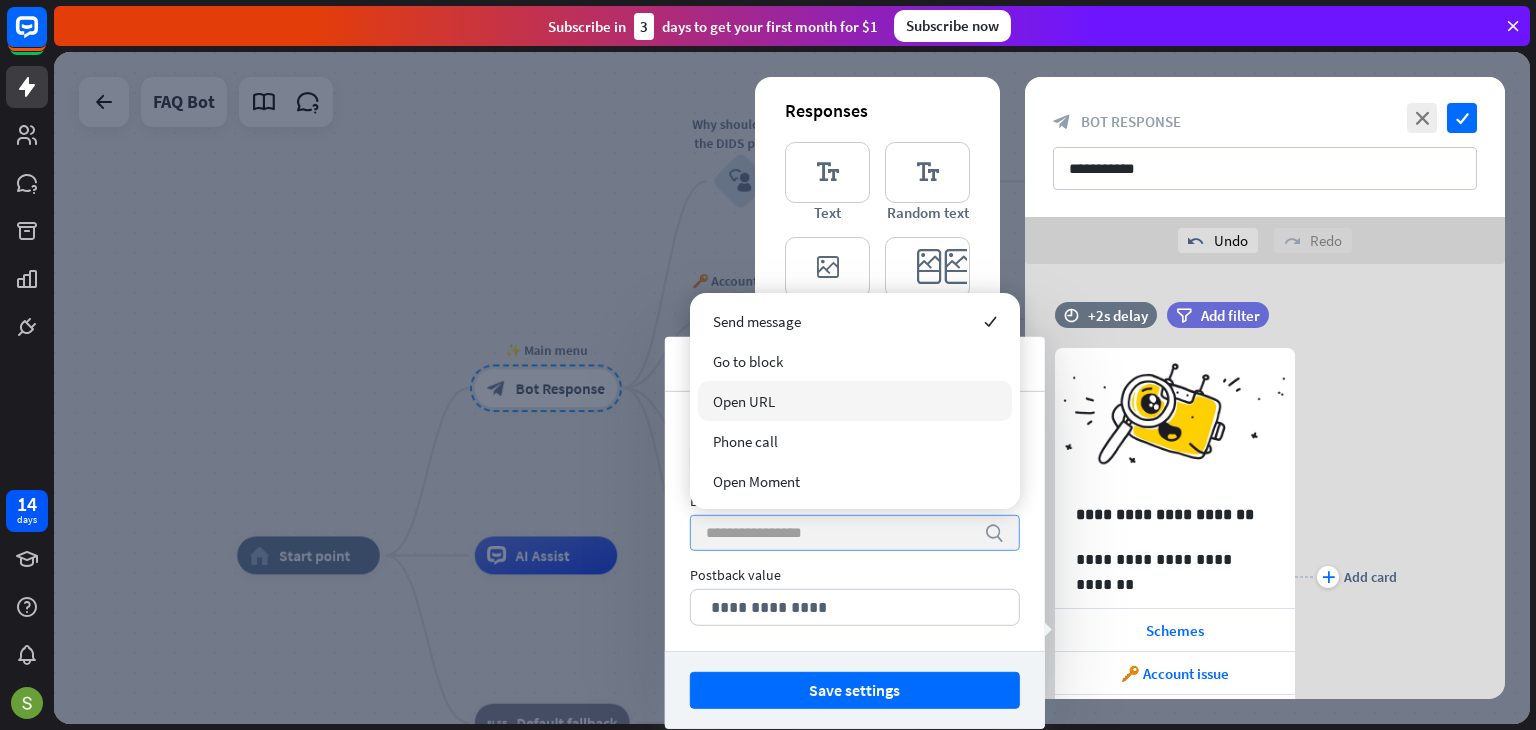 click on "Open URL" at bounding box center (855, 401) 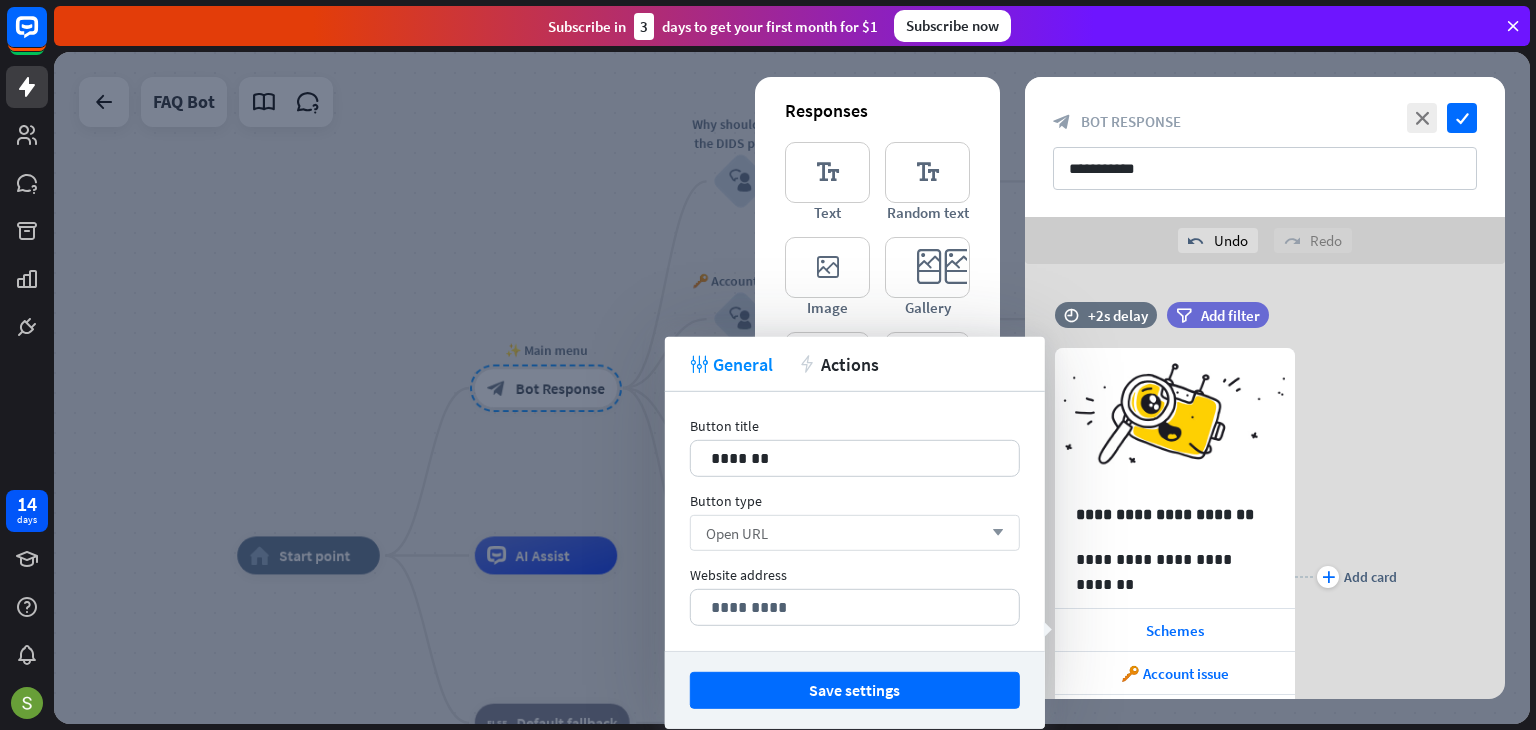 click on "Open URL
arrow_down" at bounding box center (855, 533) 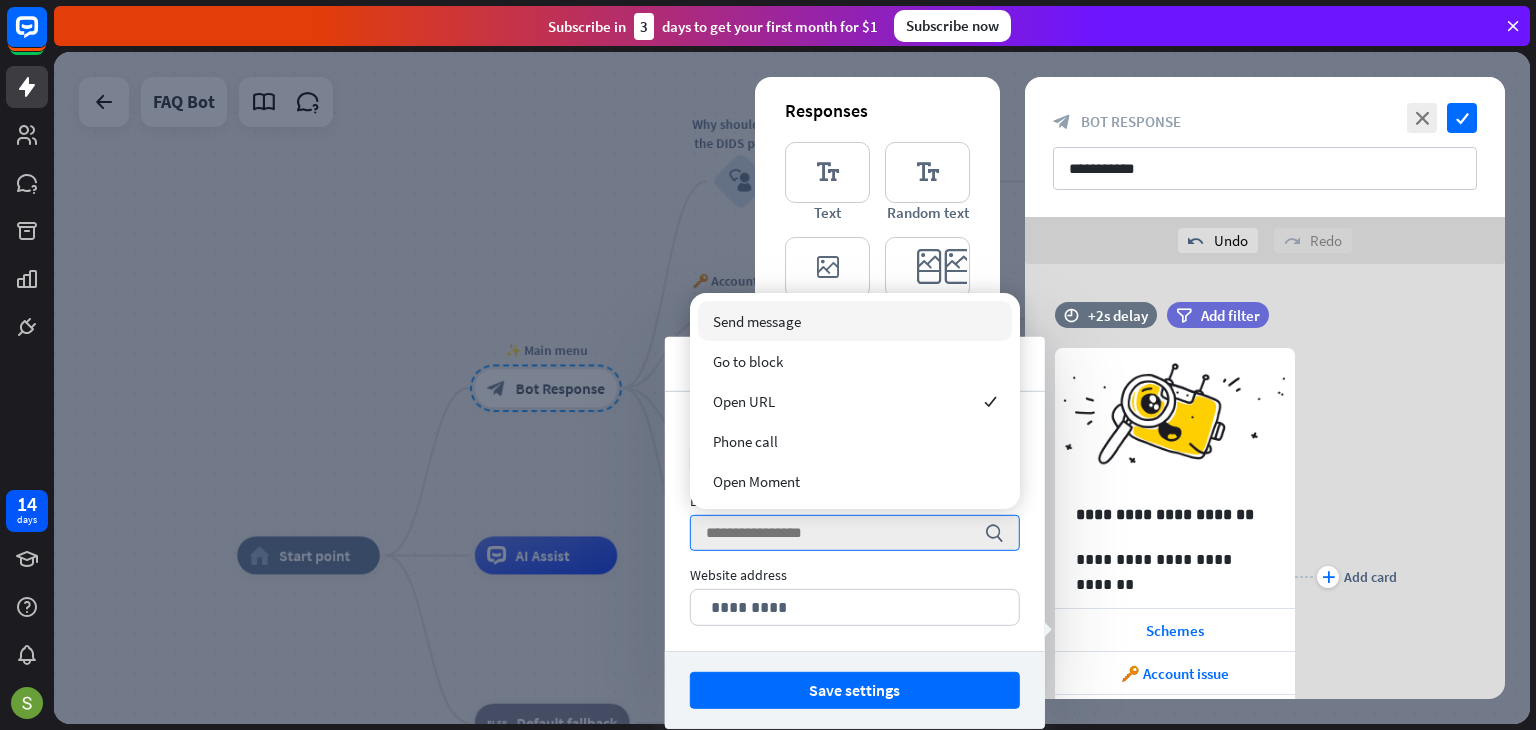 click on "Send message" at bounding box center [757, 321] 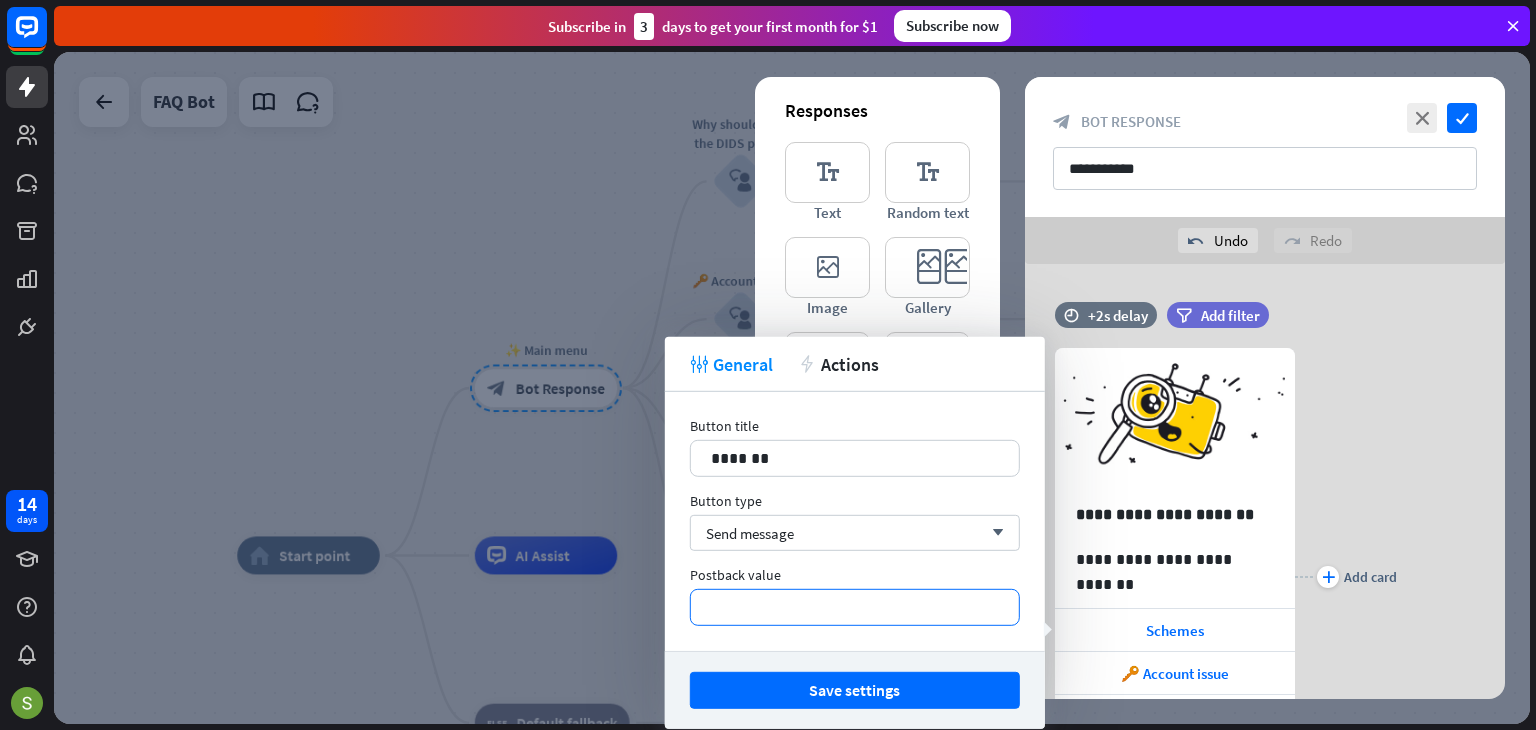 click on "**********" at bounding box center (855, 607) 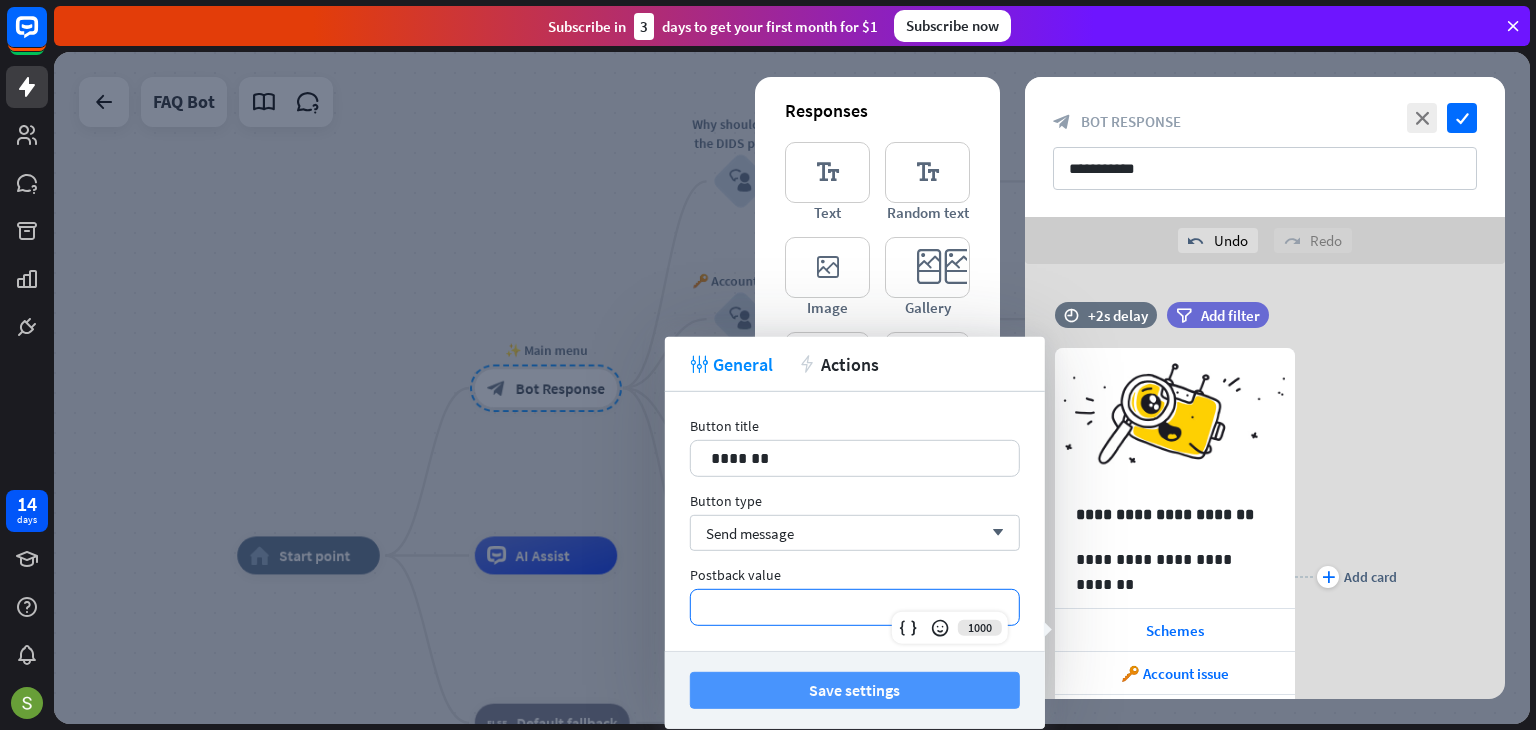 click on "Save settings" at bounding box center [855, 690] 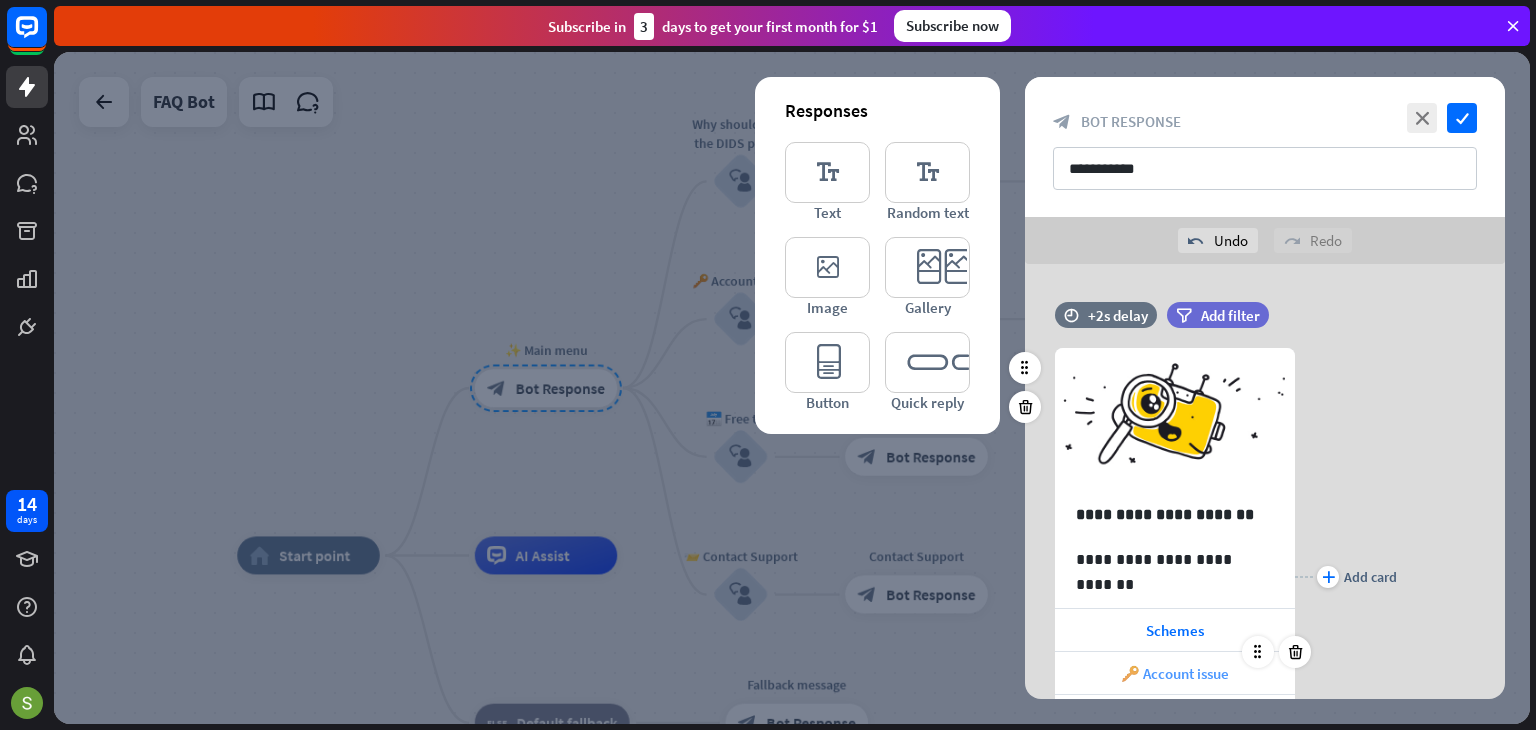 click on "🔑 Account issue" at bounding box center (1175, 673) 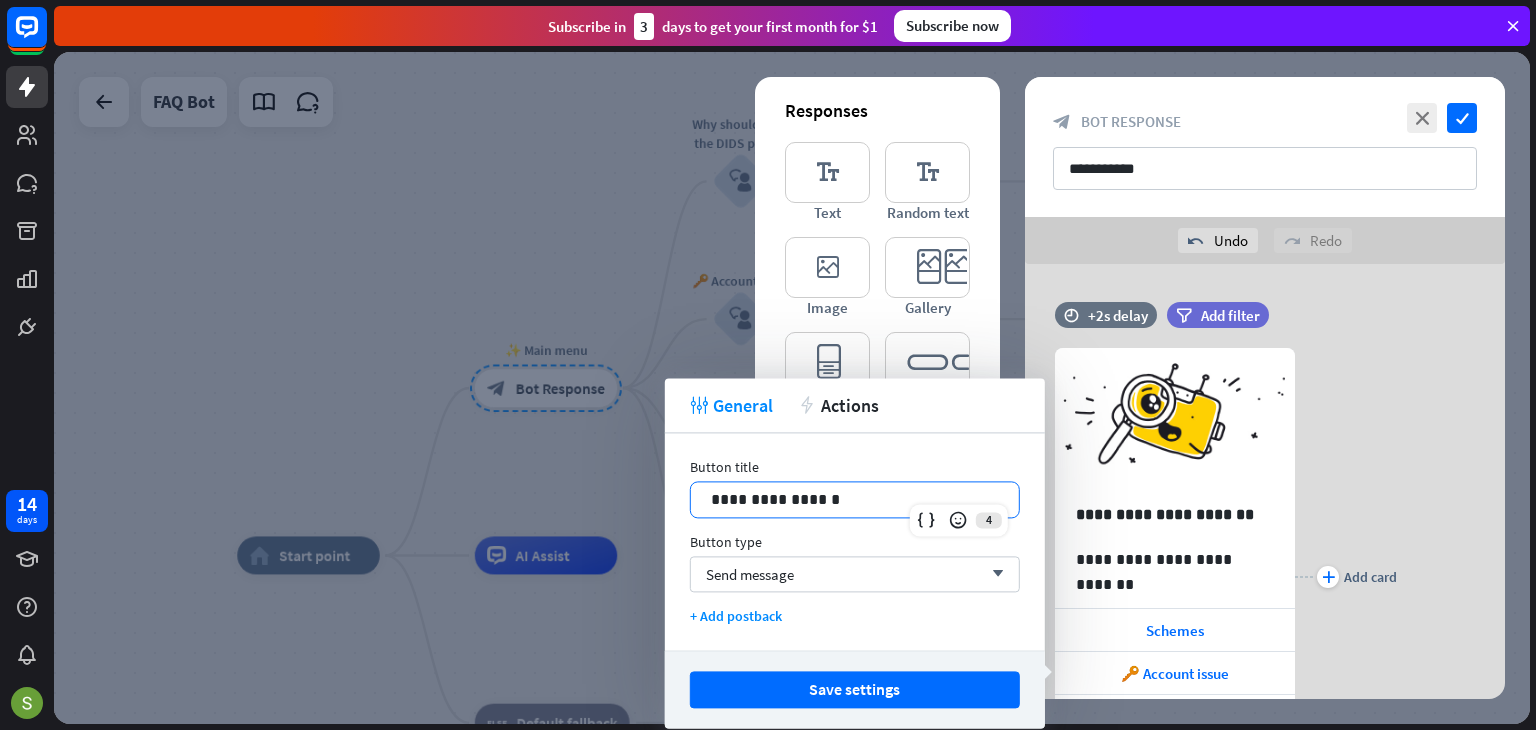 click on "**********" at bounding box center [855, 499] 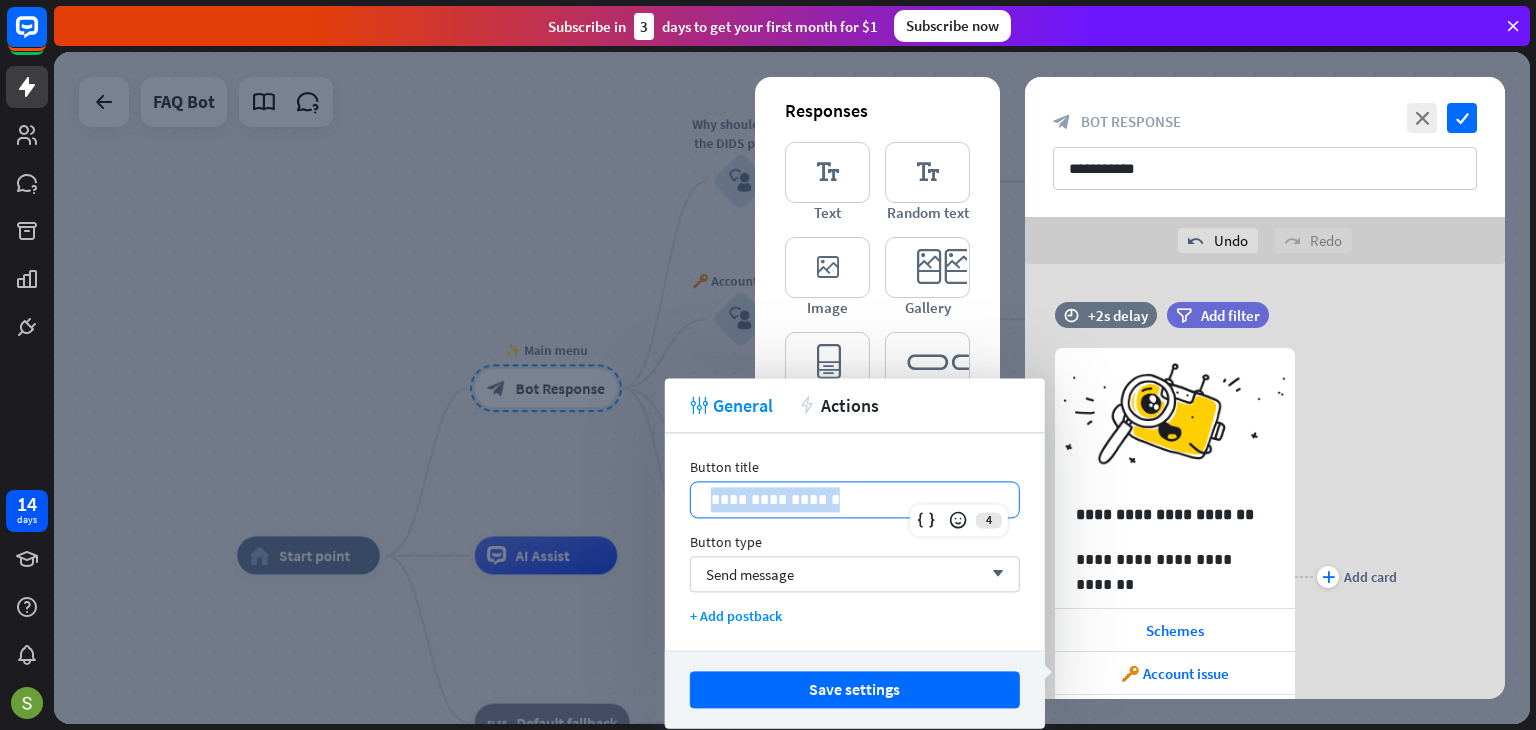 drag, startPoint x: 804, startPoint y: 502, endPoint x: 691, endPoint y: 493, distance: 113.35784 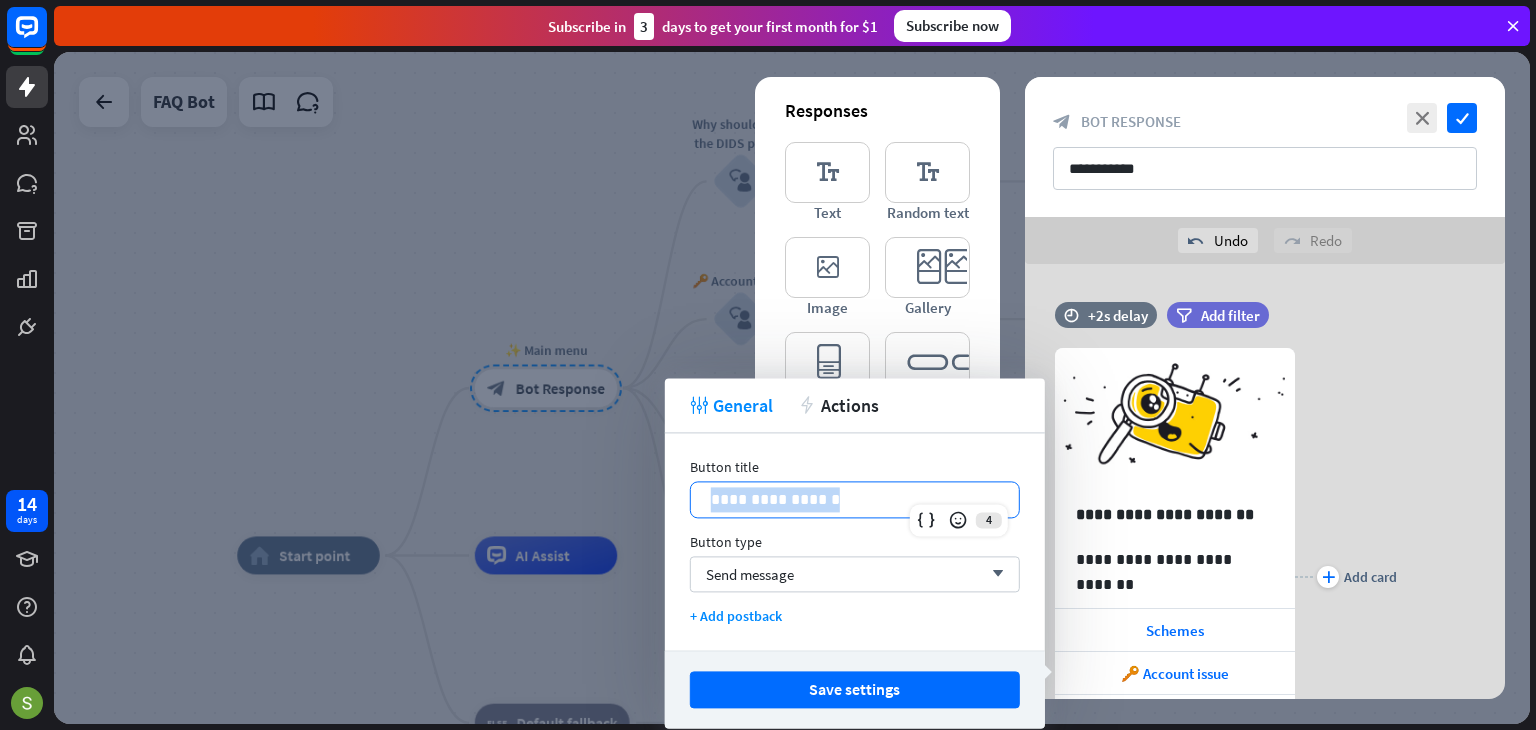 type 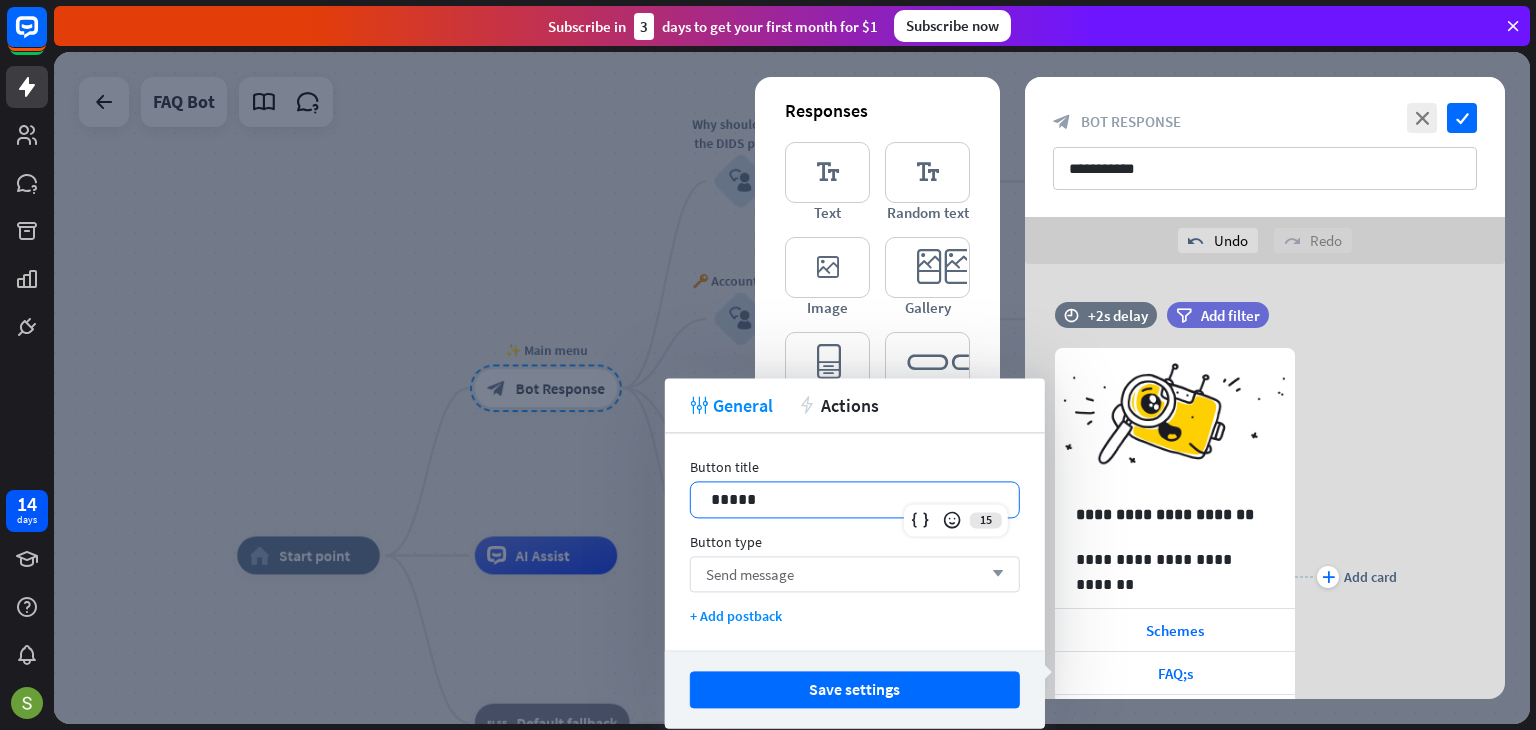 click on "Send message
arrow_down" at bounding box center [855, 574] 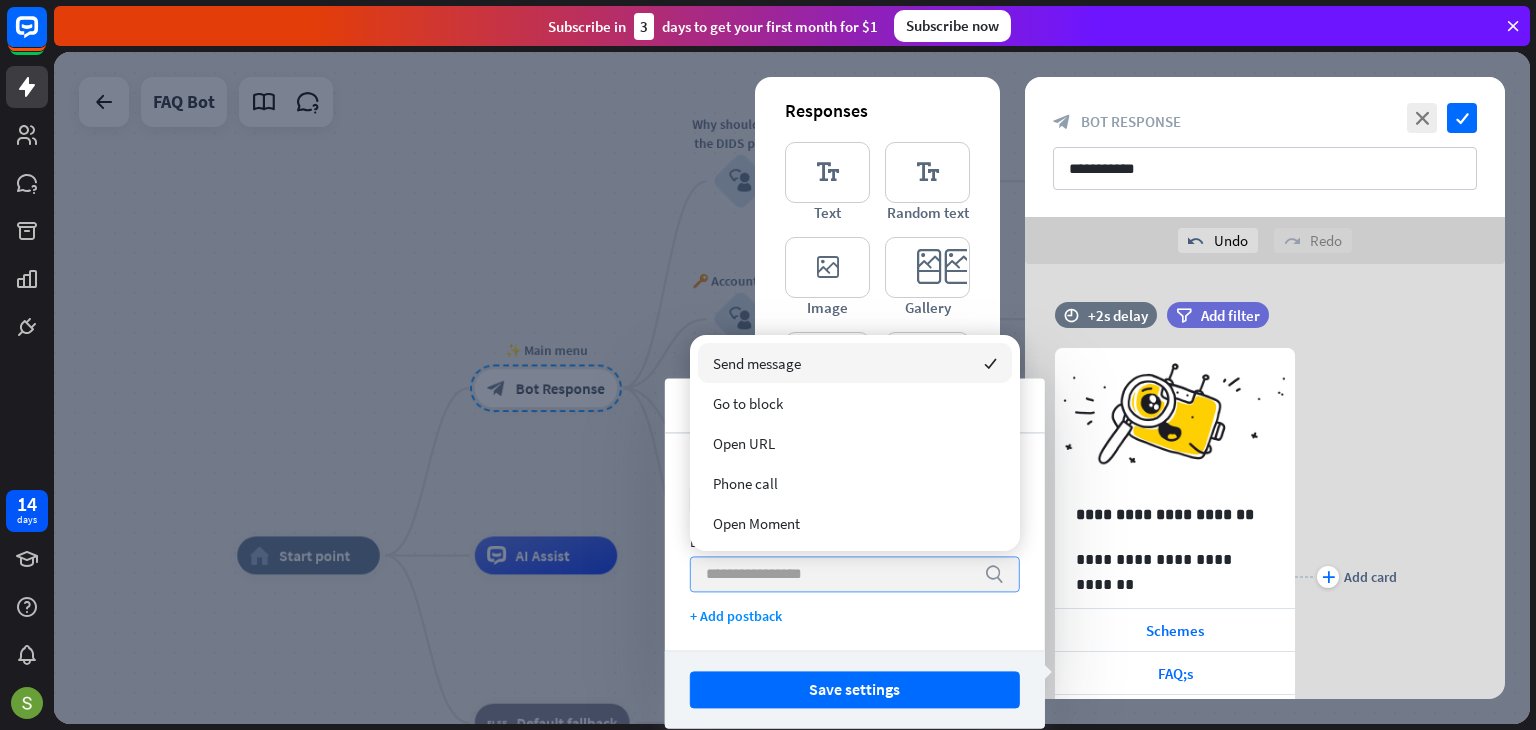 click at bounding box center [840, 574] 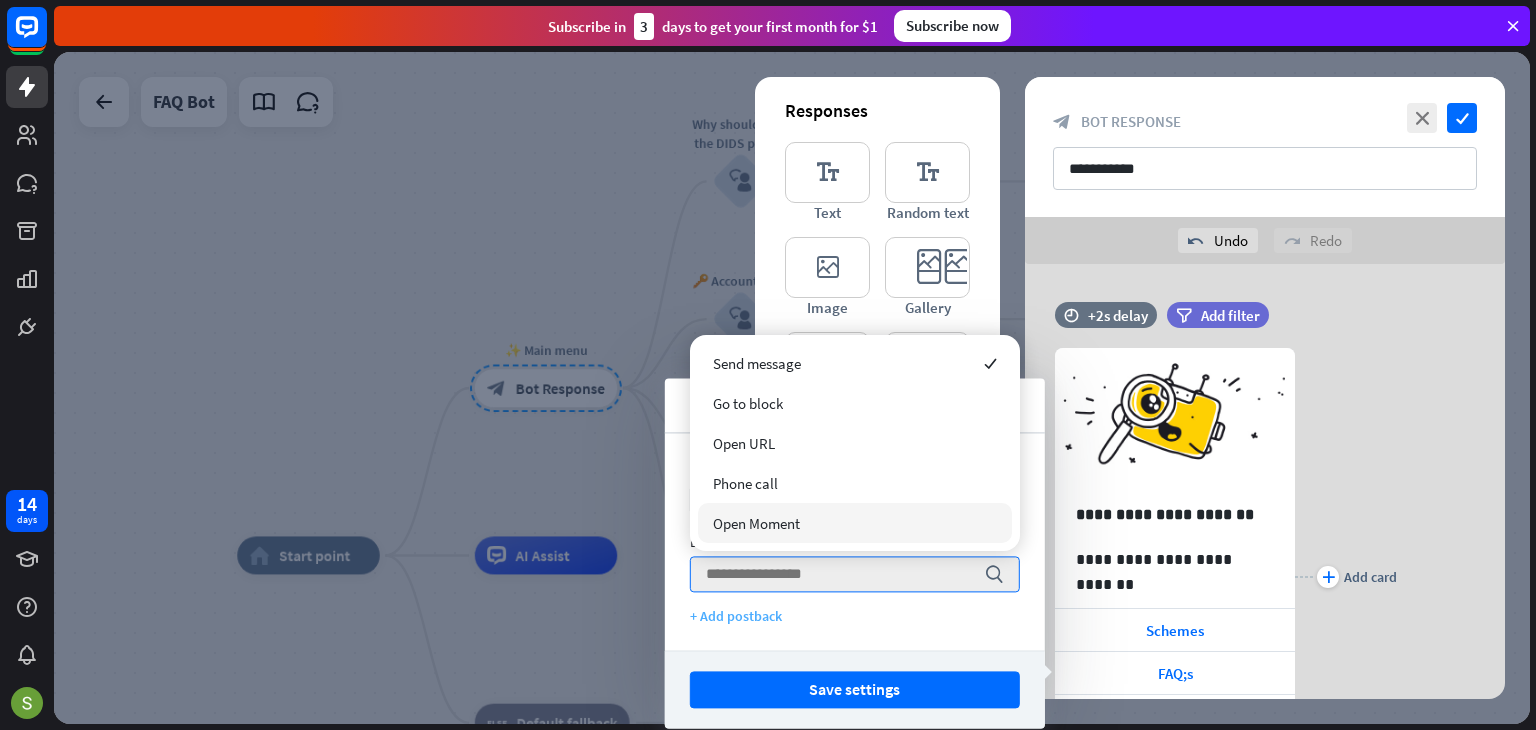 click on "+ Add postback" at bounding box center (855, 616) 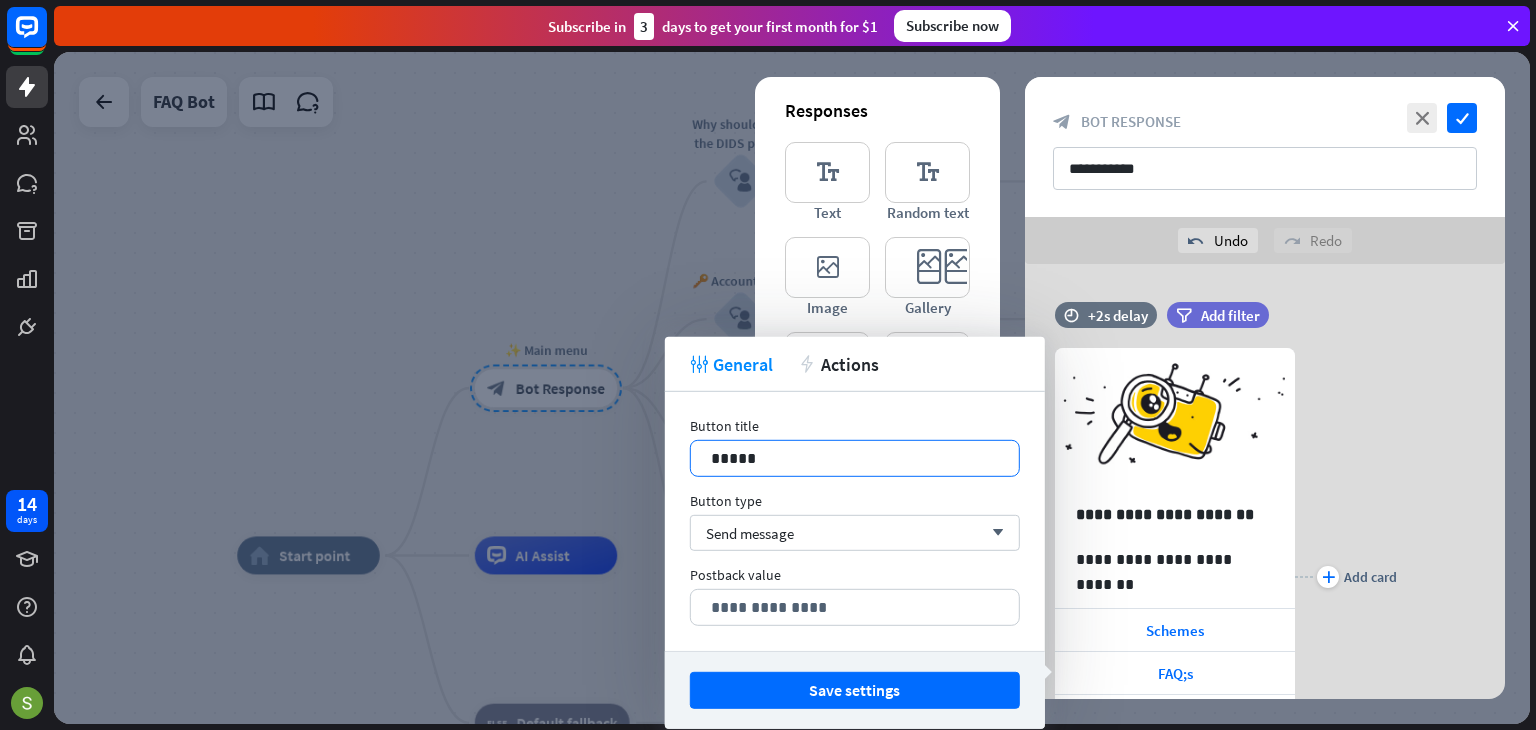 click on "*****" at bounding box center [855, 458] 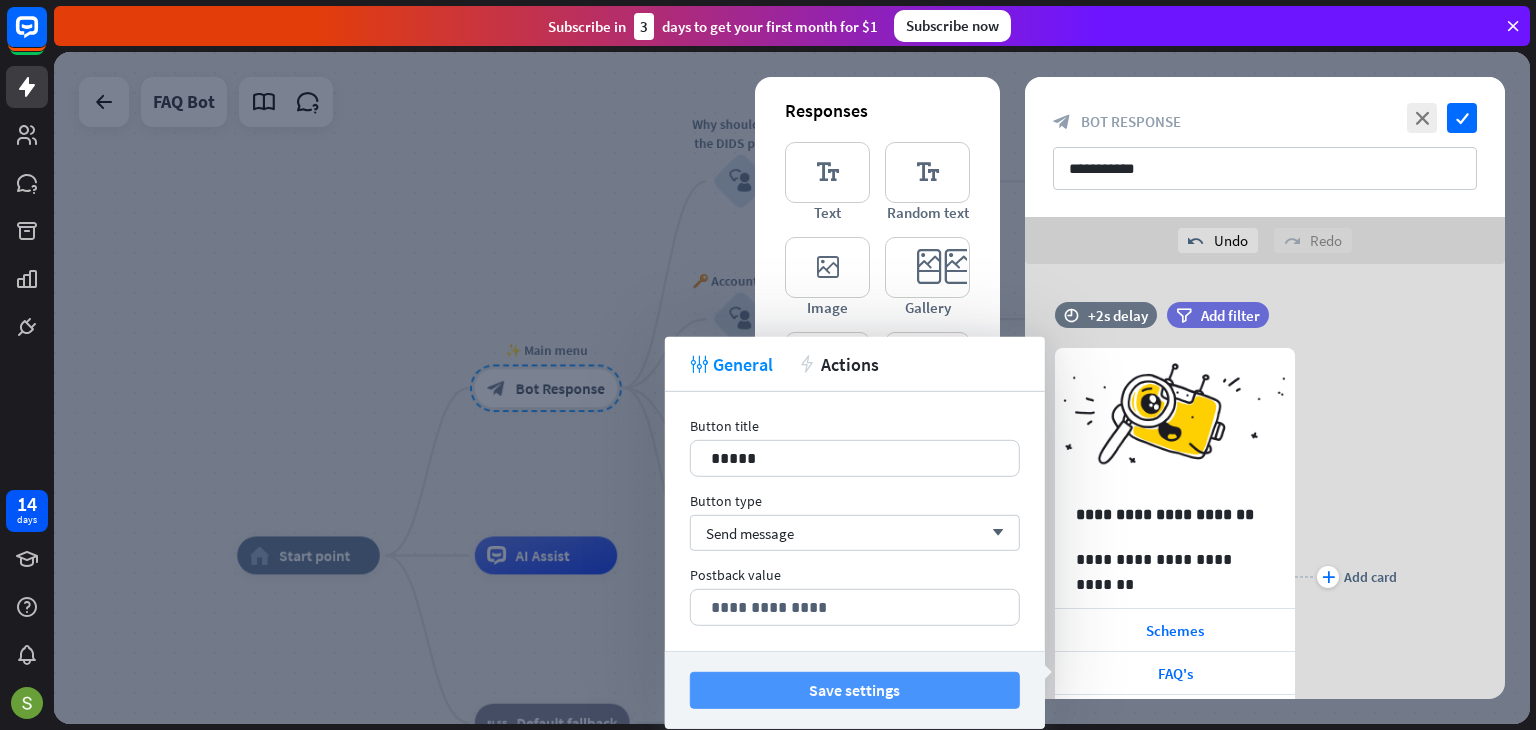 click on "Save settings" at bounding box center (855, 690) 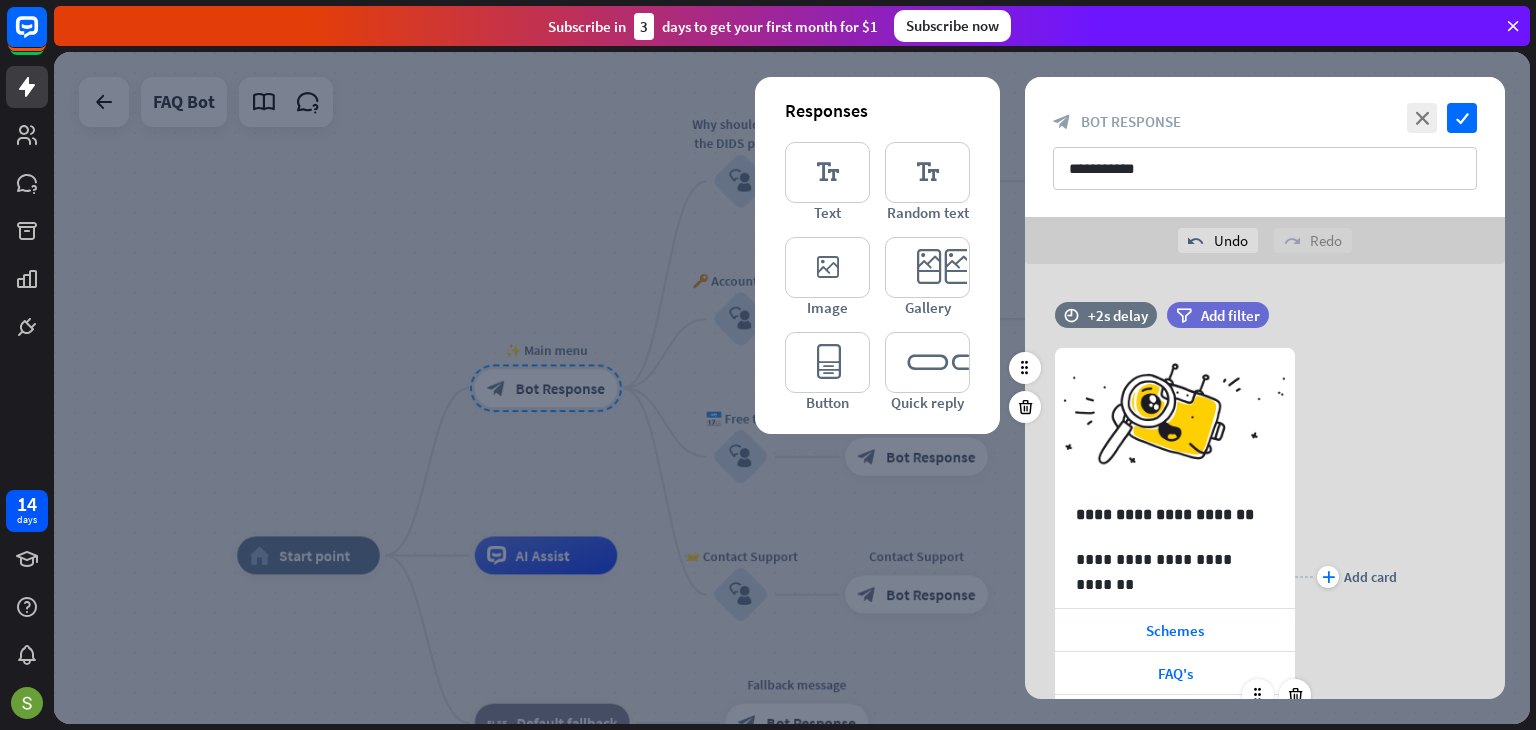 scroll, scrollTop: 200, scrollLeft: 0, axis: vertical 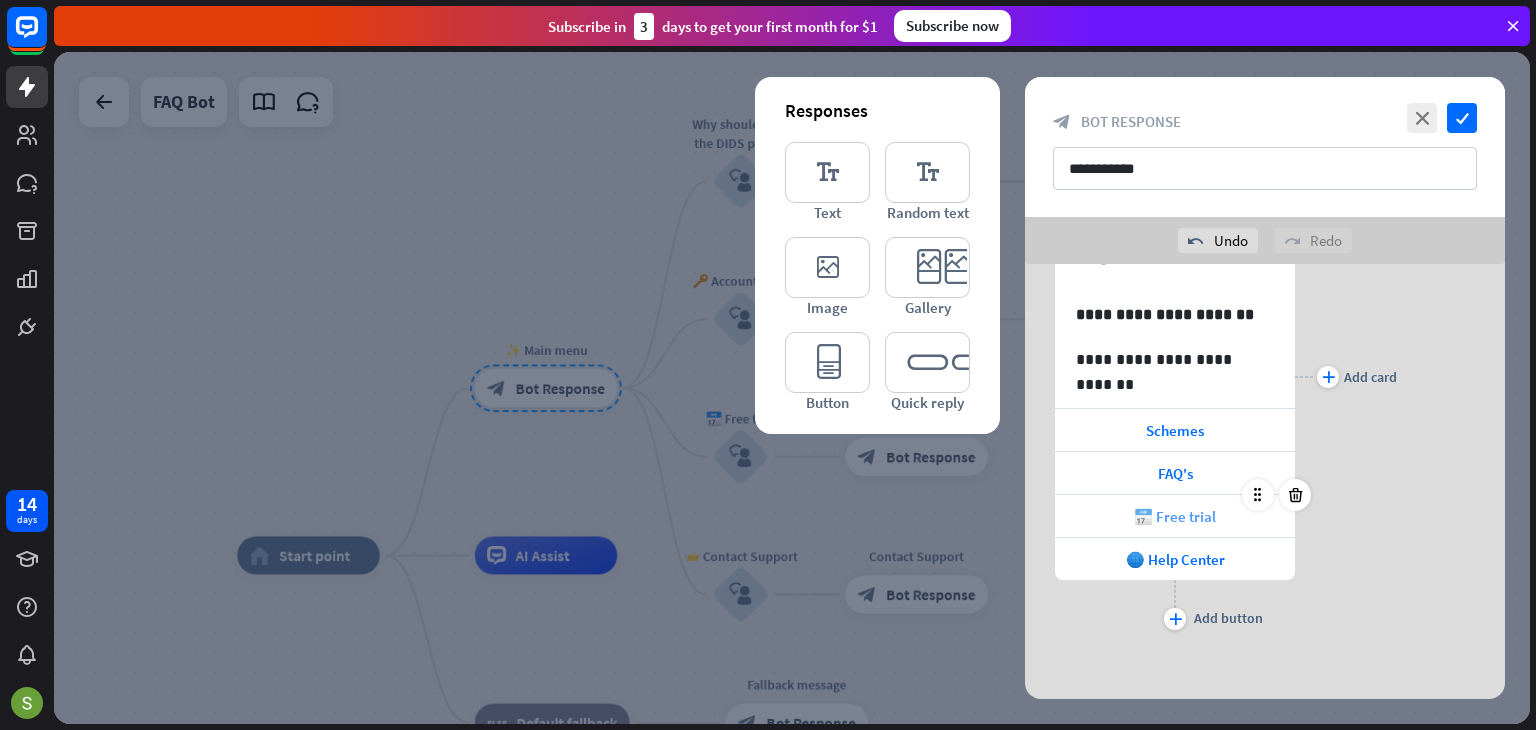 click on "📅 Free trial" at bounding box center [1175, 516] 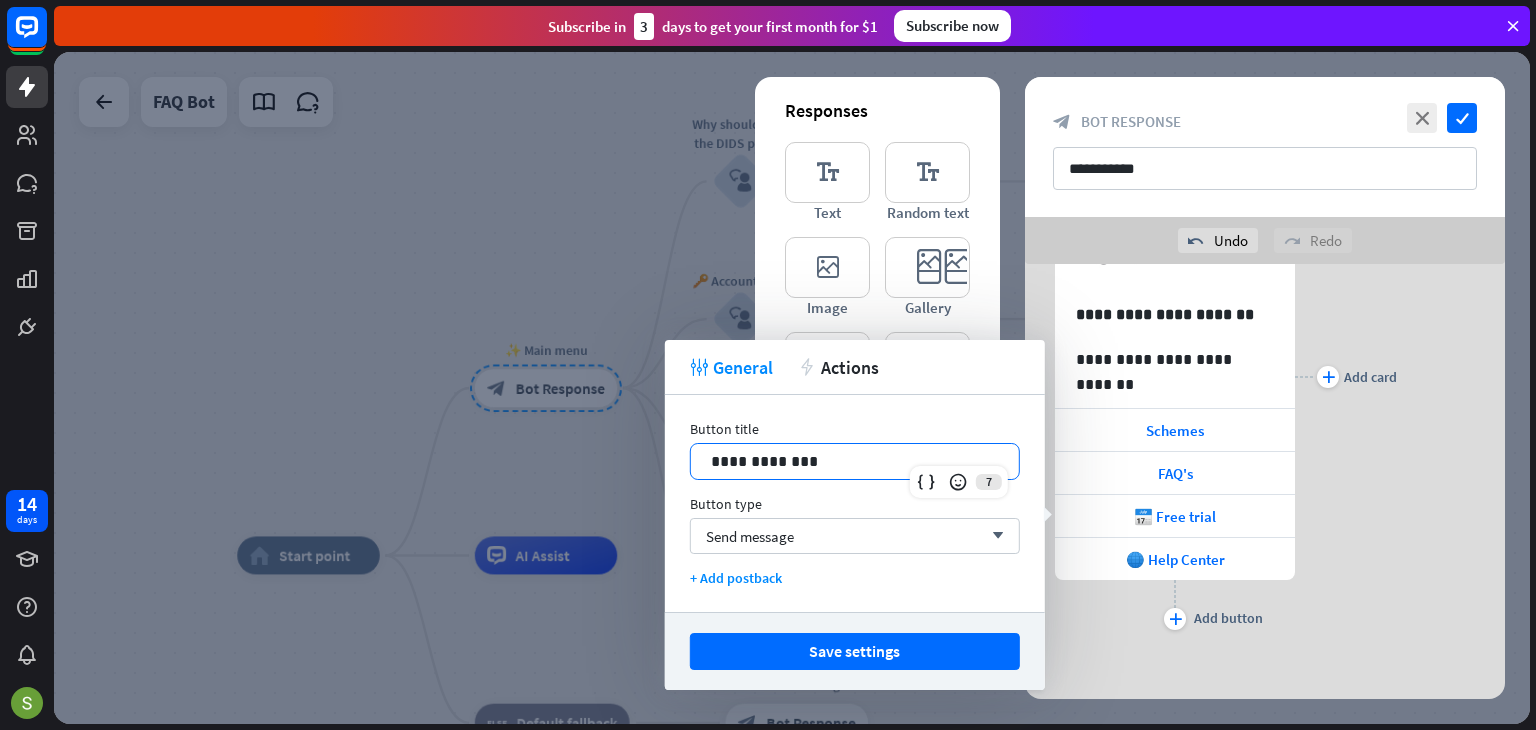 drag, startPoint x: 789, startPoint y: 465, endPoint x: 660, endPoint y: 469, distance: 129.062 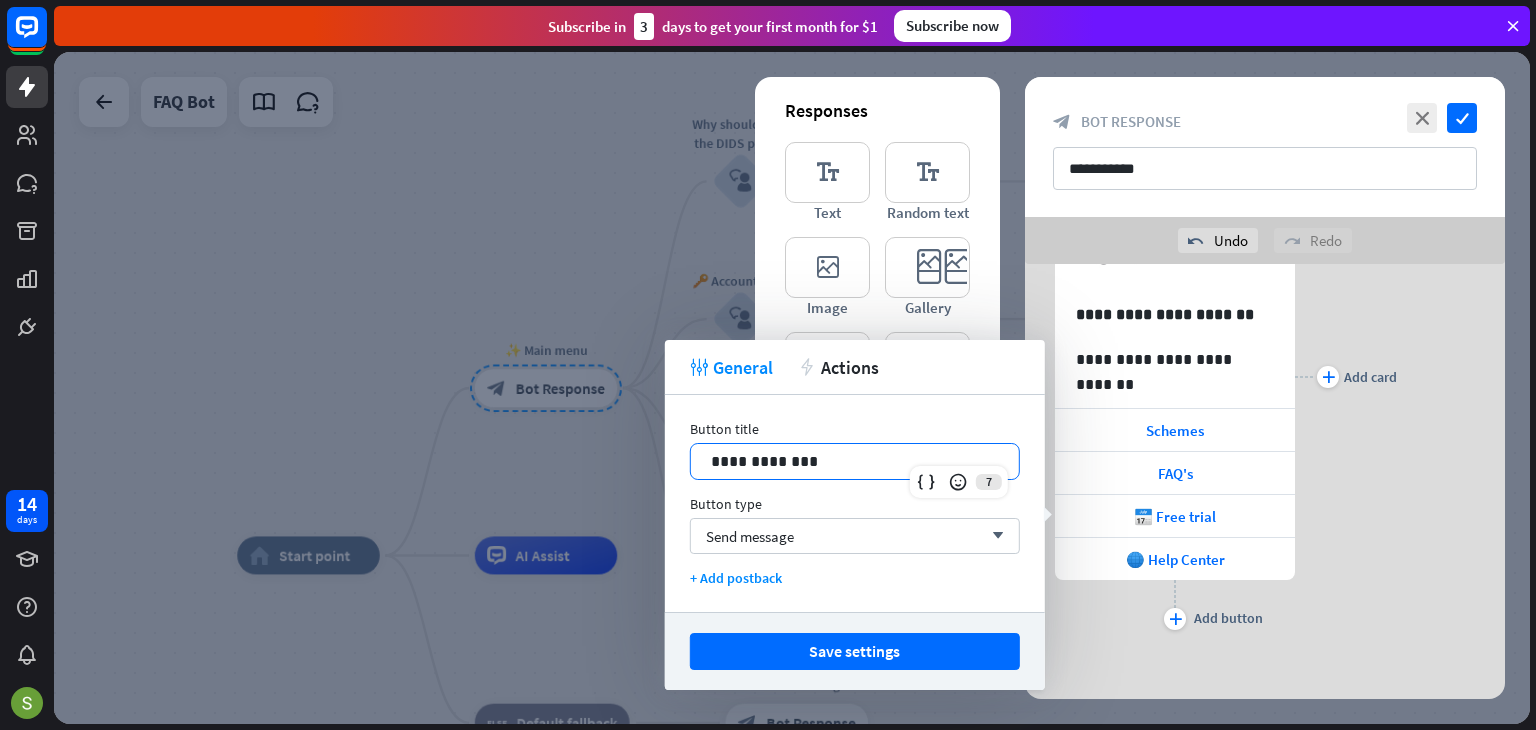 click on "**********" at bounding box center (855, 461) 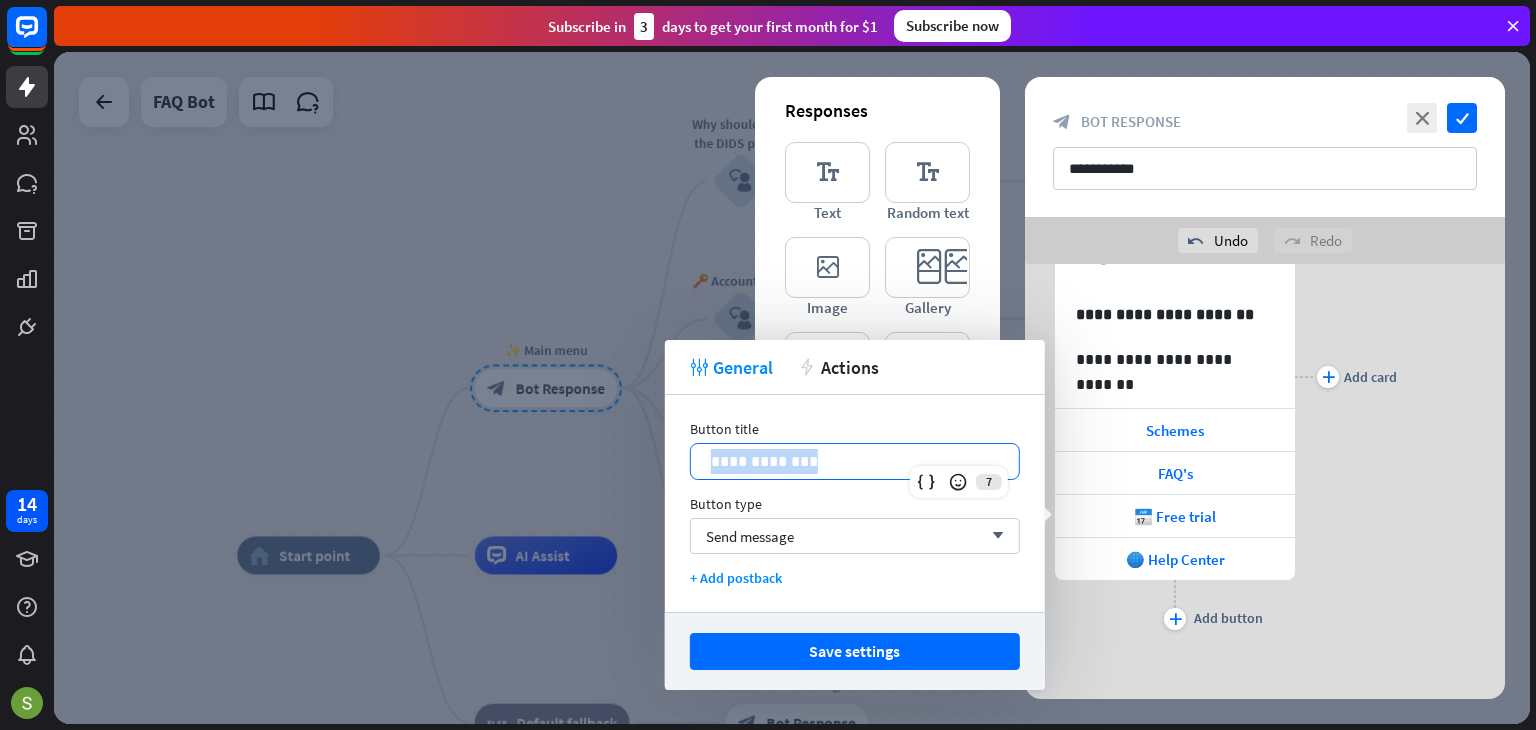drag, startPoint x: 823, startPoint y: 460, endPoint x: 704, endPoint y: 460, distance: 119 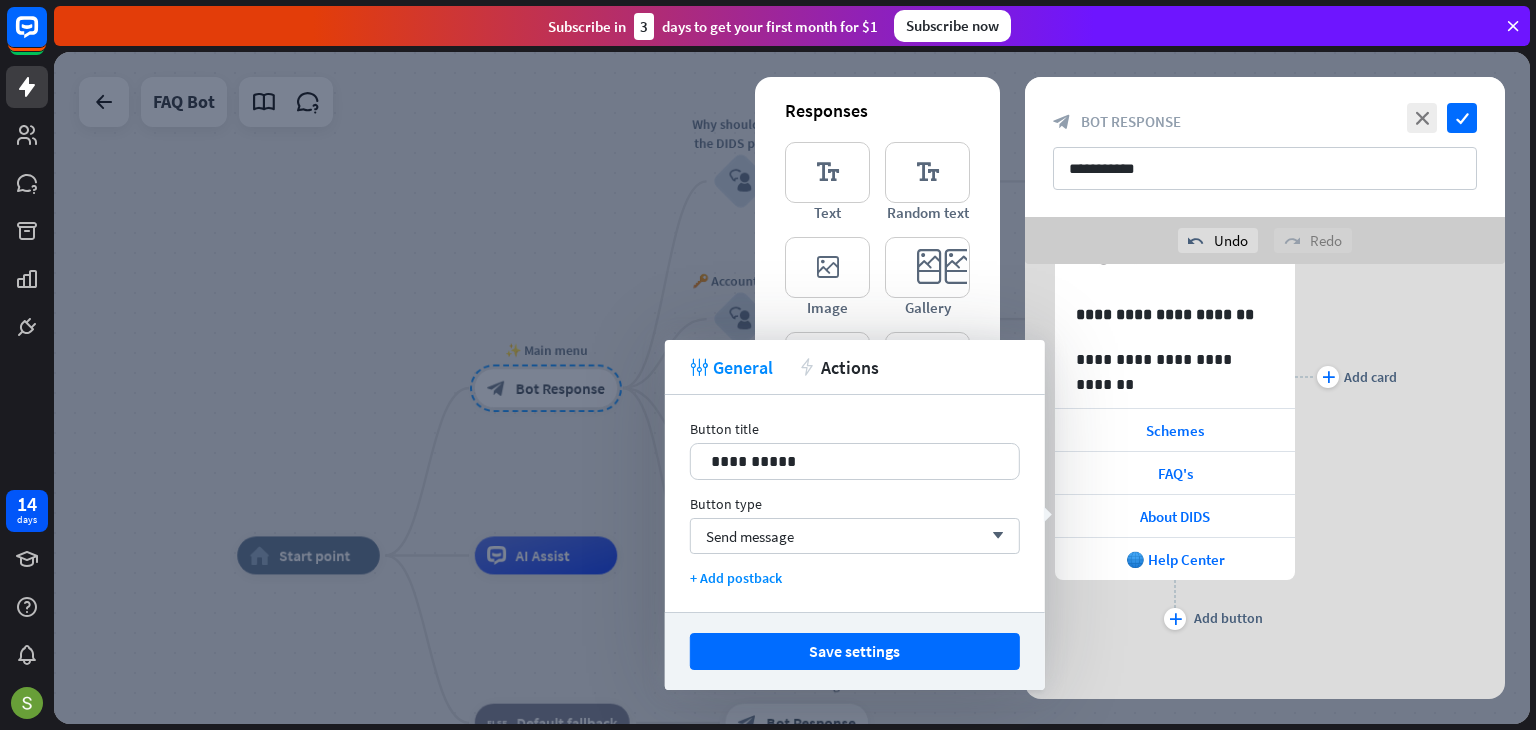 click on "**********" at bounding box center [855, 503] 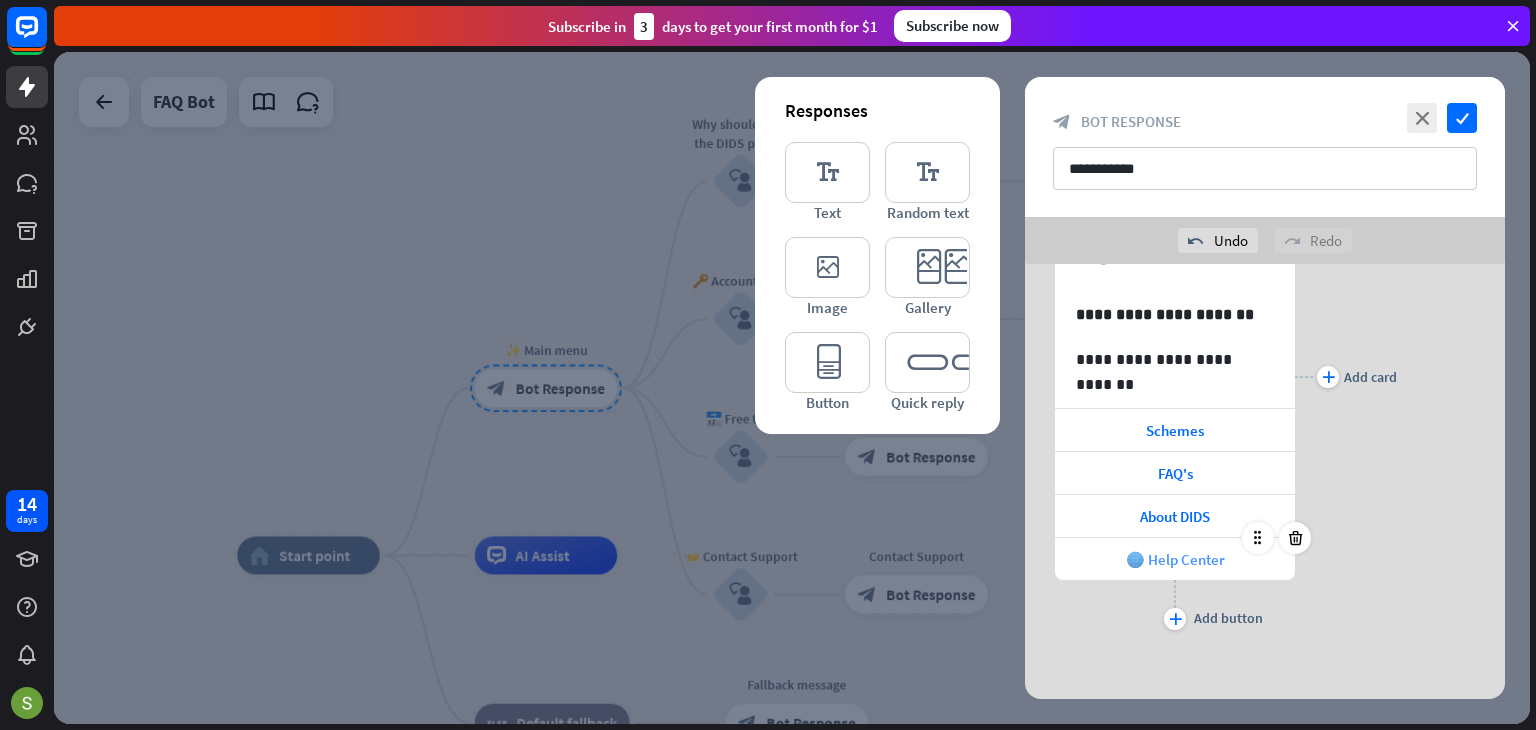 click on "🌐 Help Center" at bounding box center (1175, 559) 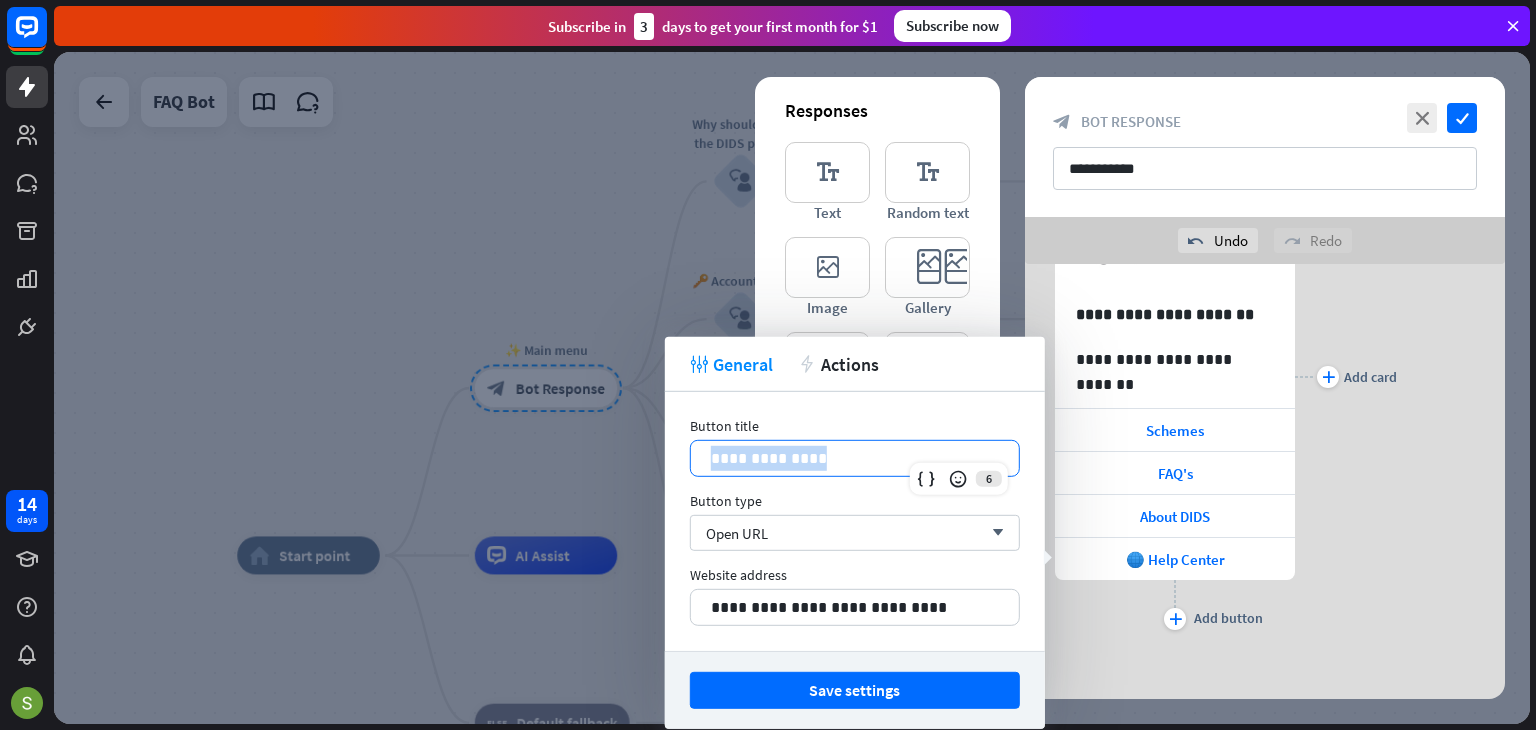 drag, startPoint x: 856, startPoint y: 461, endPoint x: 699, endPoint y: 459, distance: 157.01274 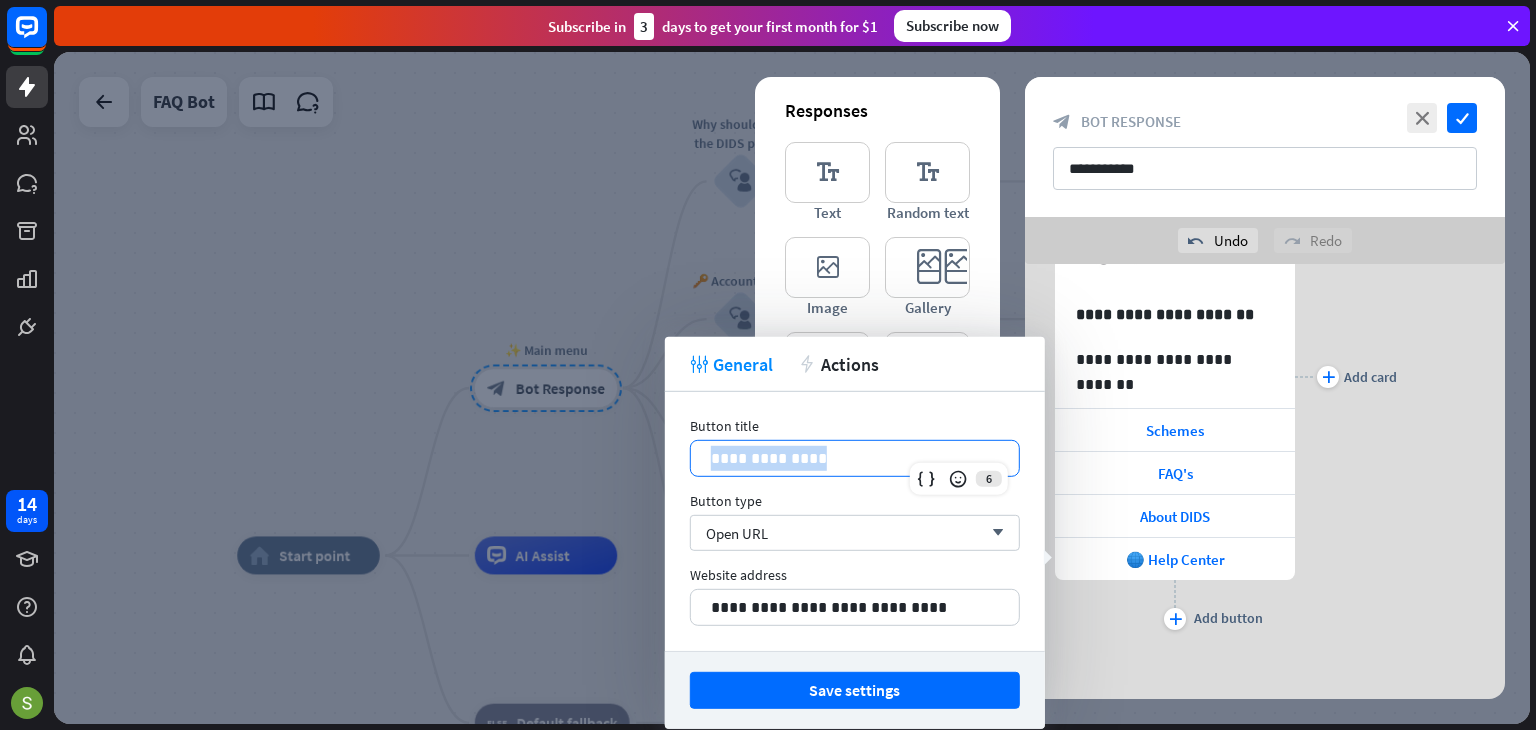 click on "**********" at bounding box center (855, 458) 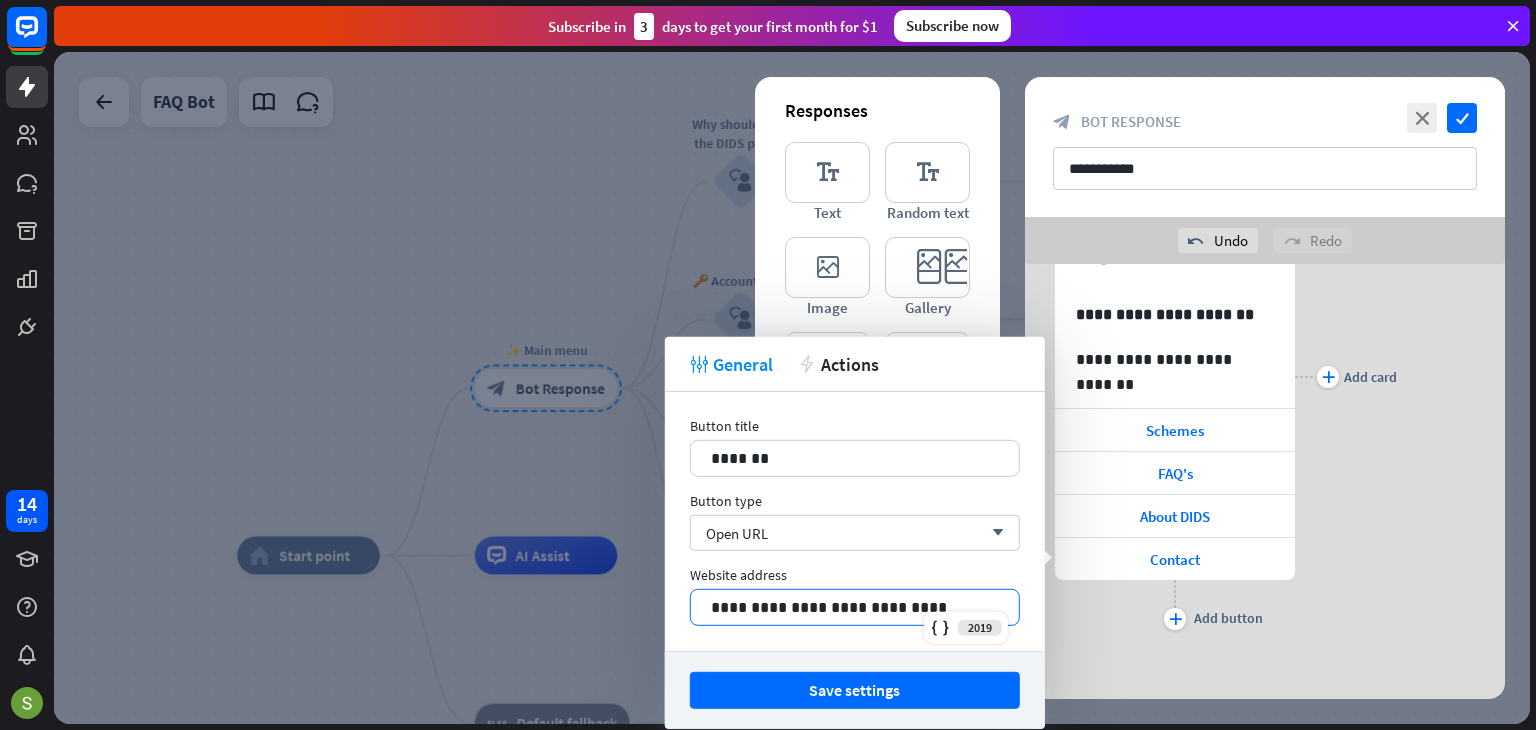 click on "**********" at bounding box center (855, 607) 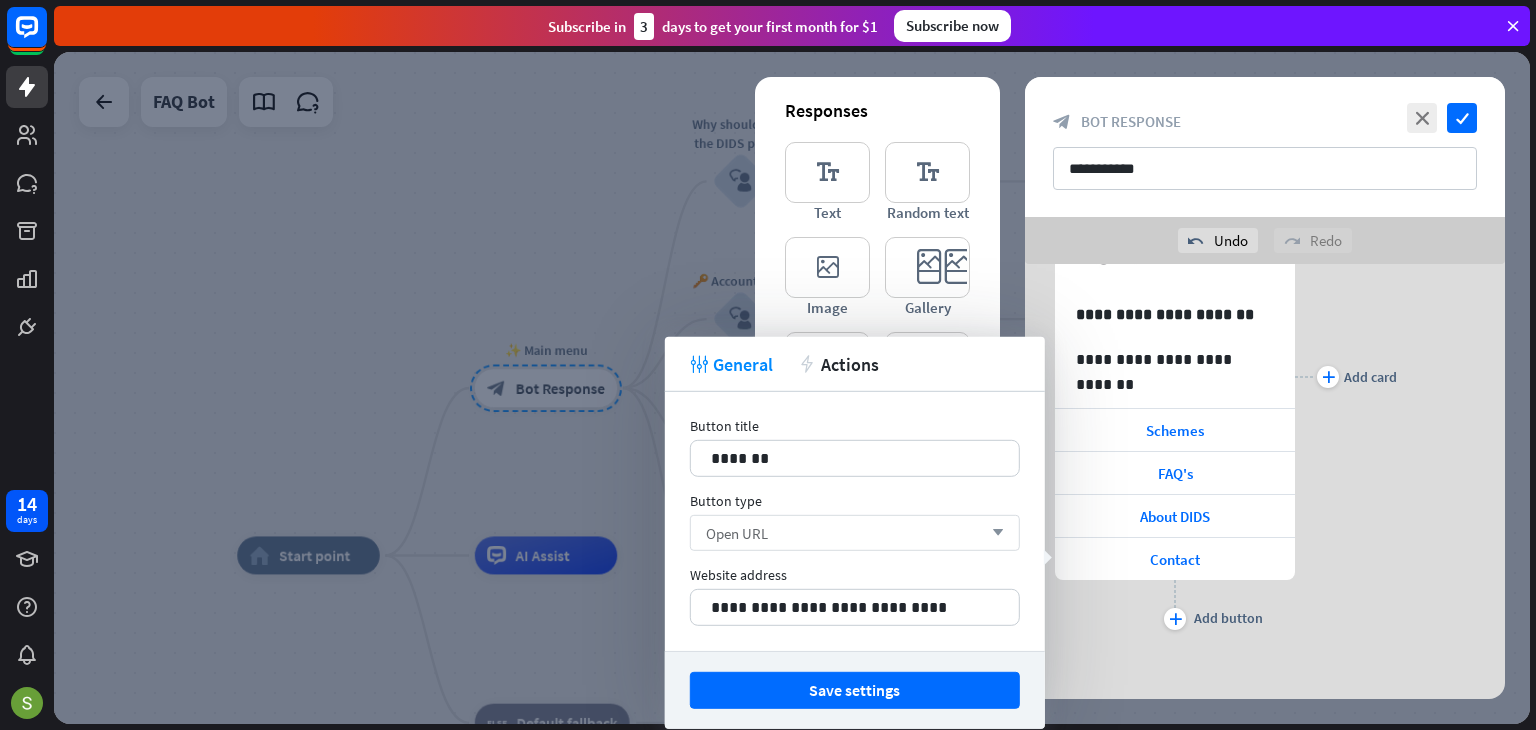 click on "arrow_down" at bounding box center (993, 533) 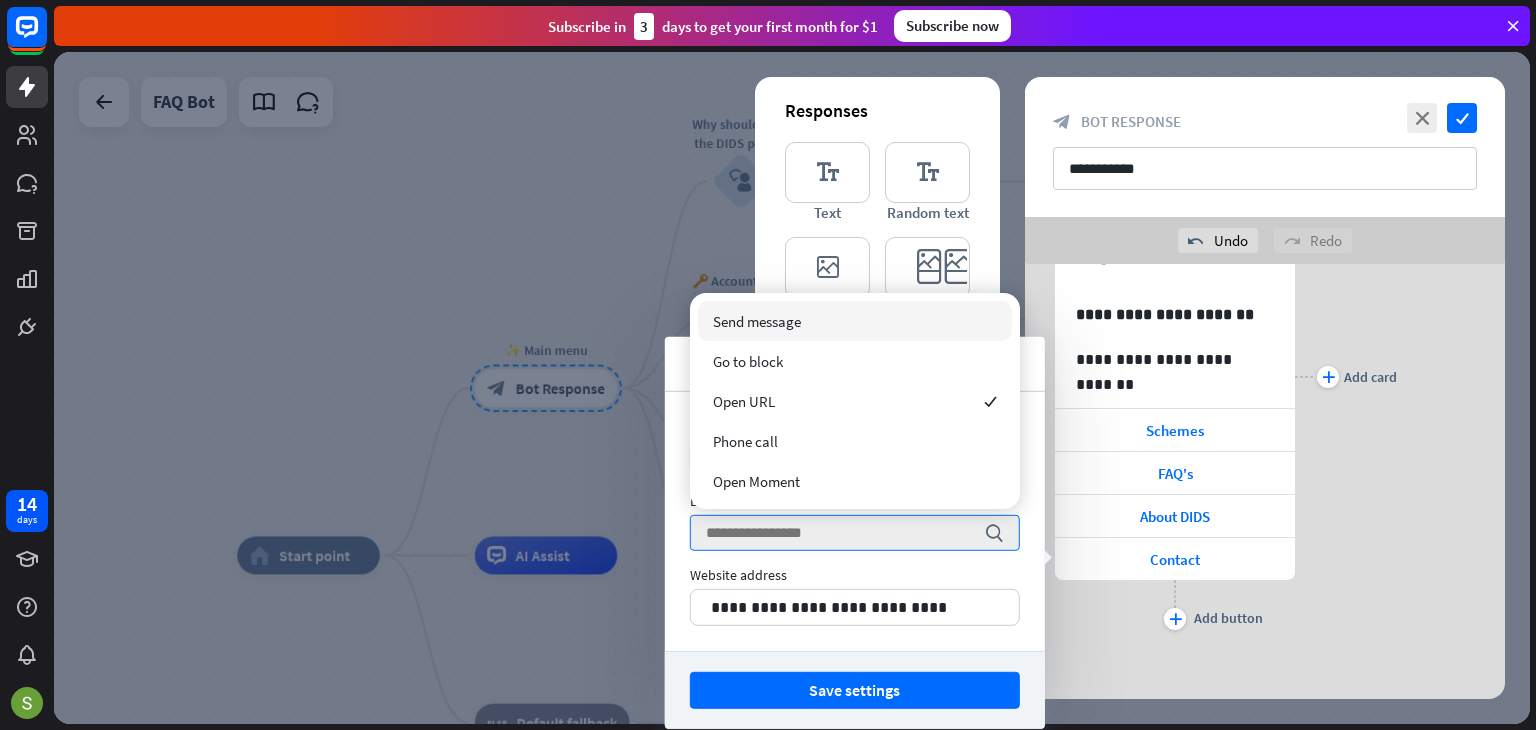click on "Send message" at bounding box center (855, 321) 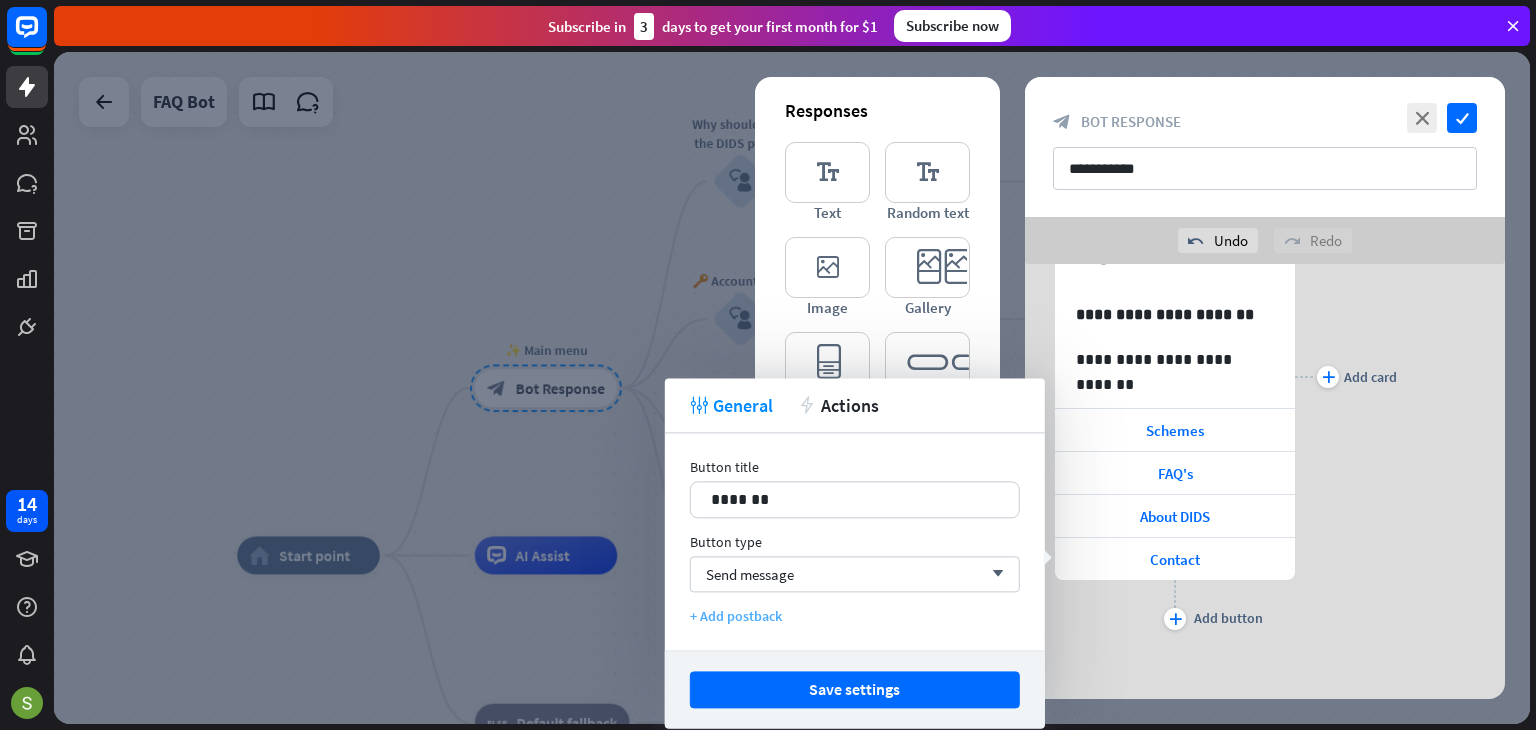 click on "+ Add postback" at bounding box center (855, 616) 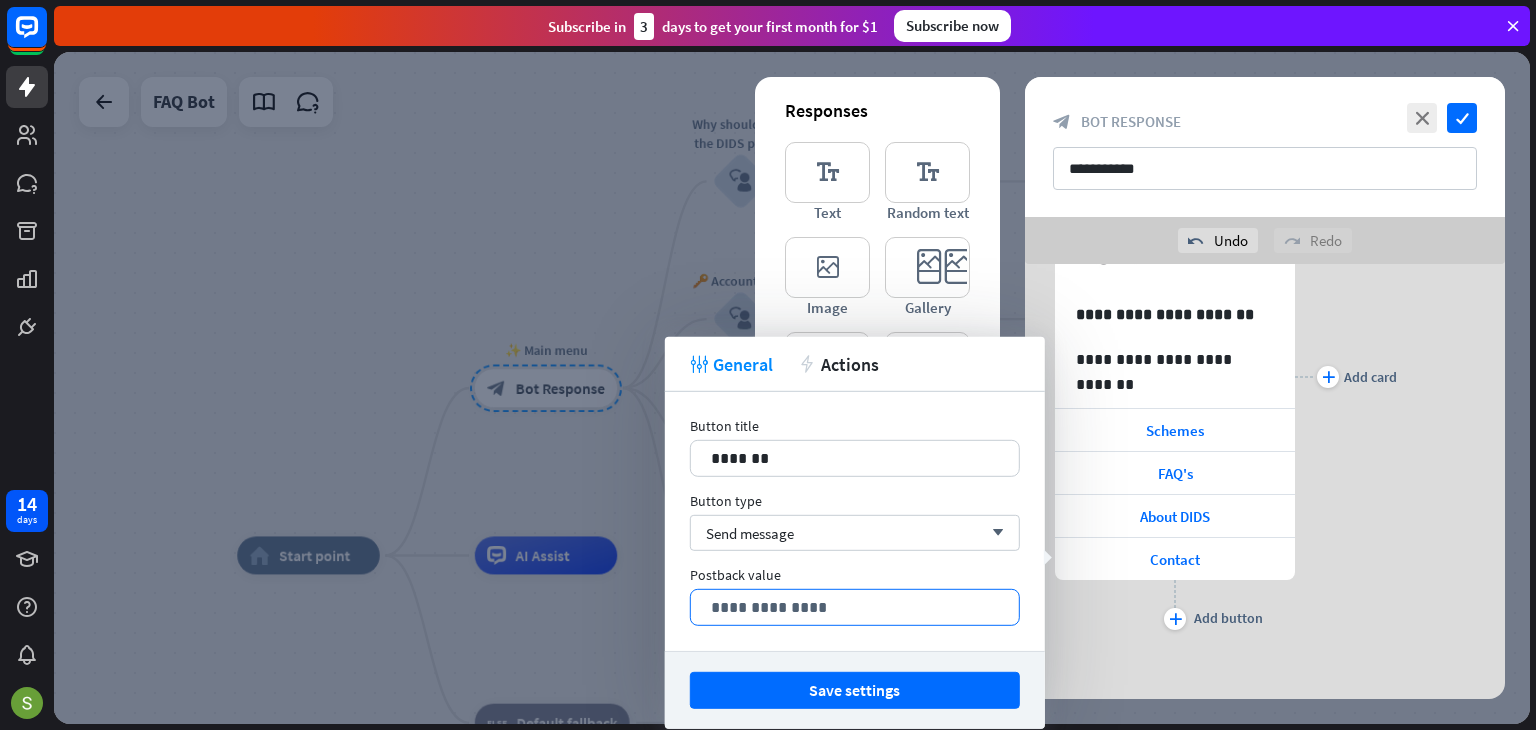 click on "**********" at bounding box center [855, 607] 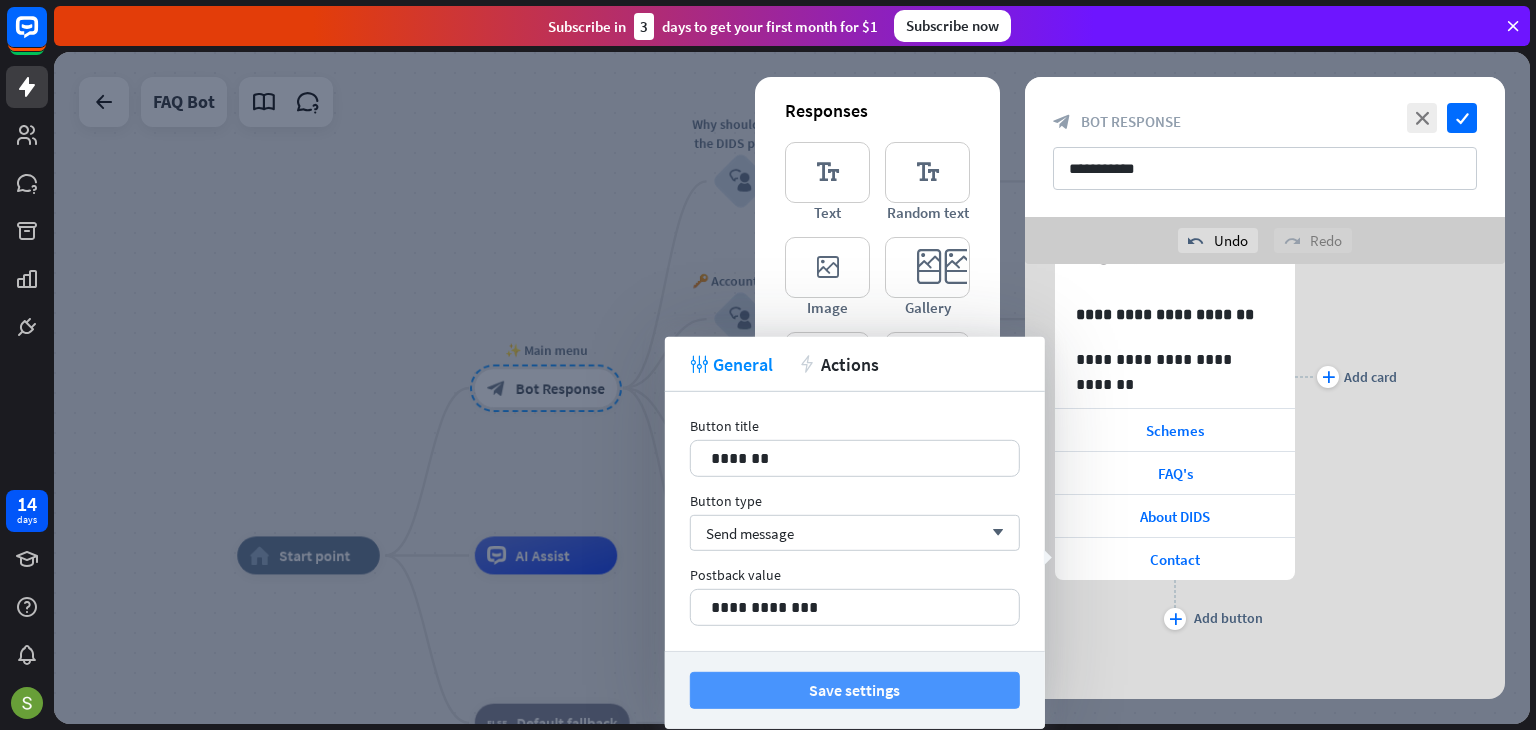 click on "Save settings" at bounding box center (855, 690) 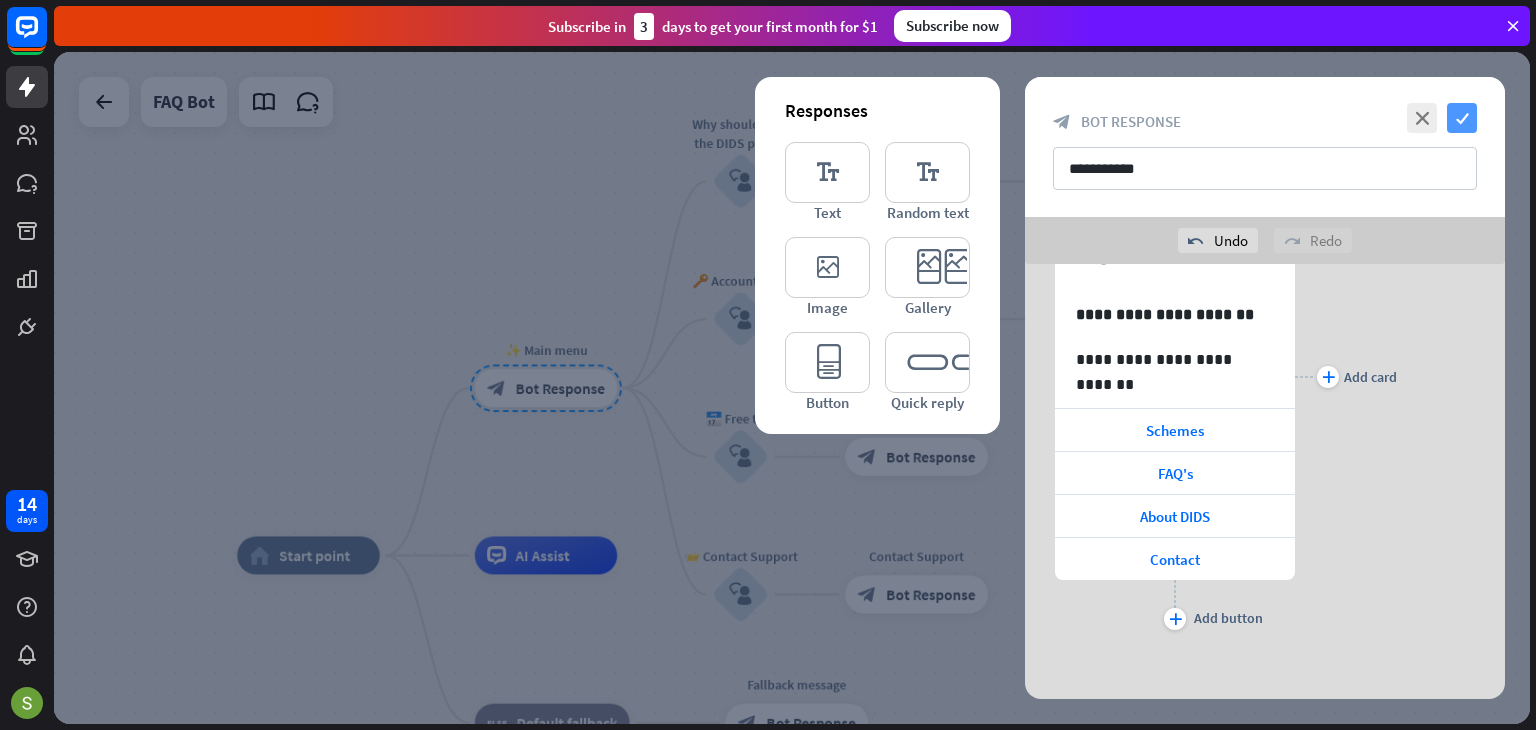 click on "check" at bounding box center (1462, 118) 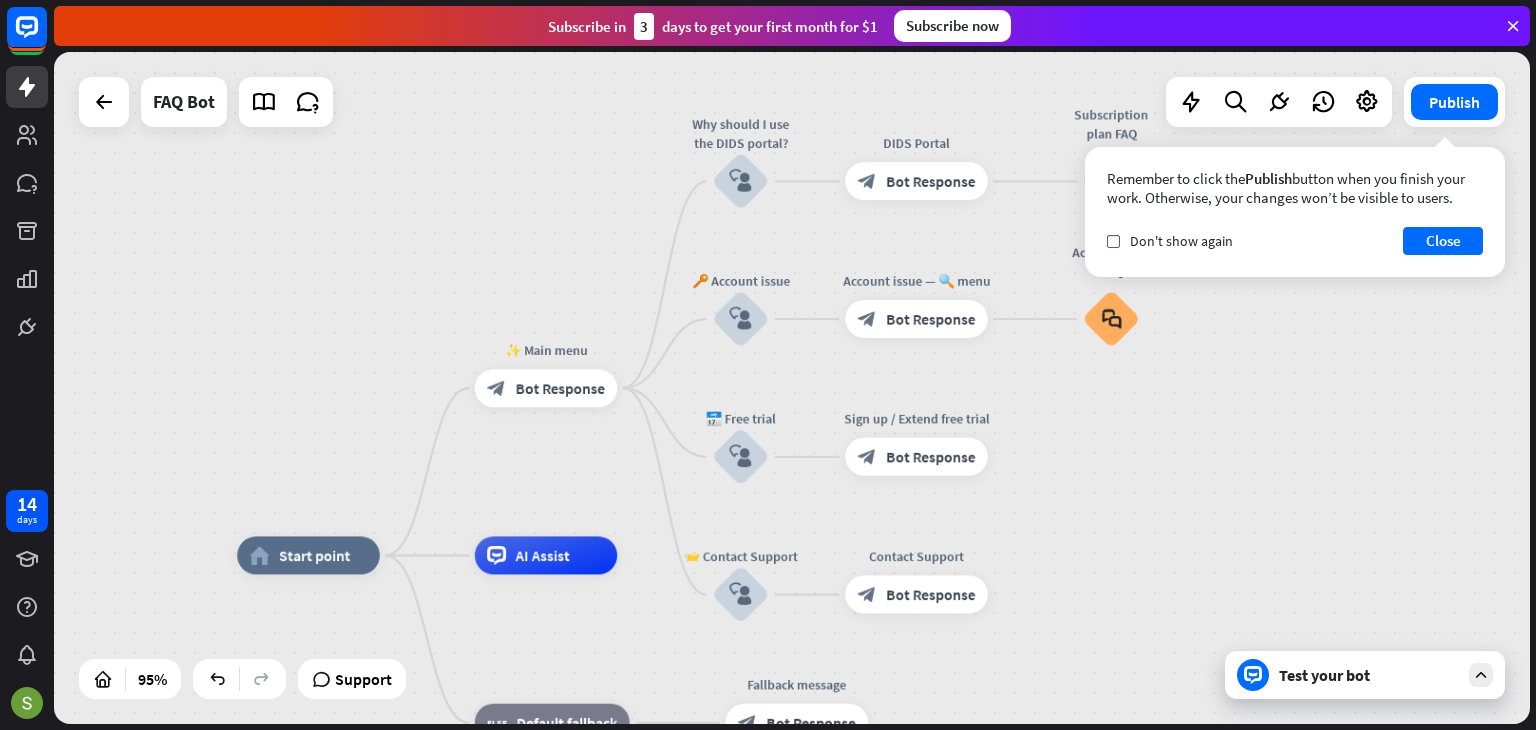 click on "Test your bot" at bounding box center (1369, 675) 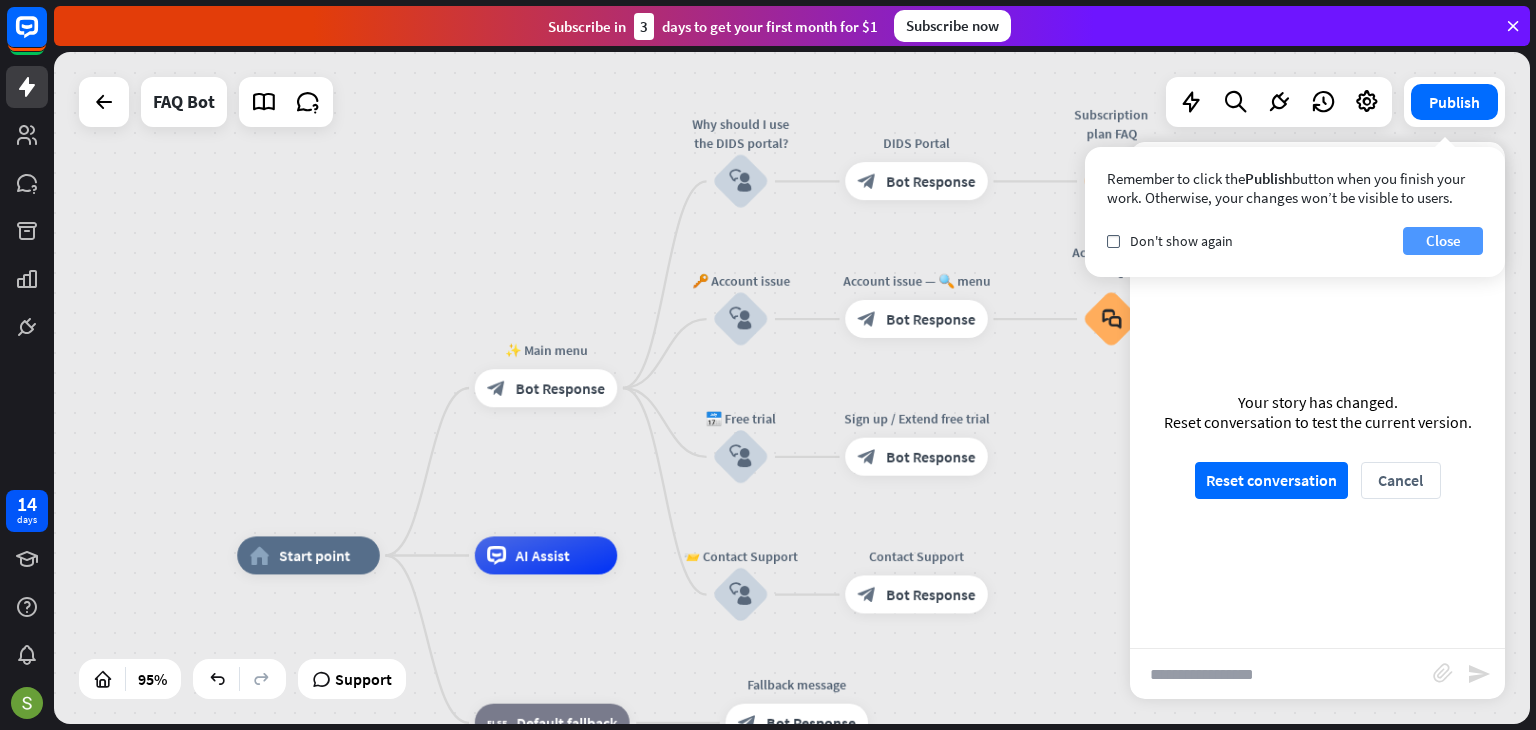click on "Close" at bounding box center [1443, 241] 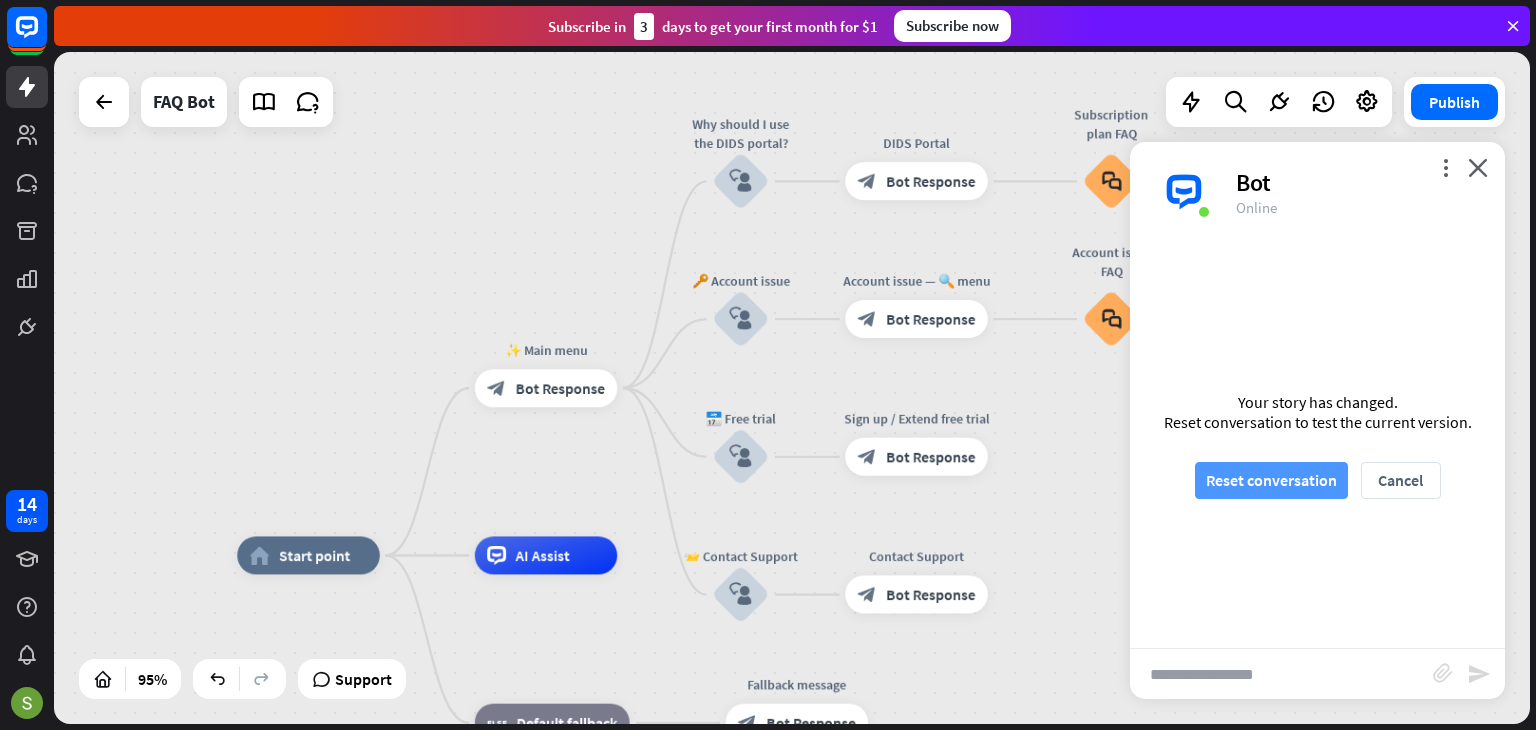 click on "Reset conversation" at bounding box center (1271, 480) 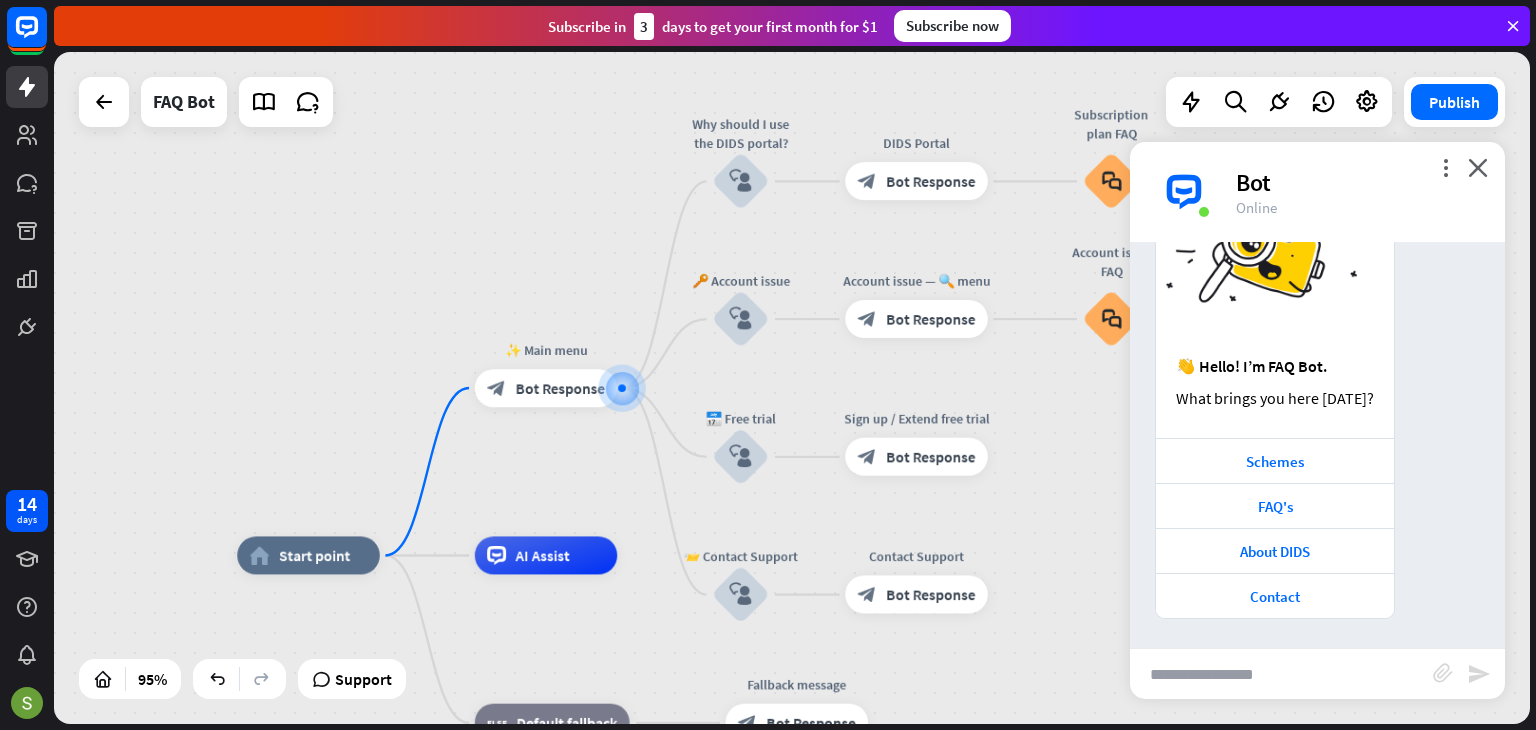 scroll, scrollTop: 128, scrollLeft: 0, axis: vertical 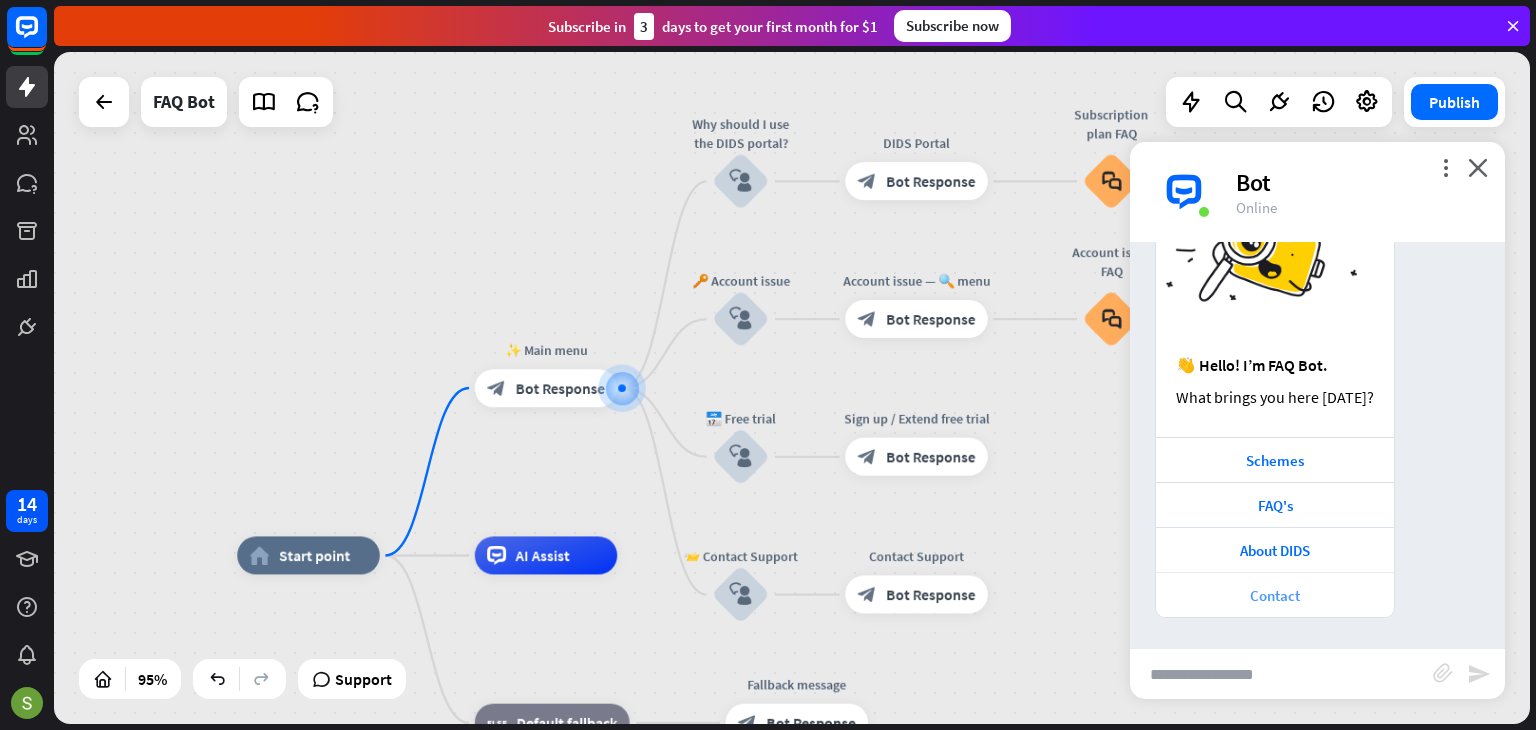 click on "Contact" at bounding box center (1275, 595) 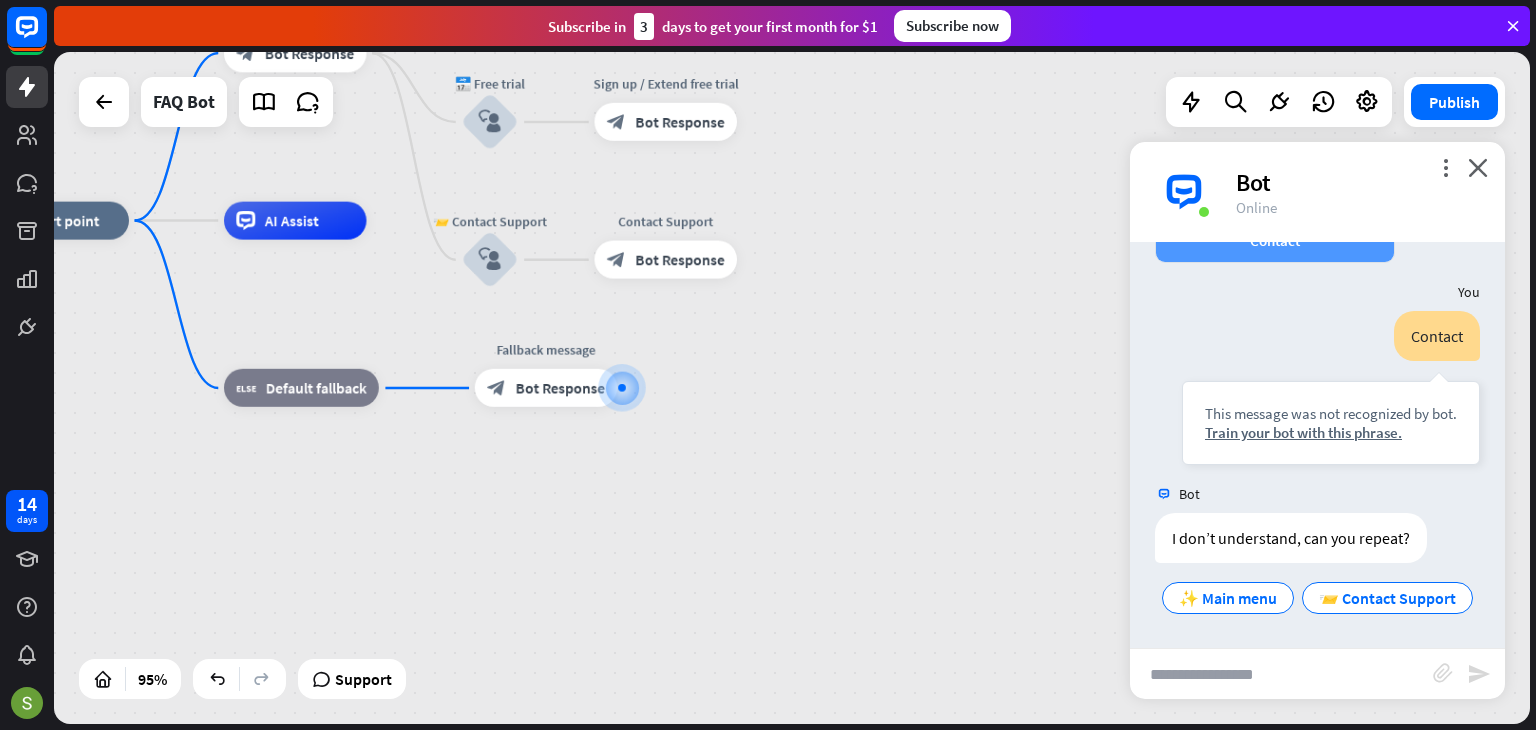 scroll, scrollTop: 522, scrollLeft: 0, axis: vertical 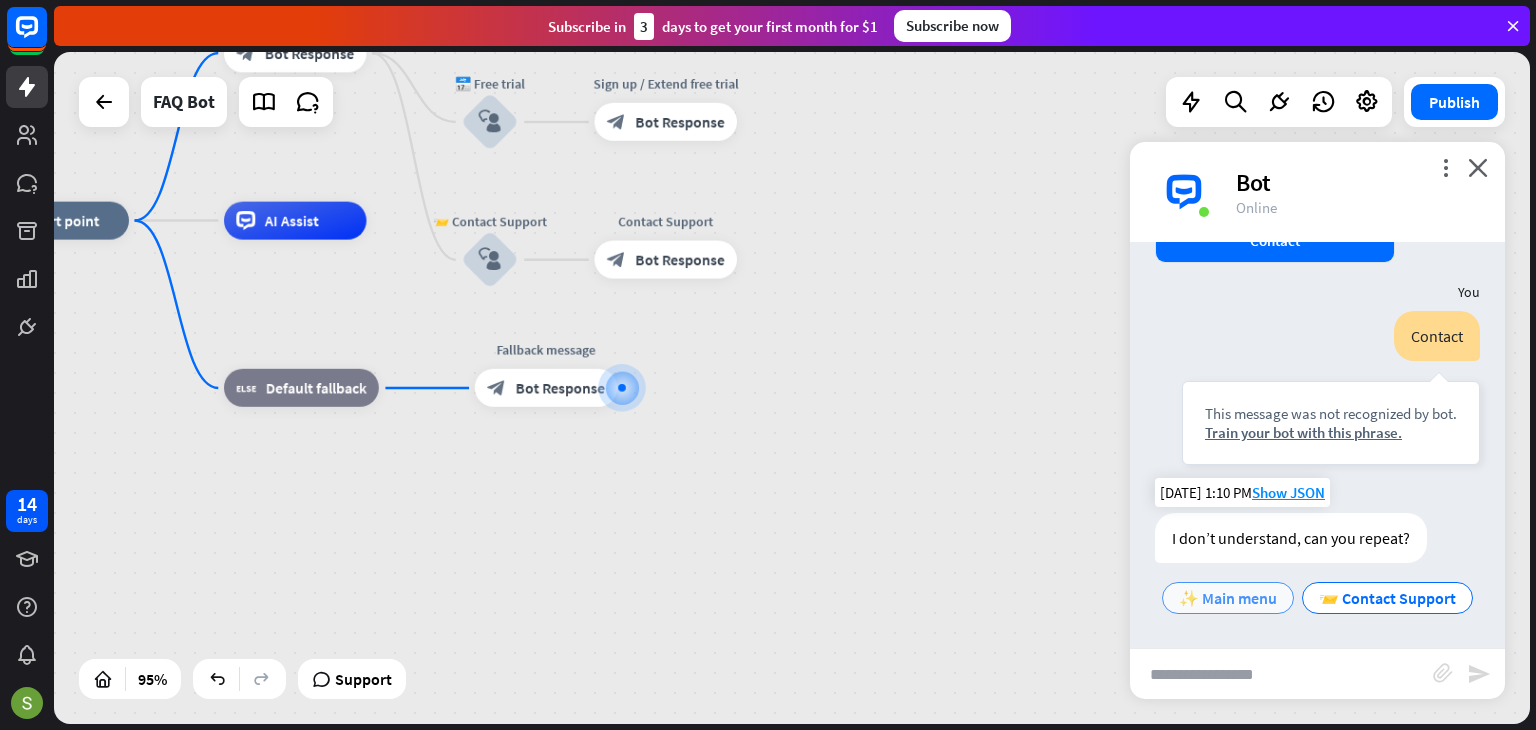 click on "✨ Main menu" at bounding box center (1228, 598) 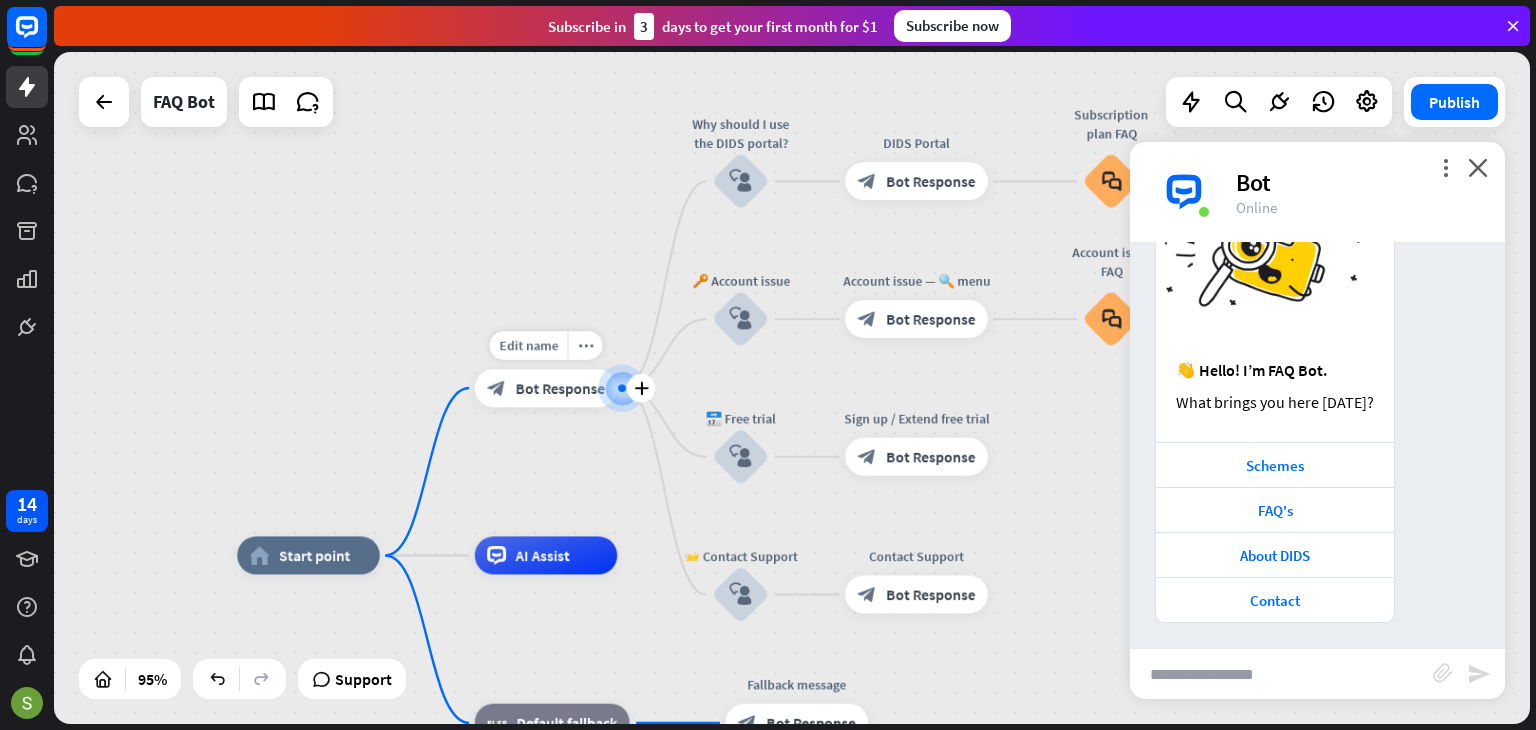 scroll, scrollTop: 1019, scrollLeft: 0, axis: vertical 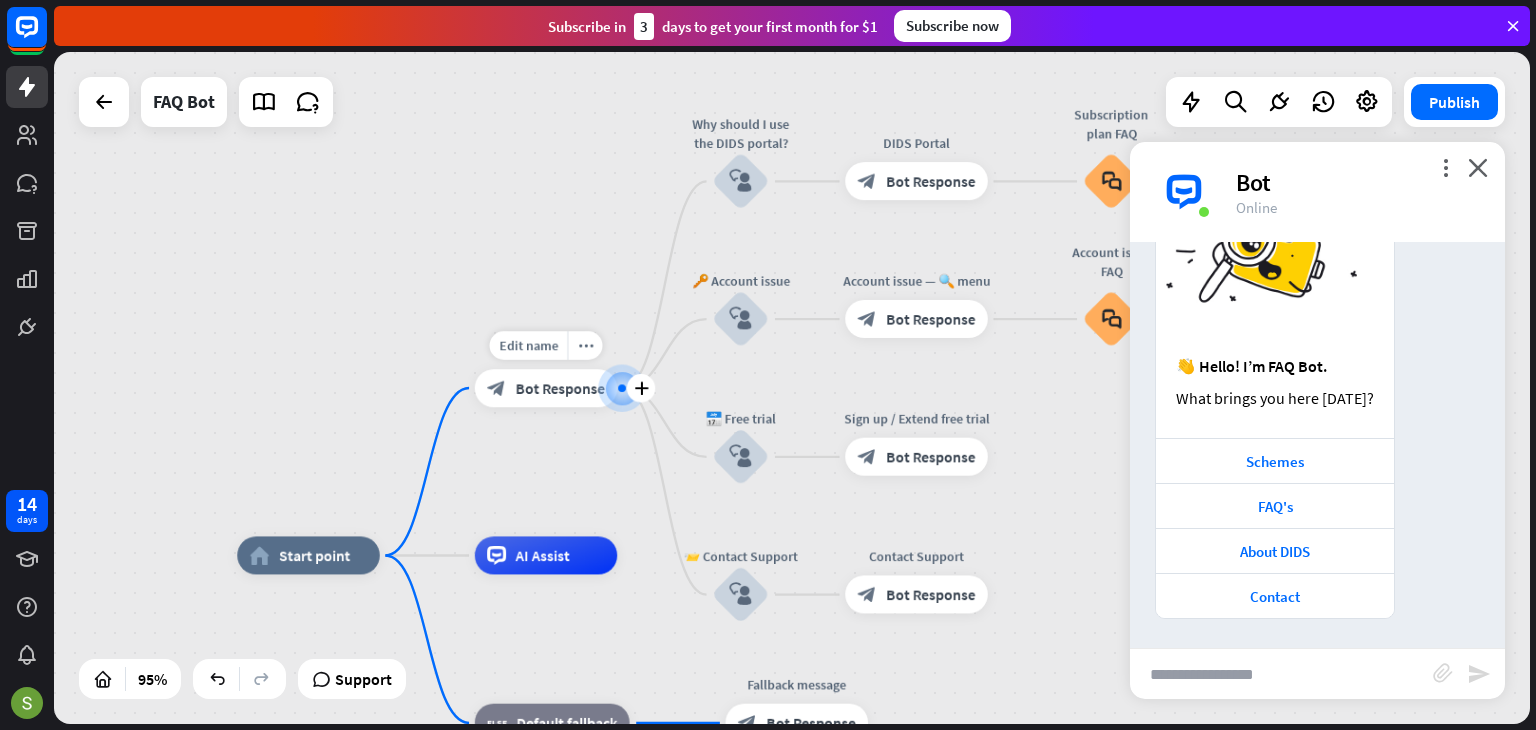 click on "Bot Response" at bounding box center (560, 388) 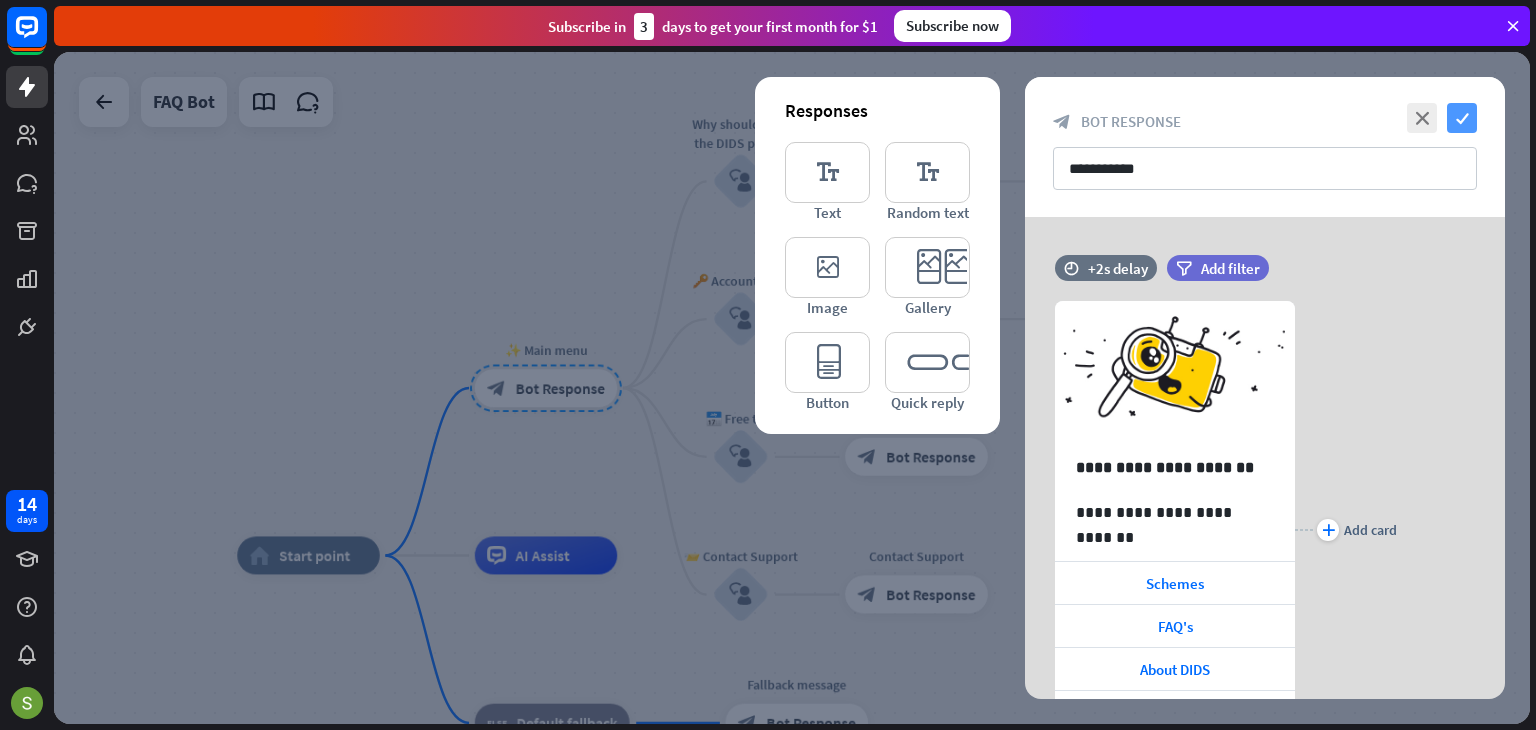 click on "check" at bounding box center (1462, 118) 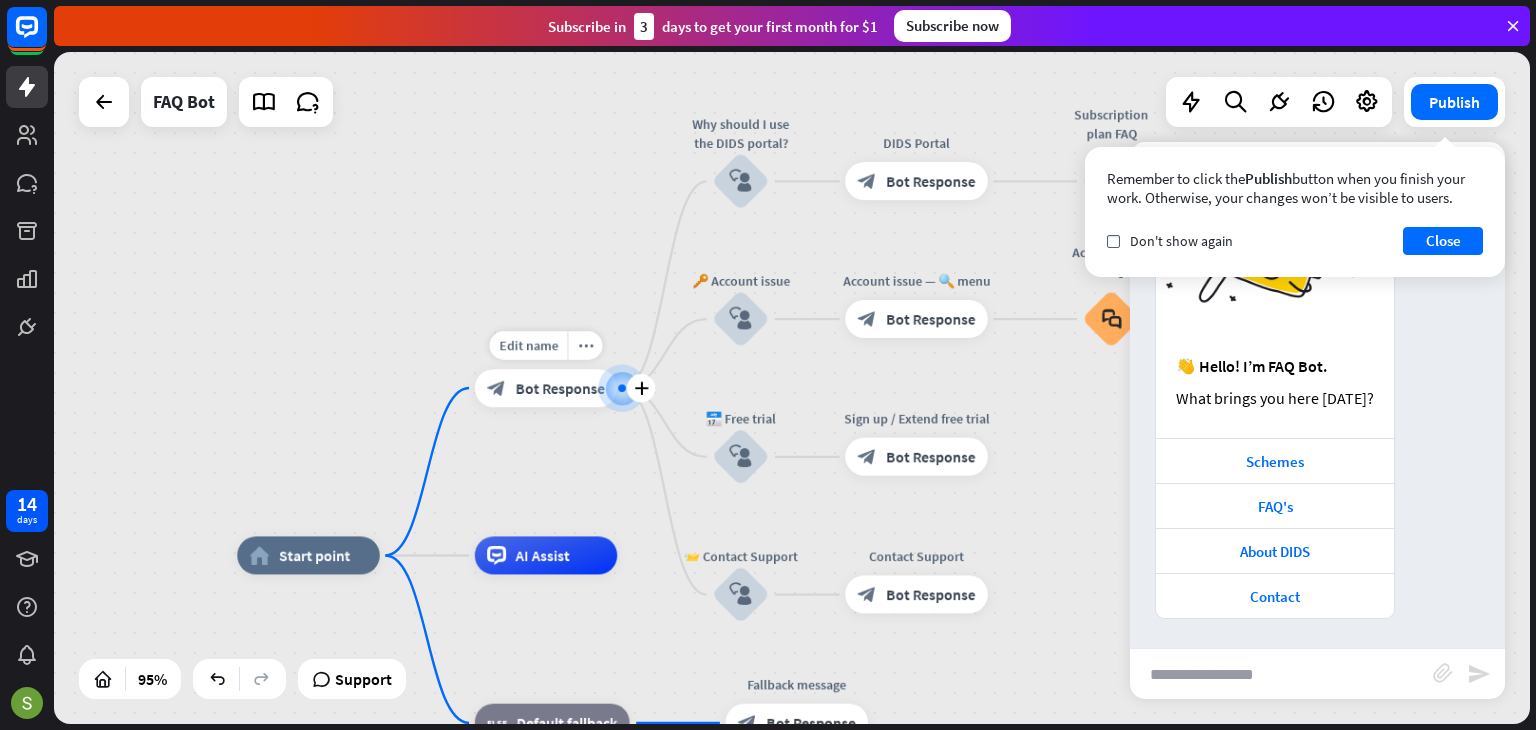 click at bounding box center [622, 388] 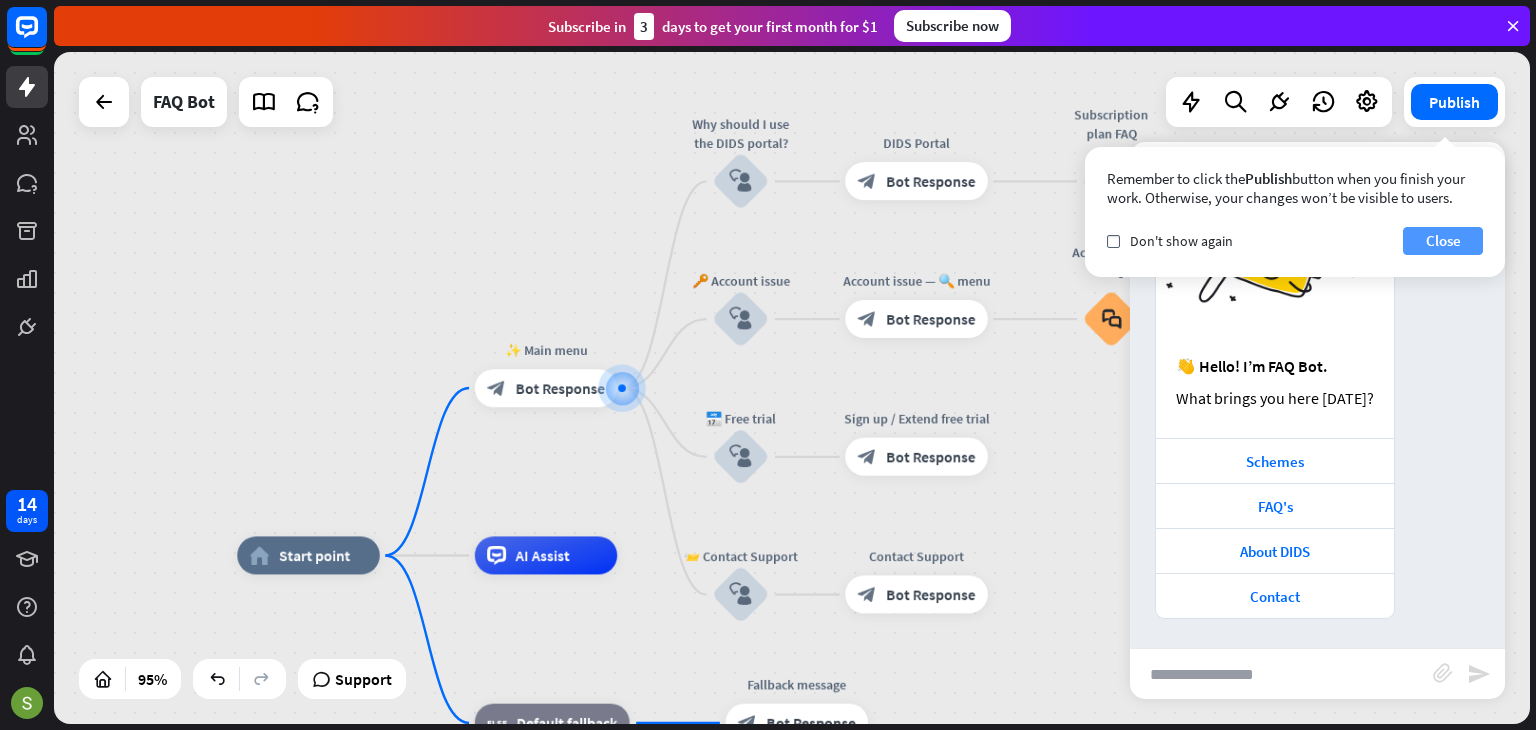 click on "Close" at bounding box center (1443, 241) 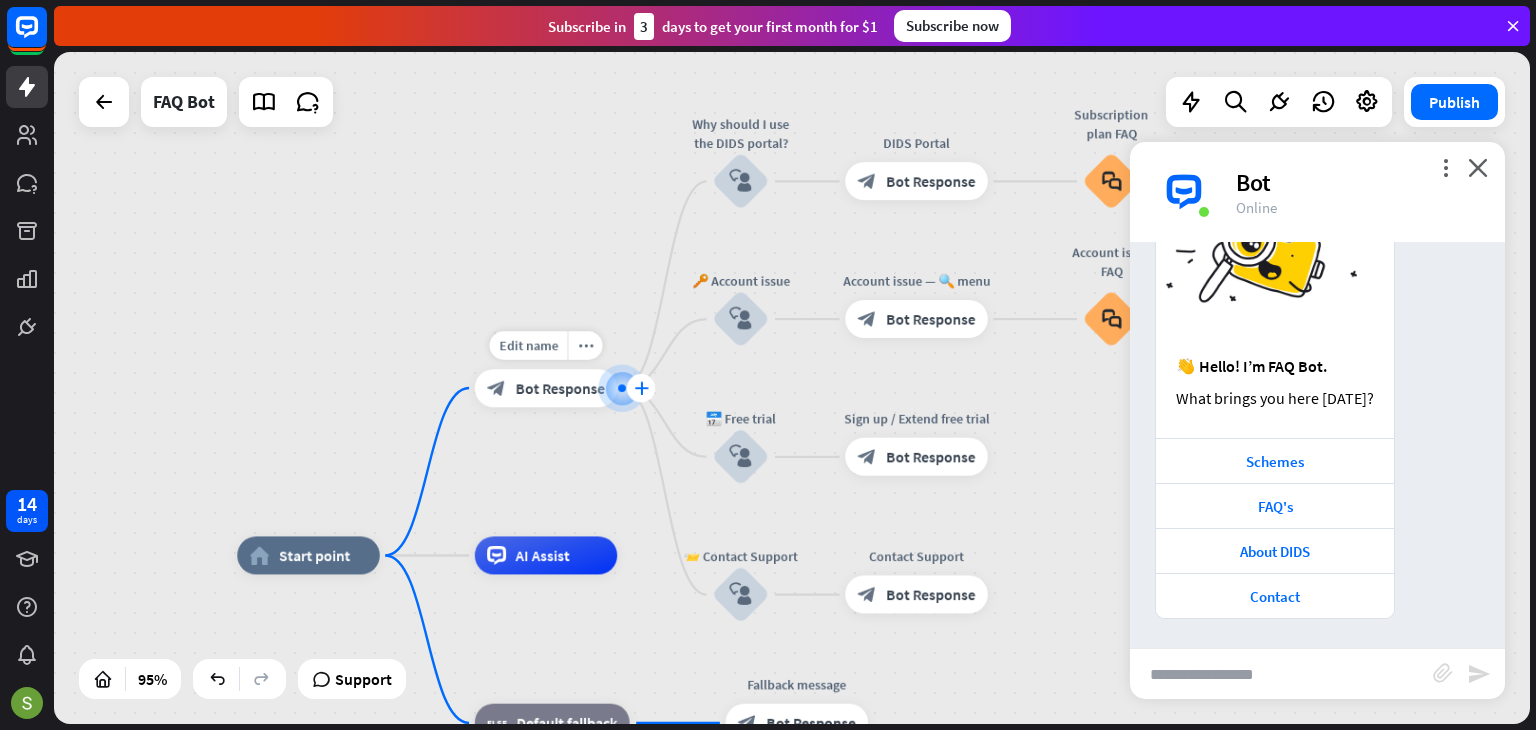 click on "plus" at bounding box center [641, 387] 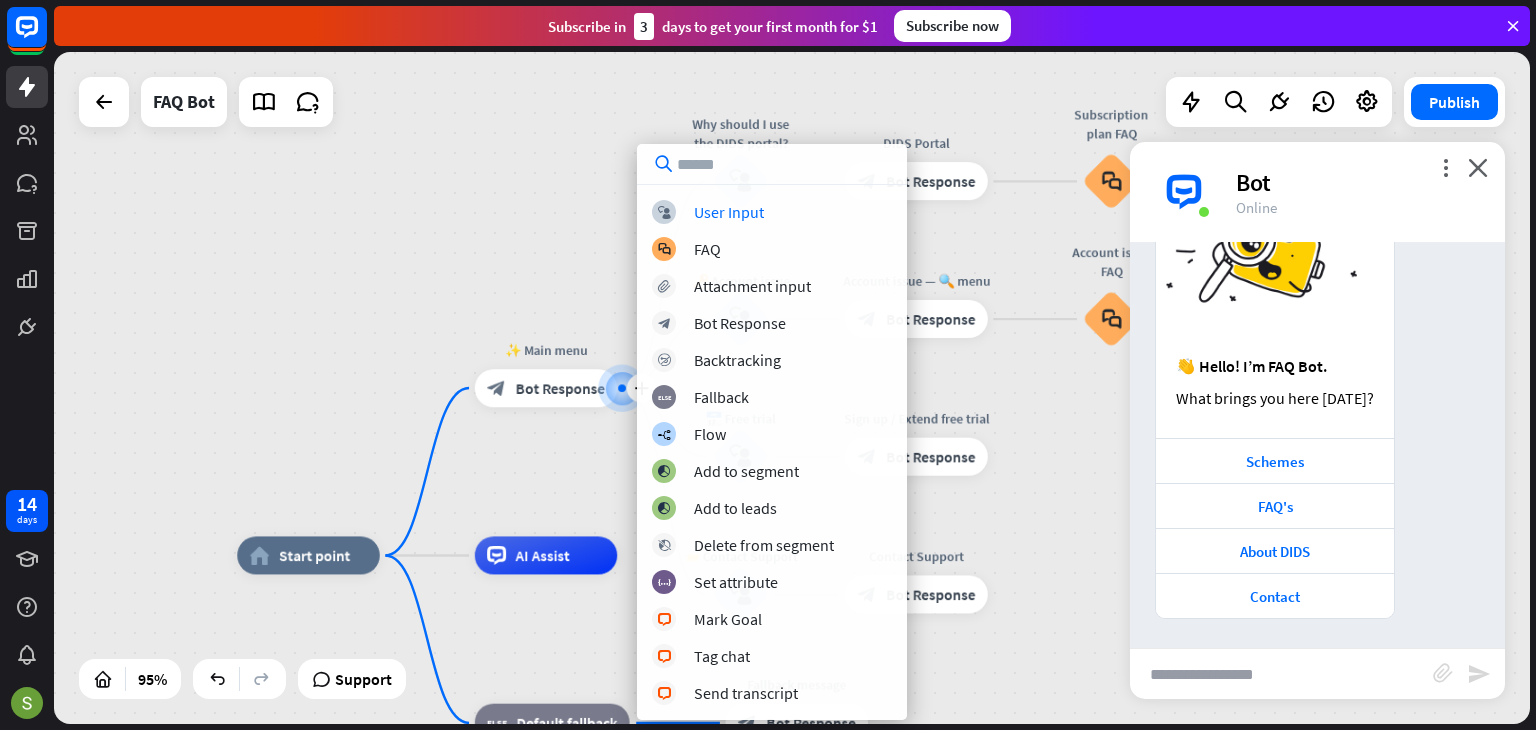 click on "home_2   Start point               plus   ✨ Main menu   block_bot_response   Bot Response                     Why should I use the DIDS portal?   block_user_input                 DIDS Portal   block_bot_response   Bot Response                 Subscription plan FAQ   block_faq                 🔑 Account issue   block_user_input                 Account issue — 🔍 menu   block_bot_response   Bot Response                 Account issue FAQ   block_faq                 📅 Free trial   block_user_input                 Sign up / Extend free trial   block_bot_response   Bot Response                 📨 Contact Support   block_user_input                 Contact Support   block_bot_response   Bot Response                     AI Assist                   block_fallback   Default fallback                 Fallback message   block_bot_response   Bot Response" at bounding box center [792, 388] 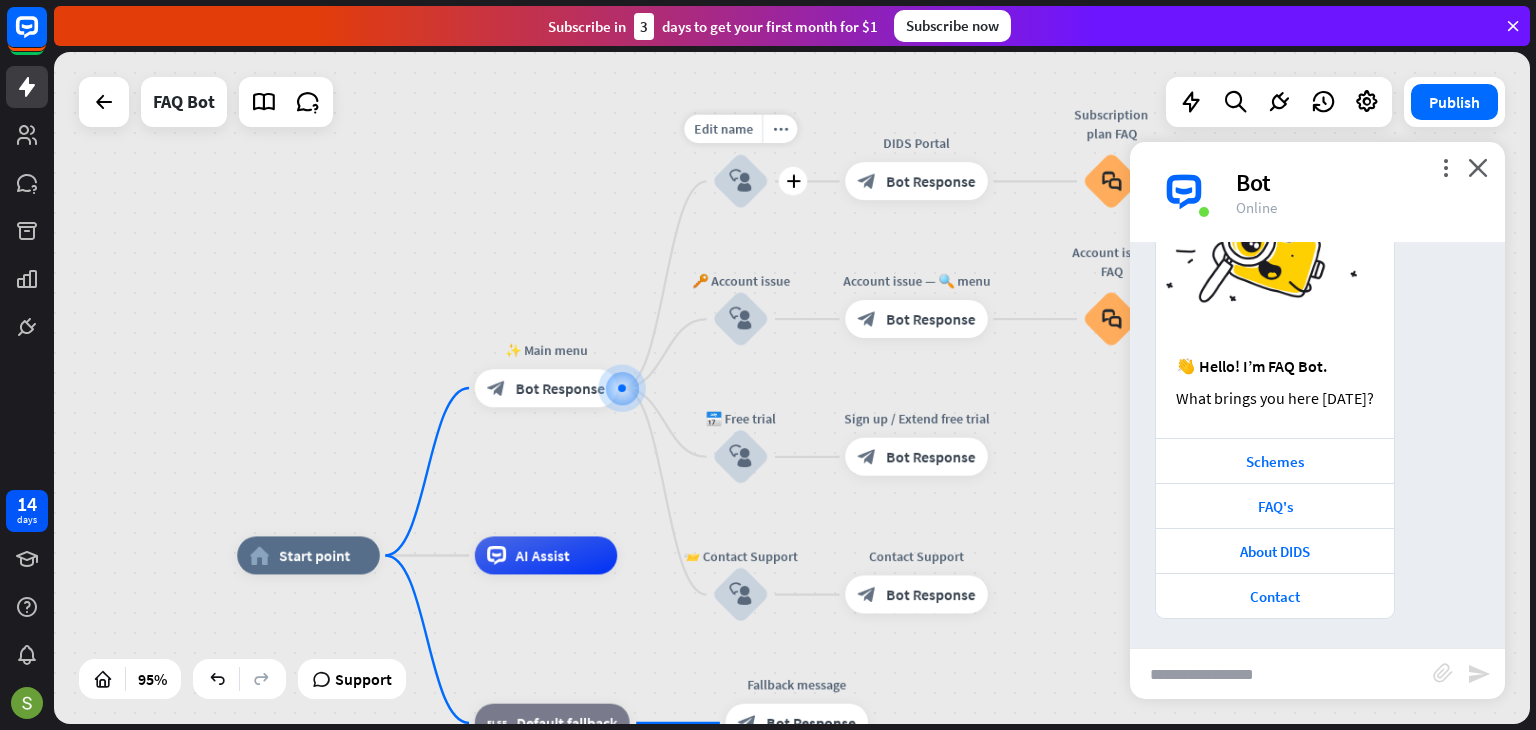 click on "block_user_input" at bounding box center (740, 181) 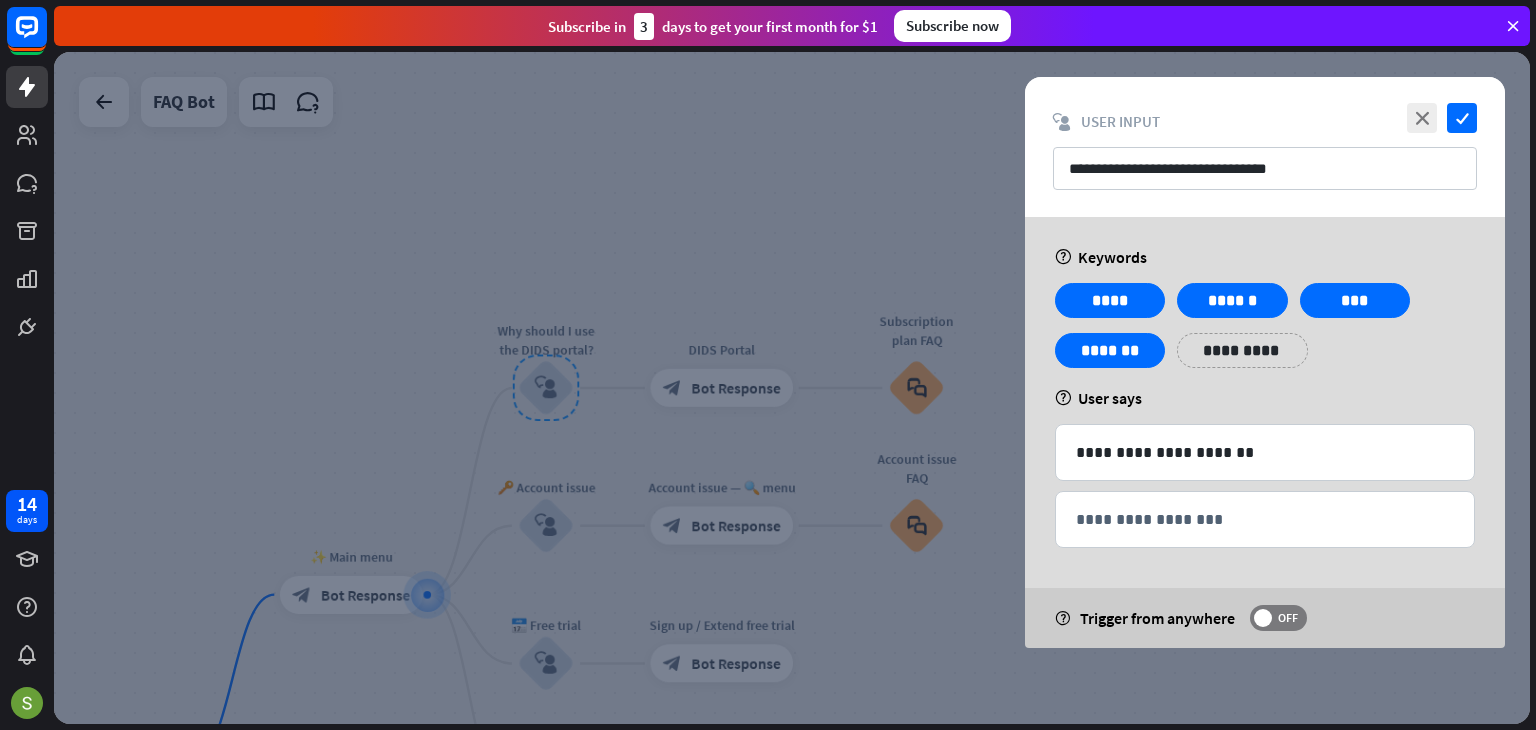 click at bounding box center (792, 388) 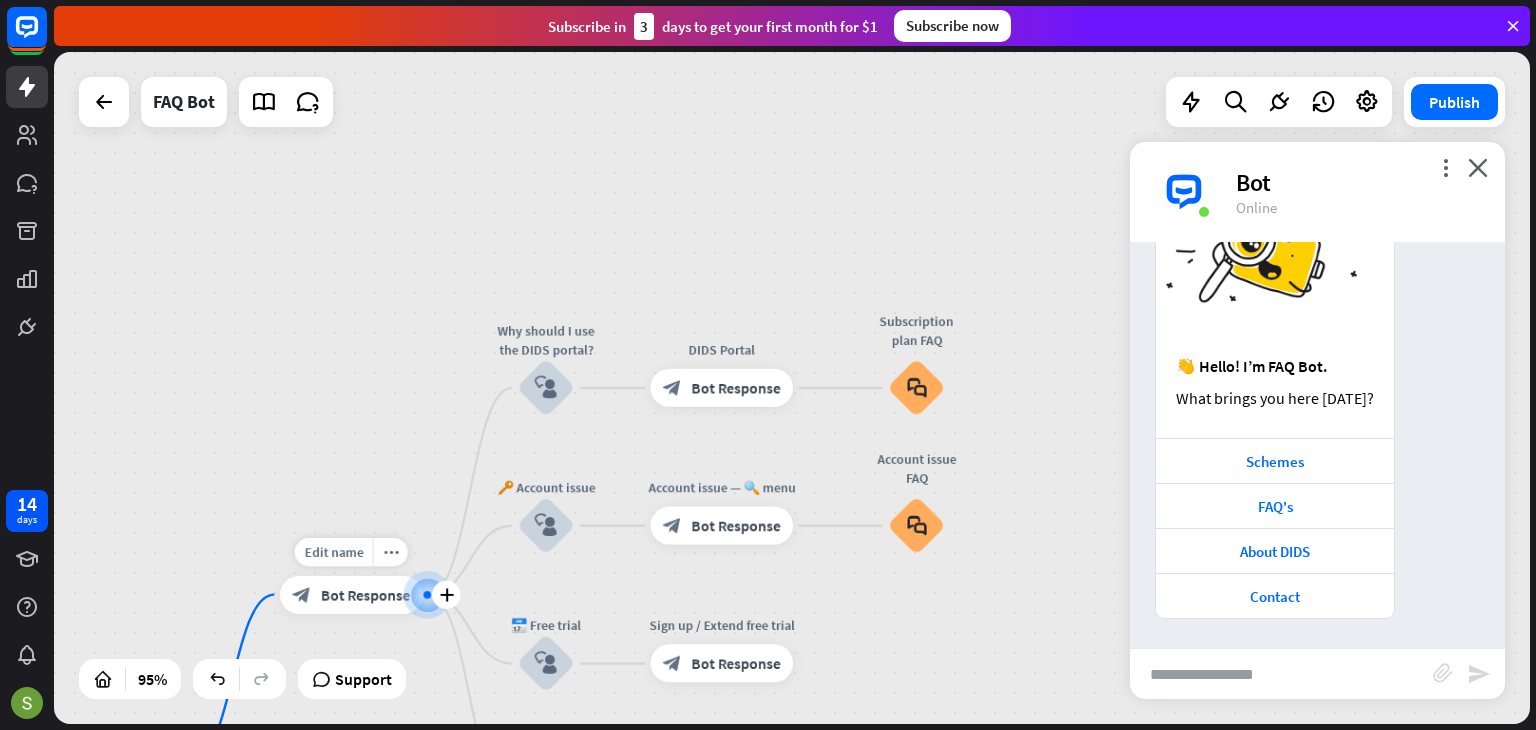 click at bounding box center (427, 595) 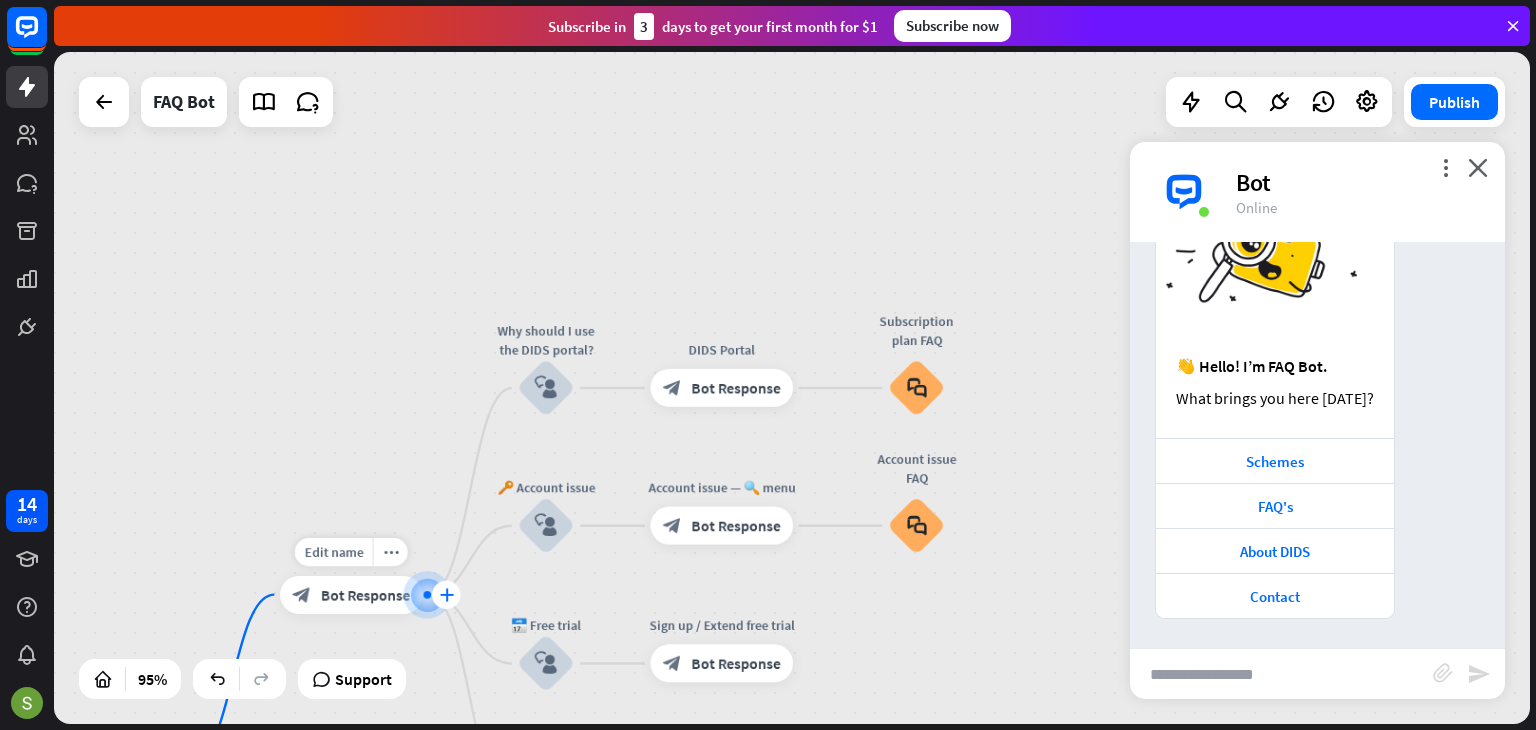 click on "plus" at bounding box center (446, 594) 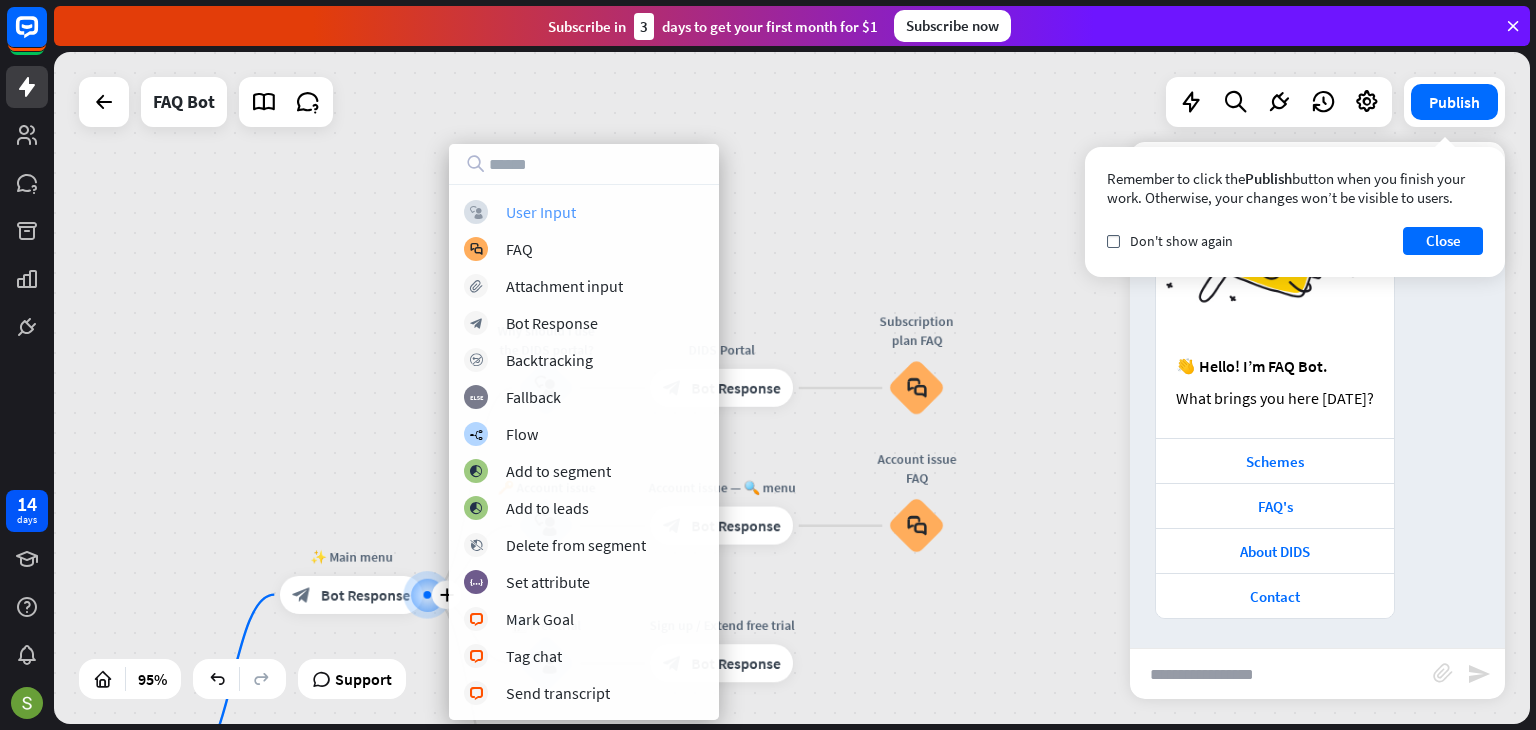 click on "User Input" at bounding box center (541, 212) 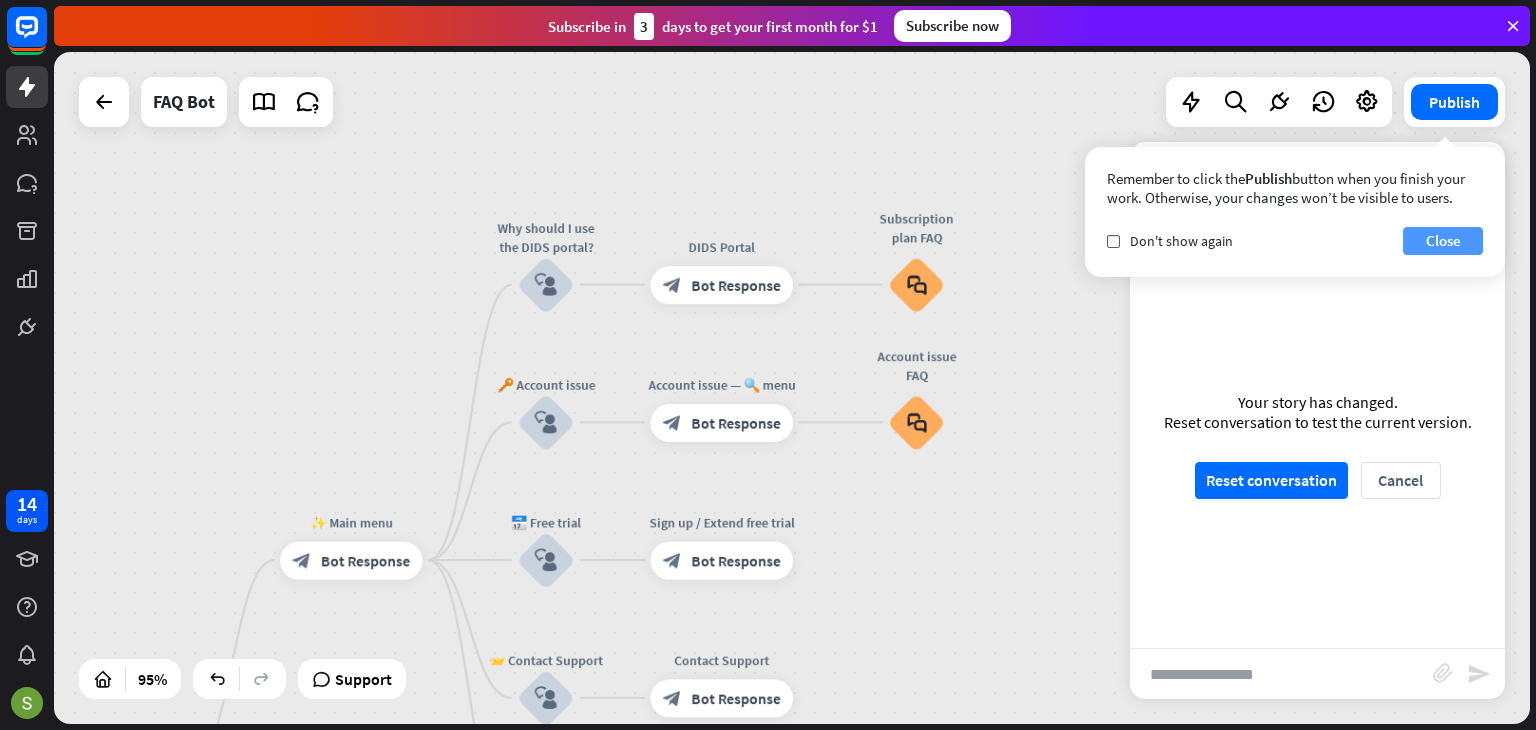 click on "Close" at bounding box center (1443, 241) 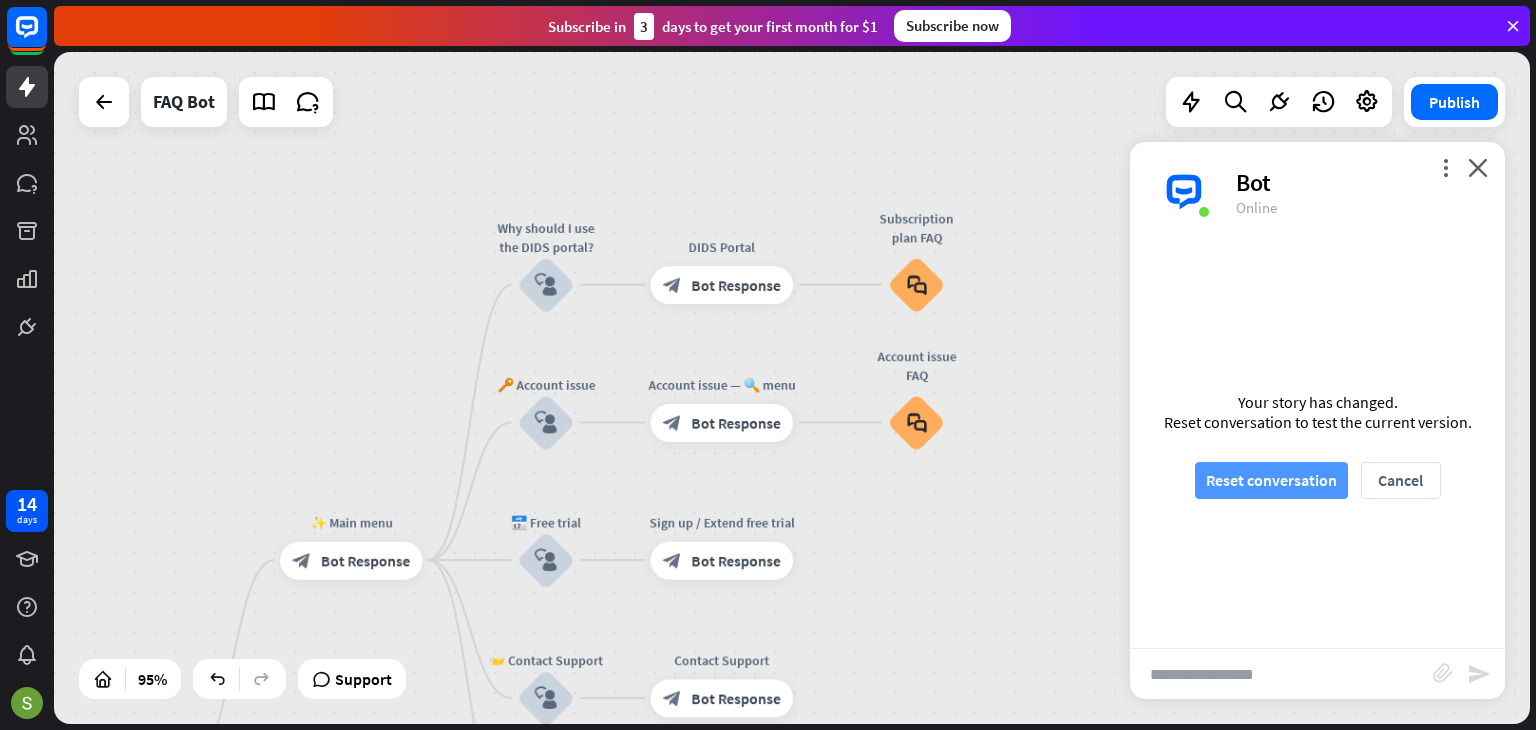 click on "Reset conversation" at bounding box center [1271, 480] 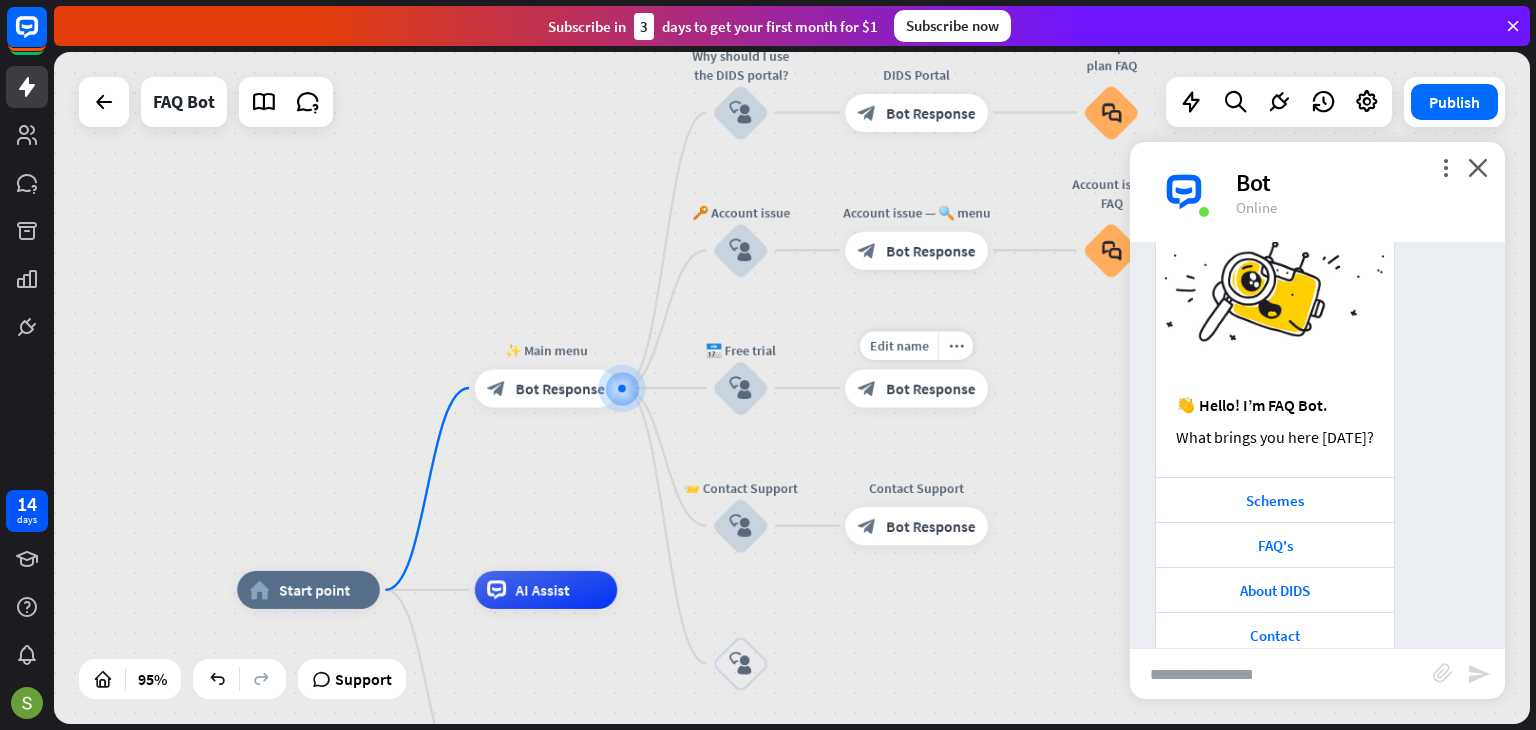 scroll, scrollTop: 128, scrollLeft: 0, axis: vertical 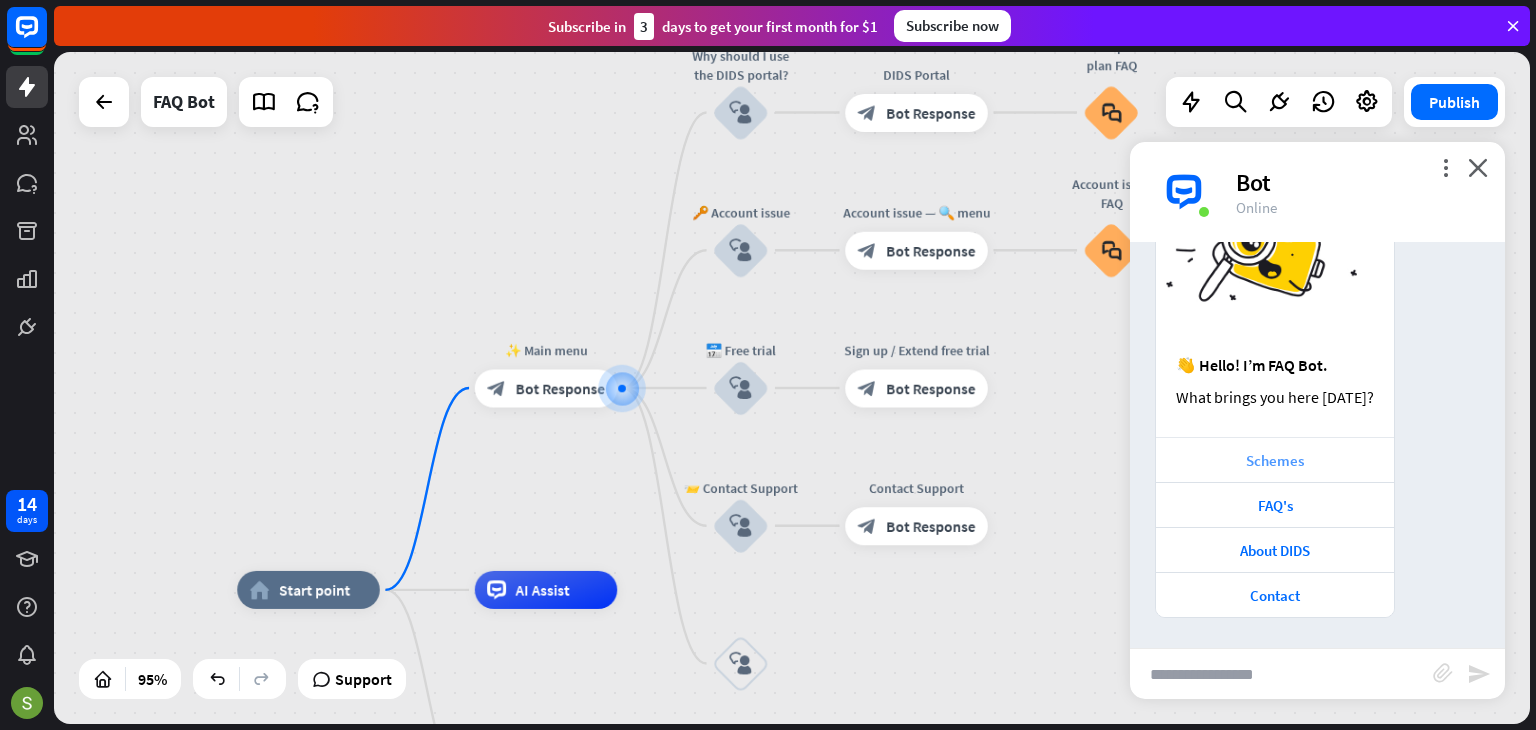 click on "Schemes" at bounding box center [1275, 459] 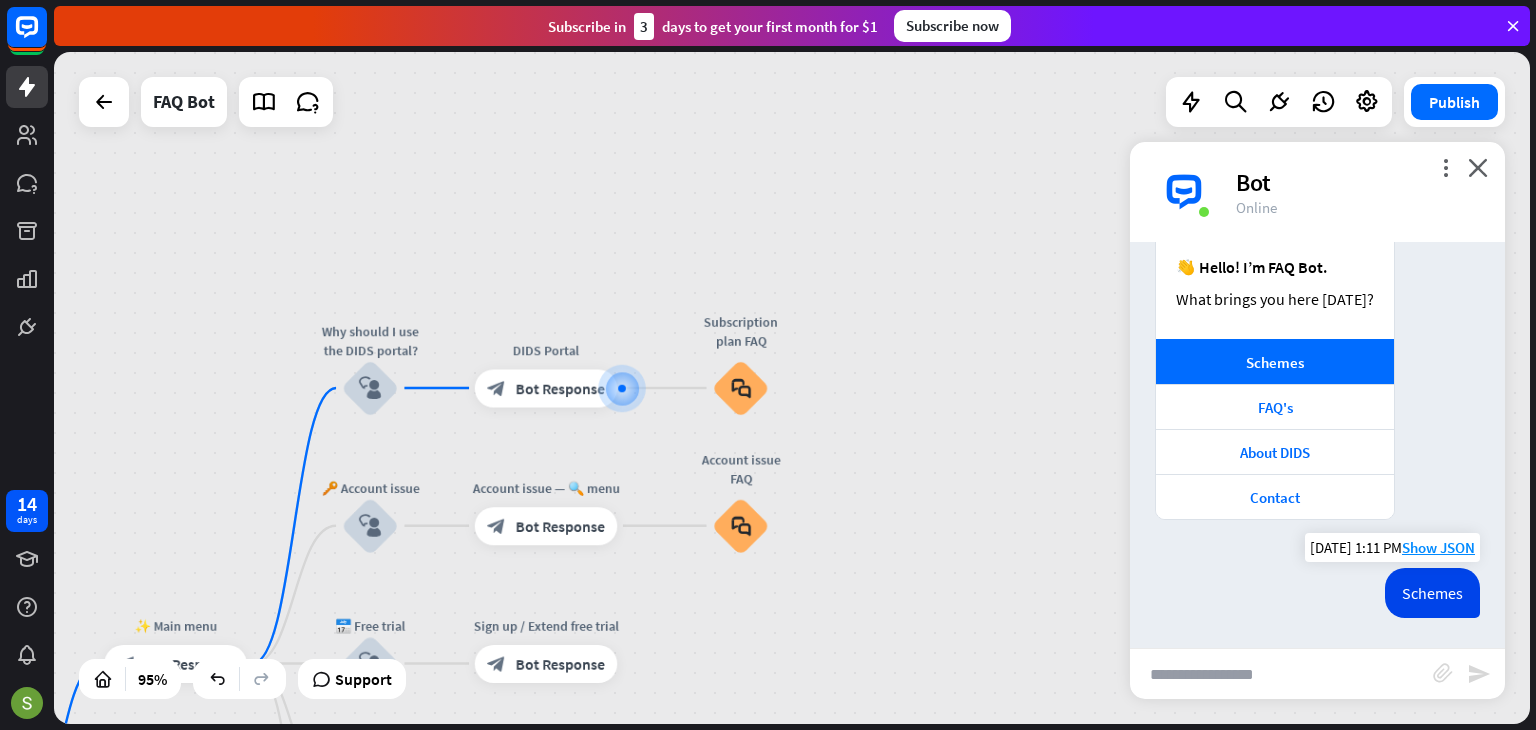 scroll, scrollTop: 225, scrollLeft: 0, axis: vertical 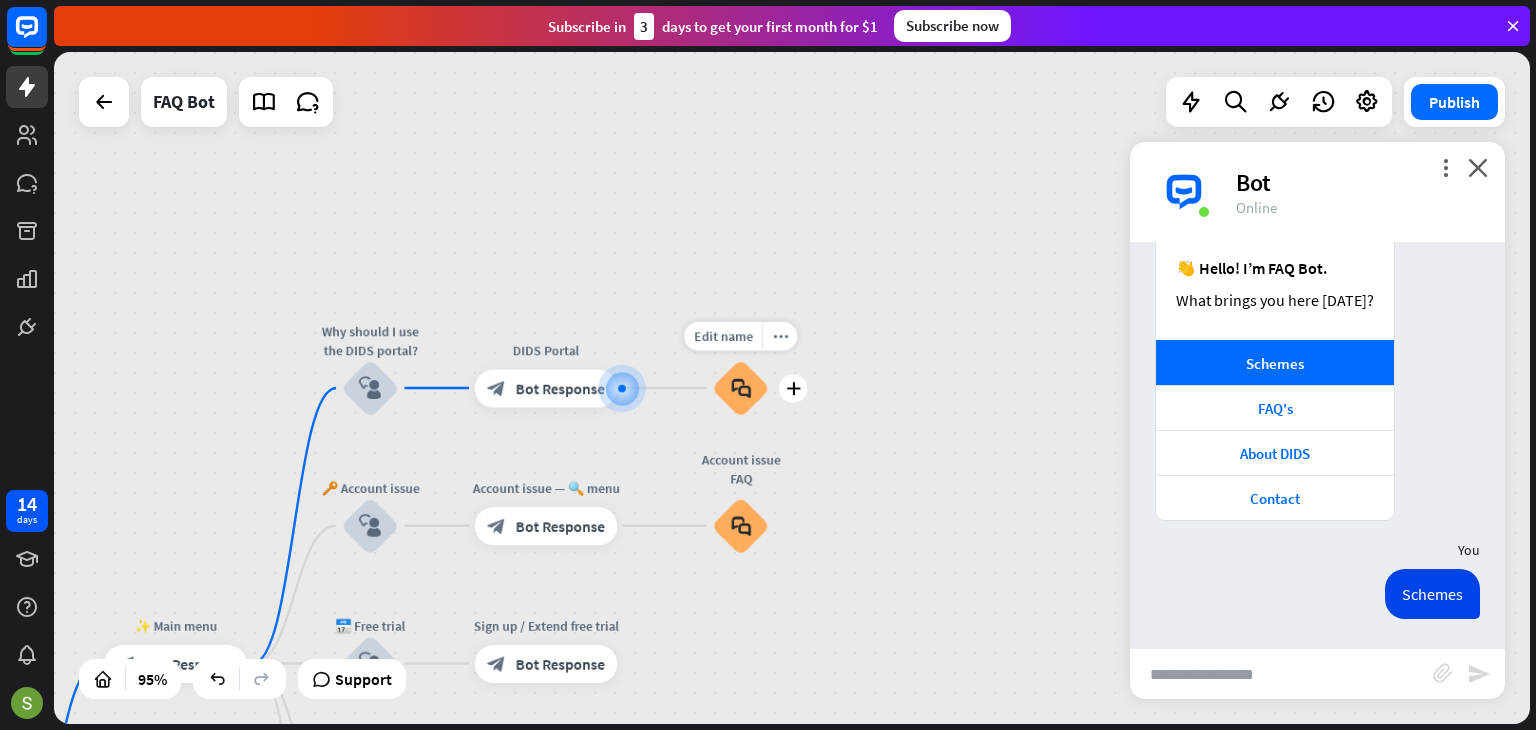 click on "block_faq" at bounding box center [741, 388] 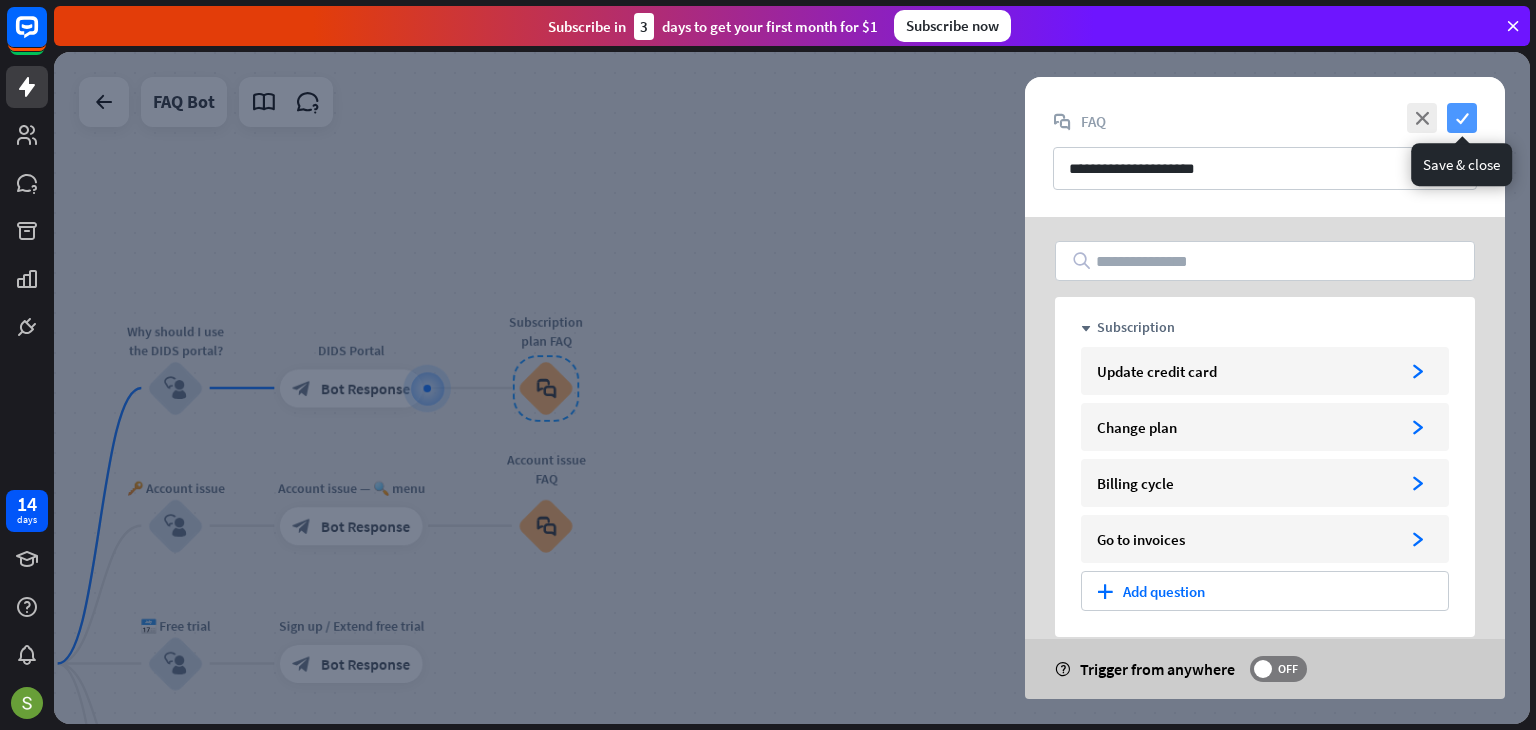 click on "check" at bounding box center (1462, 118) 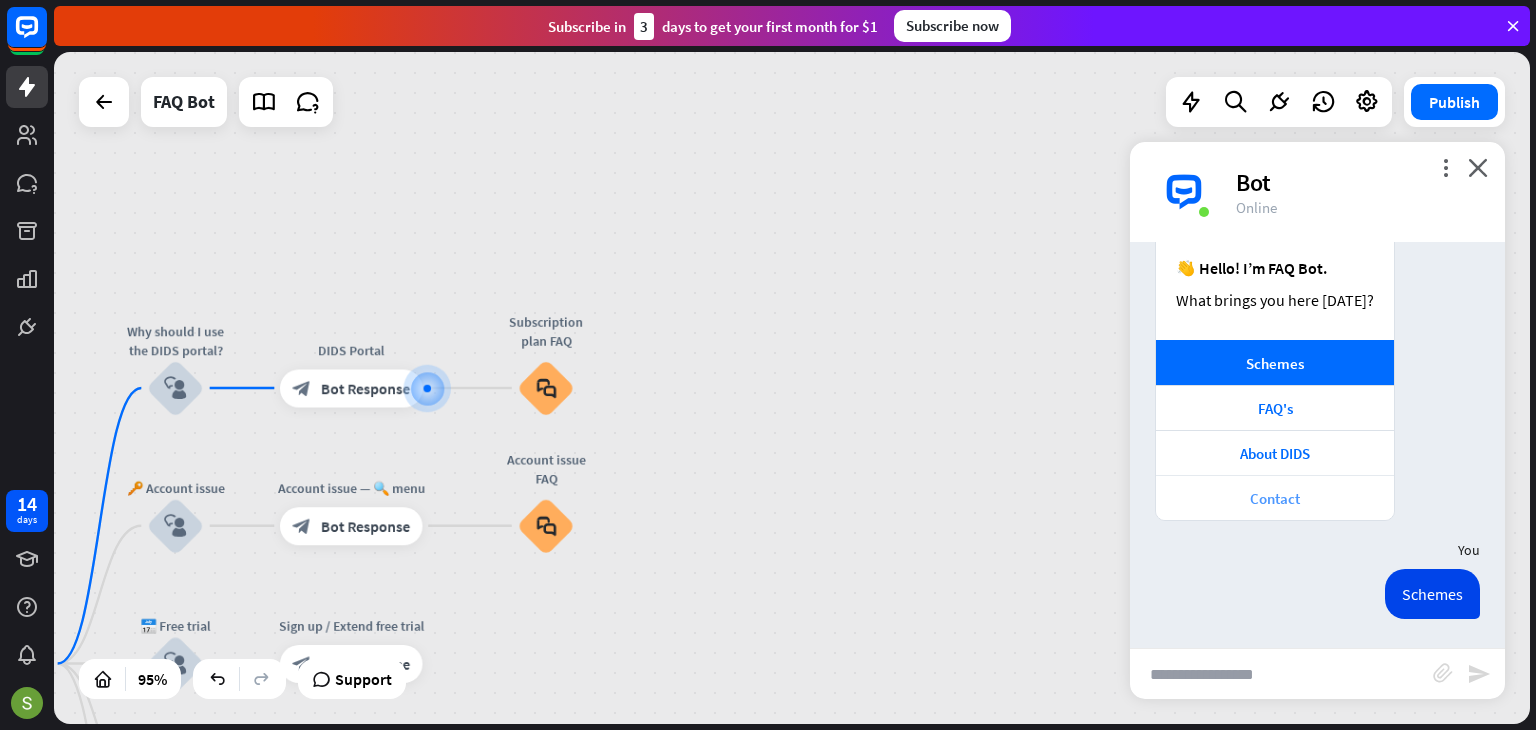 click on "Contact" at bounding box center [1275, 498] 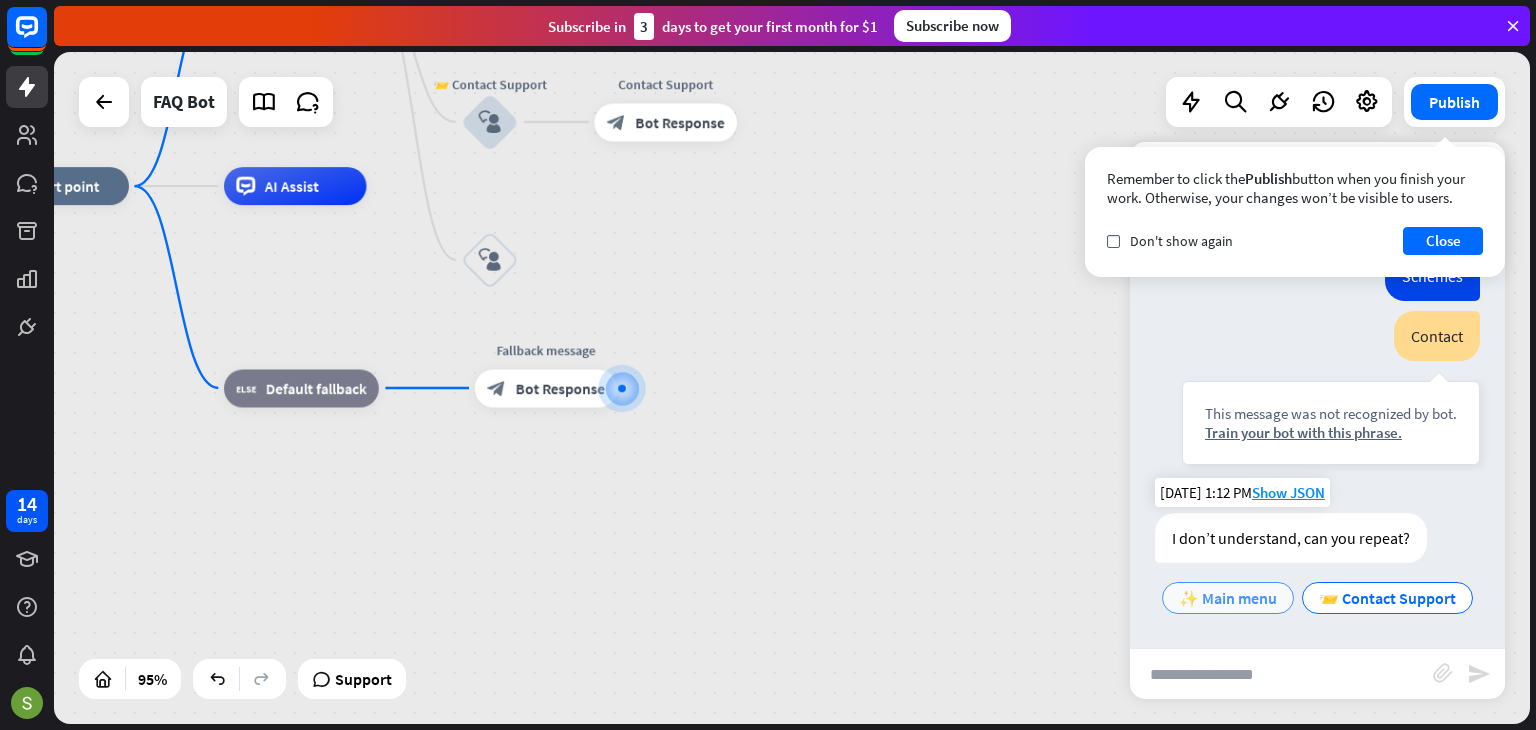scroll, scrollTop: 582, scrollLeft: 0, axis: vertical 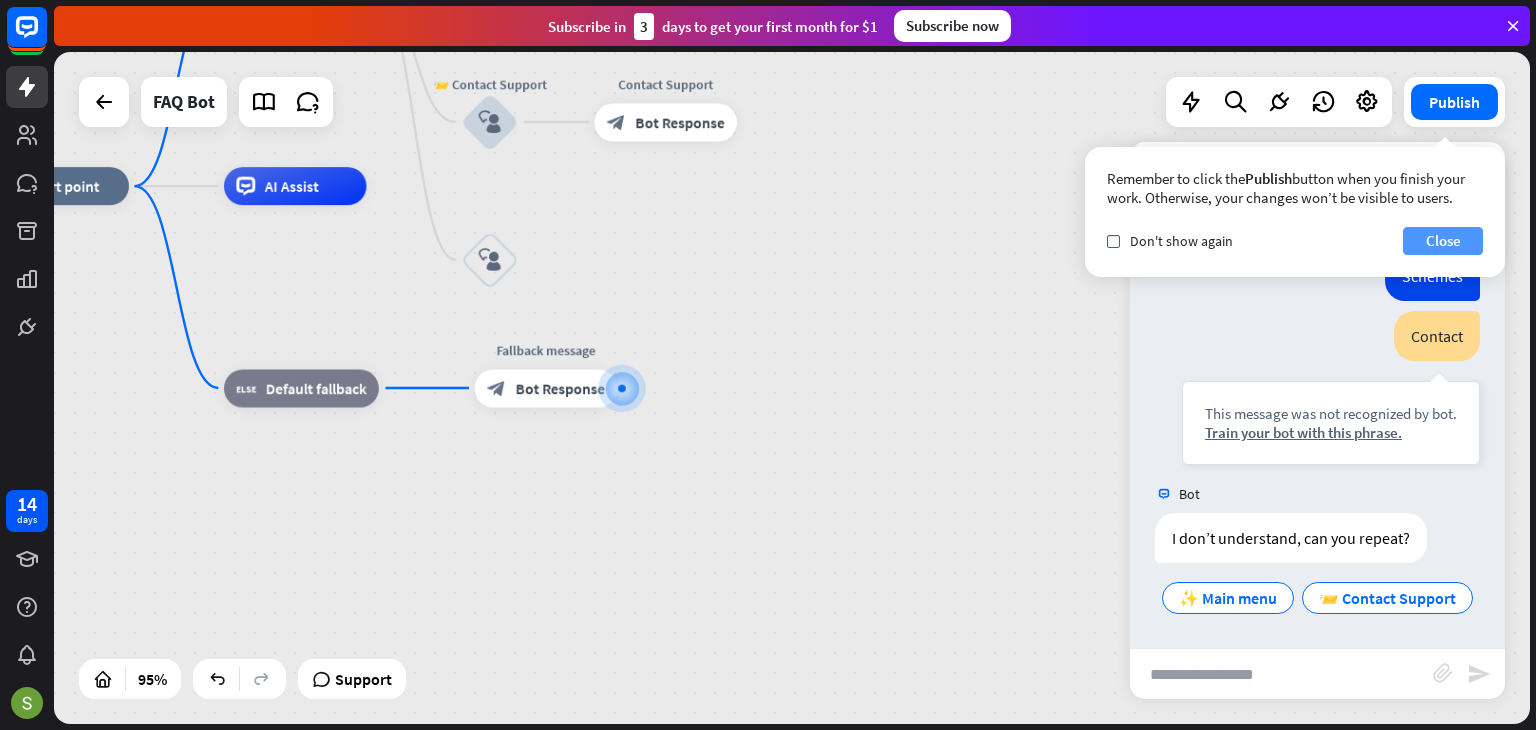 click on "Close" at bounding box center [1443, 241] 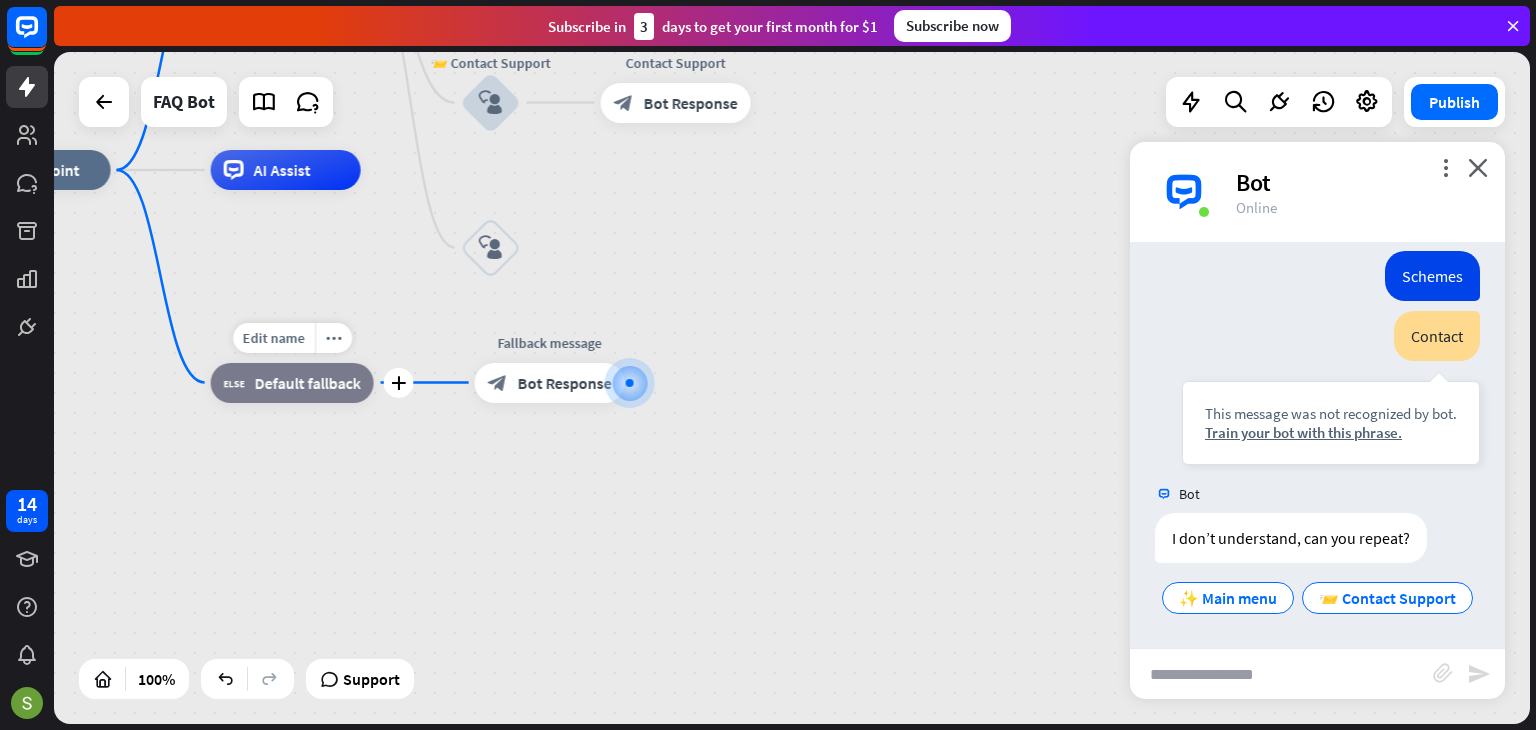 click on "Default fallback" at bounding box center [308, 382] 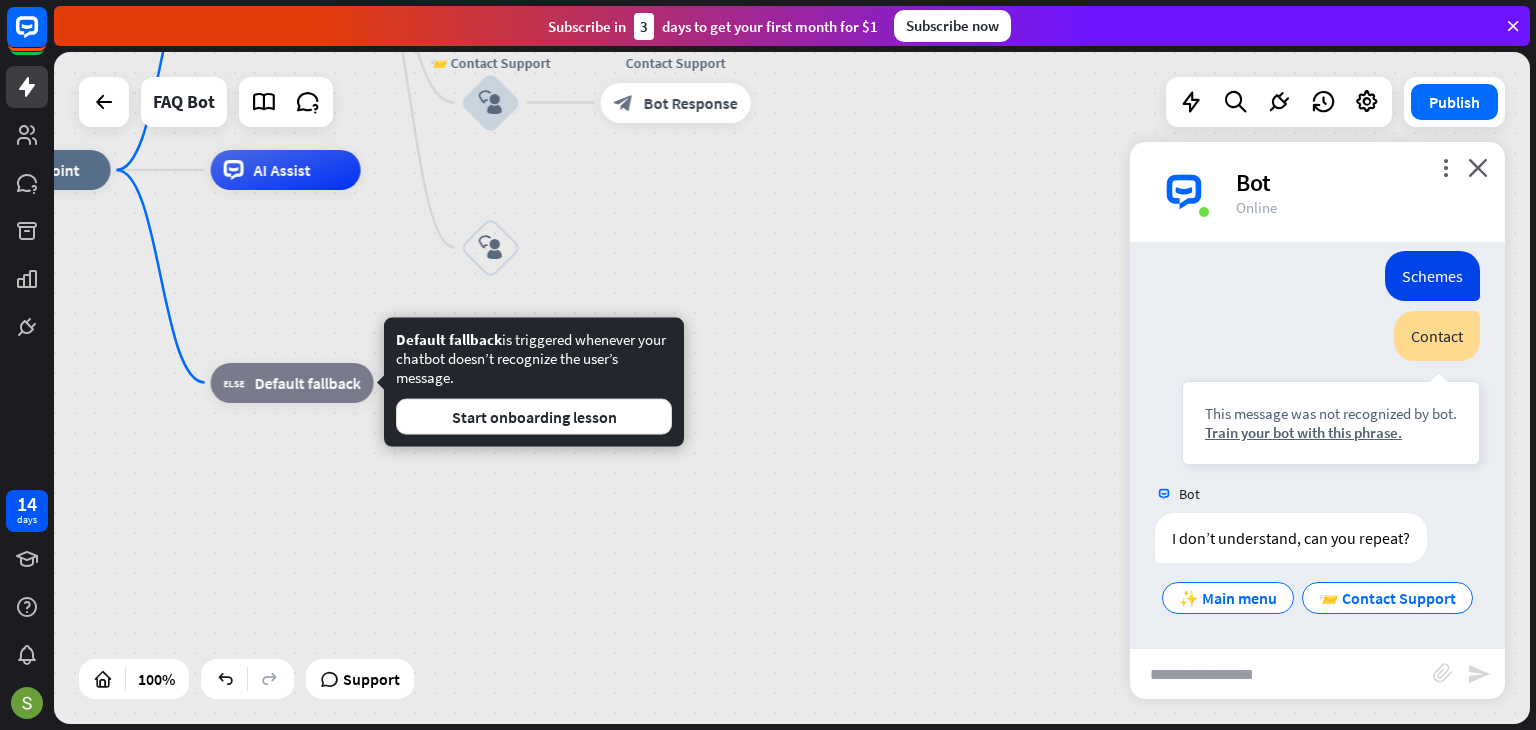 click on "home_2   Start point                 ✨ Main menu   block_bot_response   Bot Response                 Why should I use the DIDS portal?   block_user_input                 DIDS Portal   block_bot_response   Bot Response                 Subscription plan FAQ   block_faq                 🔑 Account issue   block_user_input                 Account issue — 🔍 menu   block_bot_response   Bot Response                 Account issue FAQ   block_faq                 📅 Free trial   block_user_input                 Sign up / Extend free trial   block_bot_response   Bot Response                 📨 Contact Support   block_user_input                 Contact Support   block_bot_response   Bot Response                   block_user_input                     AI Assist                   block_fallback   Default fallback                 Fallback message   block_bot_response   Bot Response" at bounding box center (699, 506) 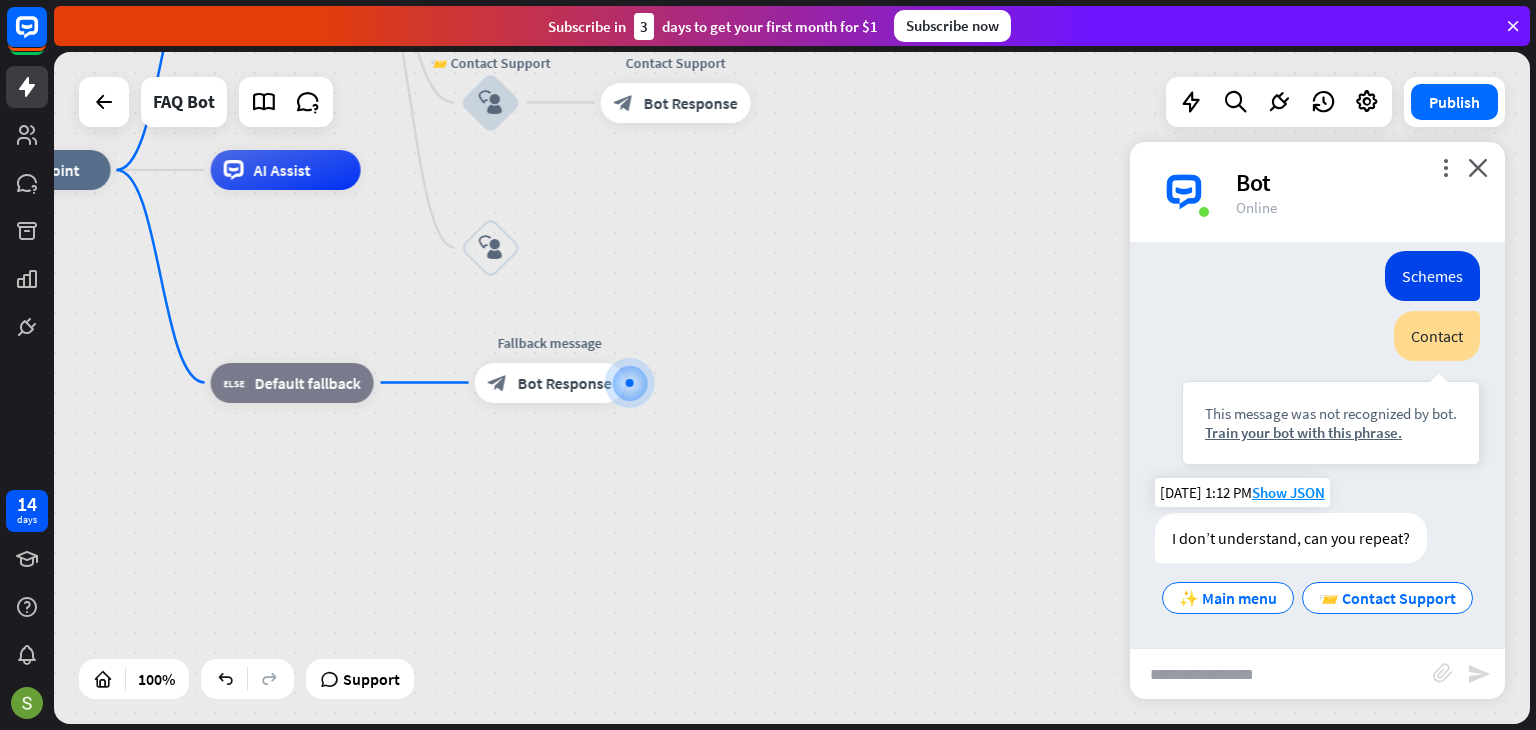 scroll, scrollTop: 282, scrollLeft: 0, axis: vertical 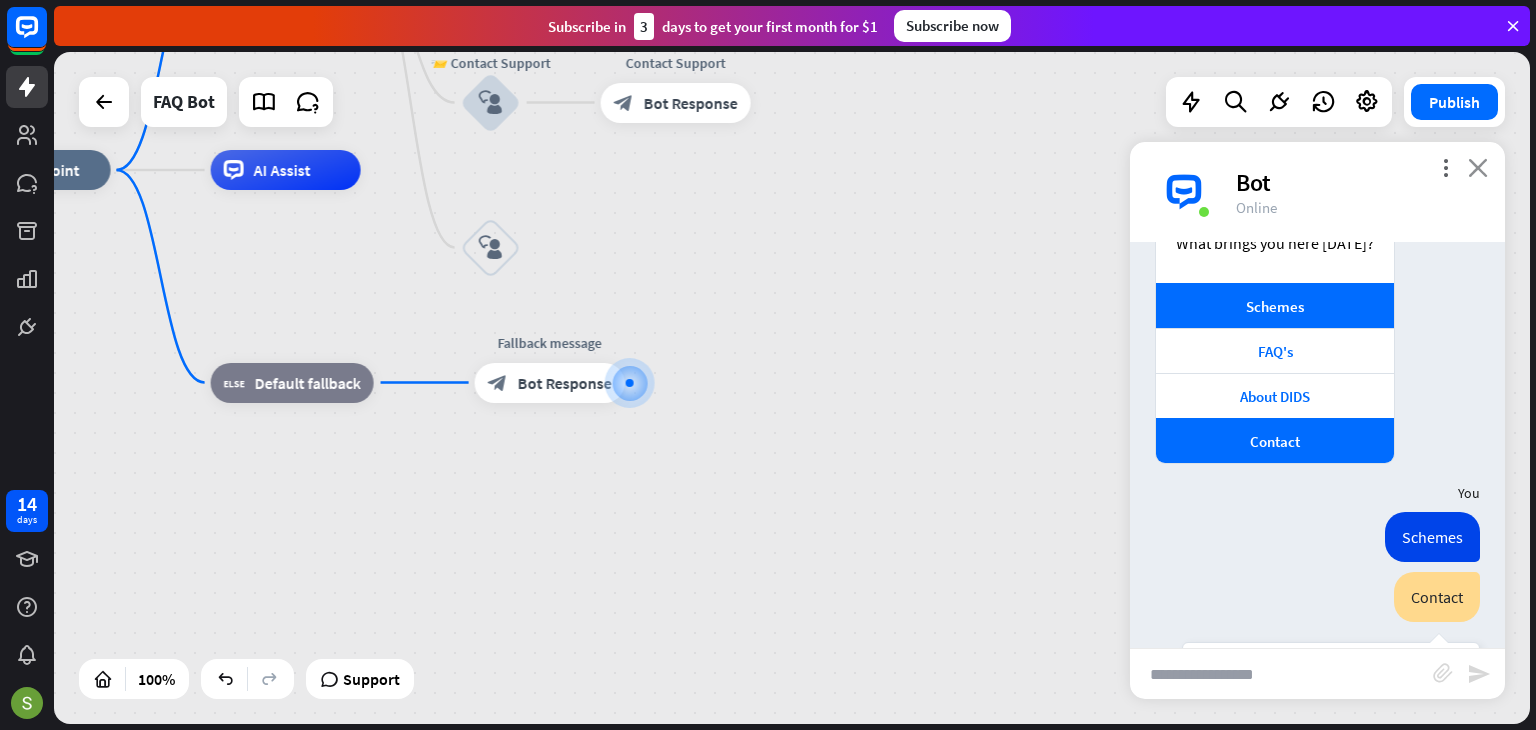 click on "close" at bounding box center [1478, 167] 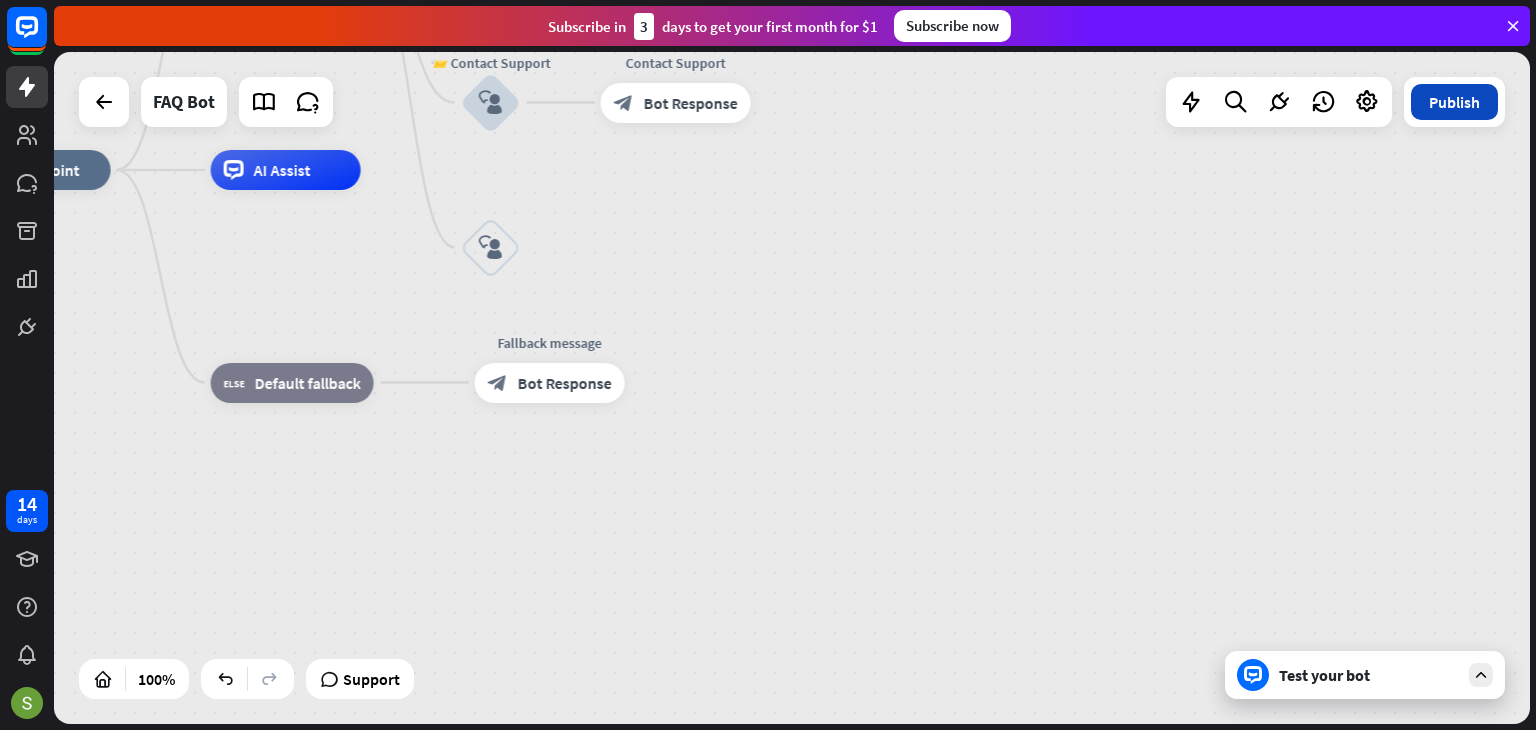click on "Publish" at bounding box center (1454, 102) 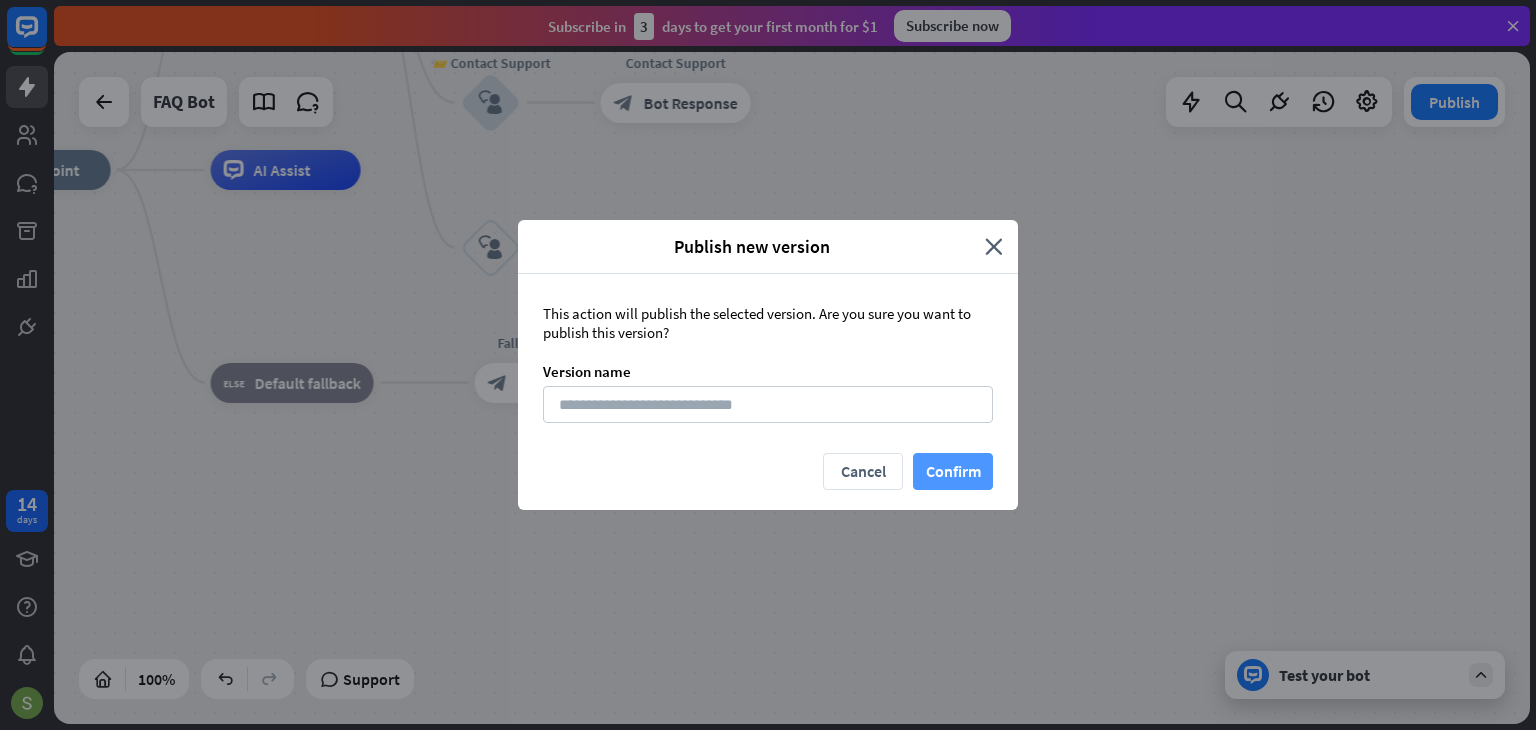 click on "Confirm" at bounding box center [953, 471] 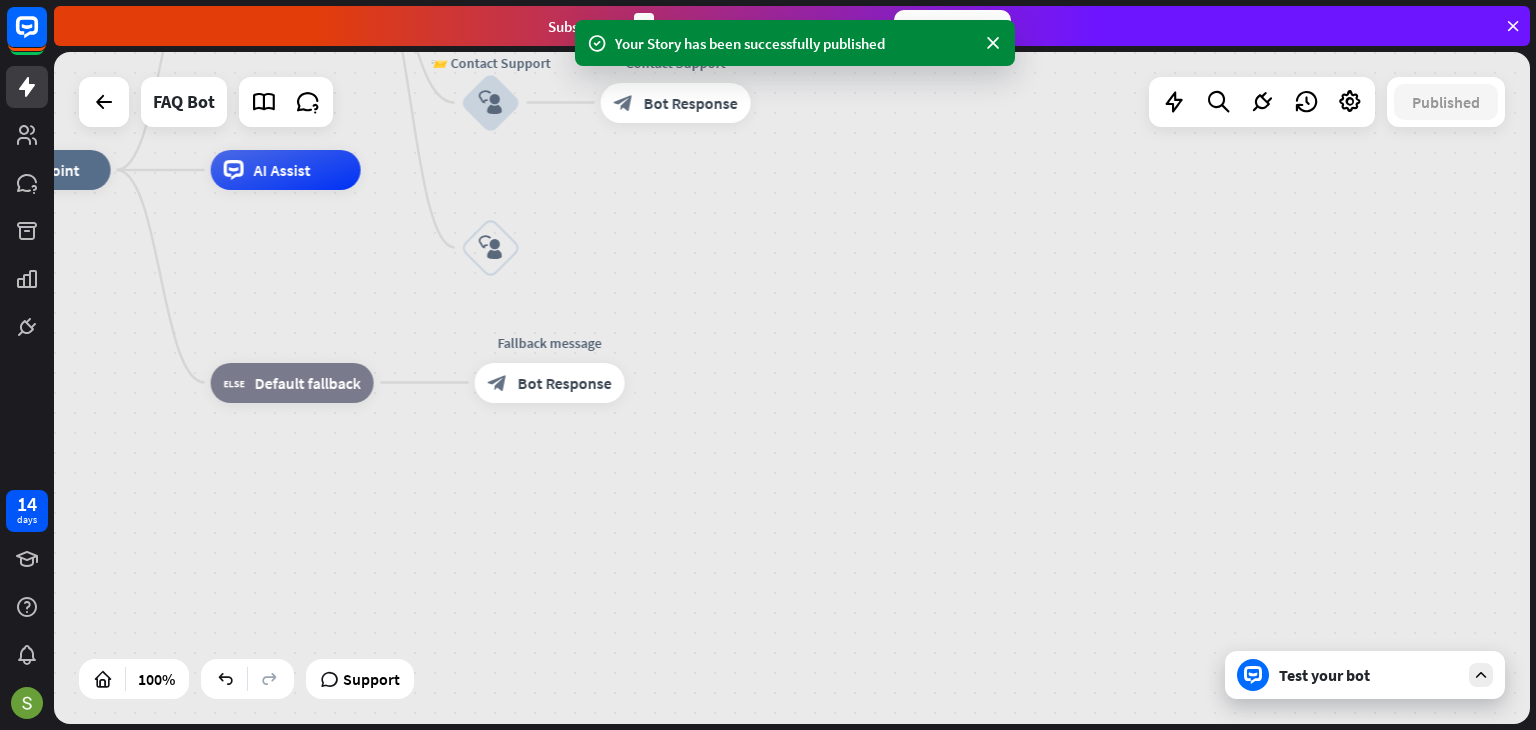 click on "Test your bot" at bounding box center [1369, 675] 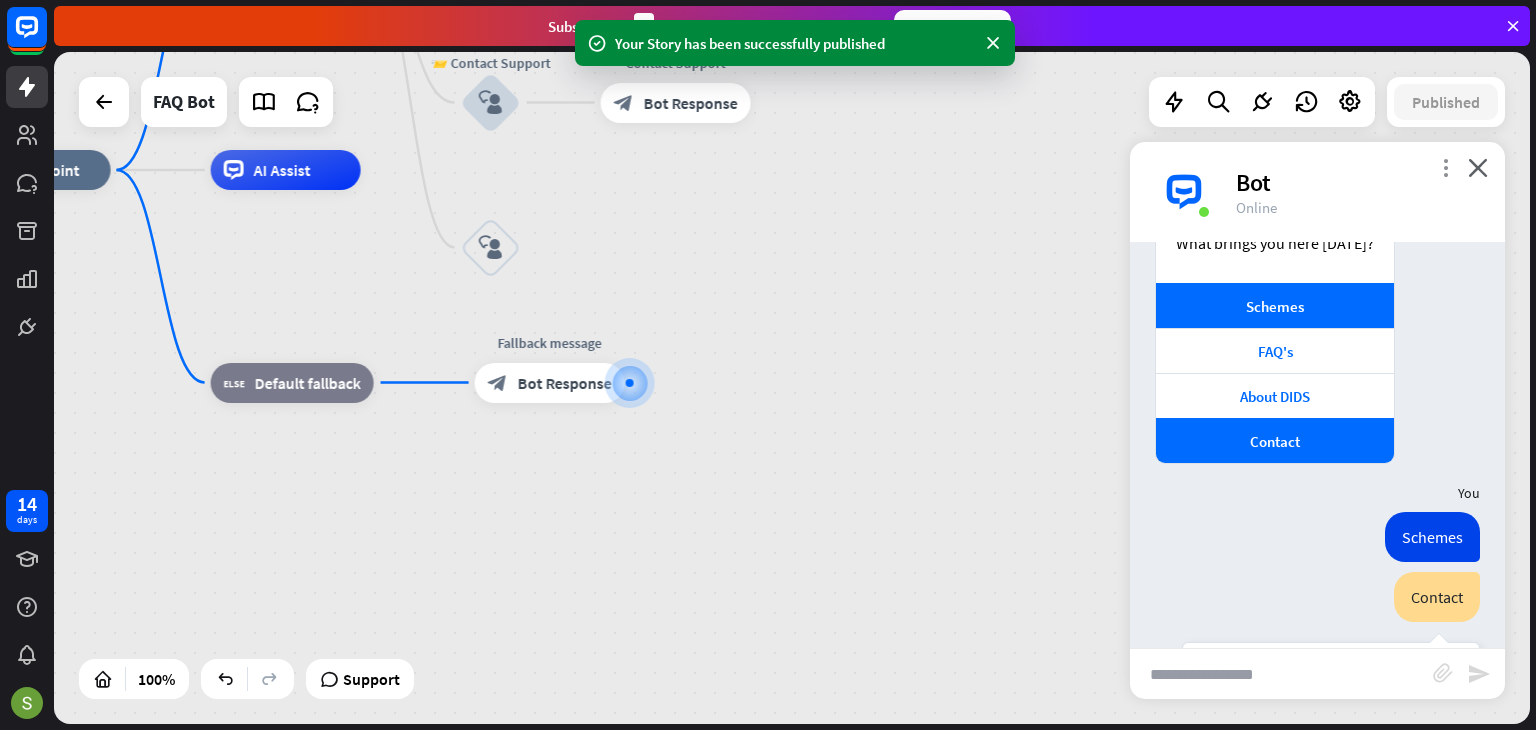 click on "more_vert" at bounding box center (1445, 167) 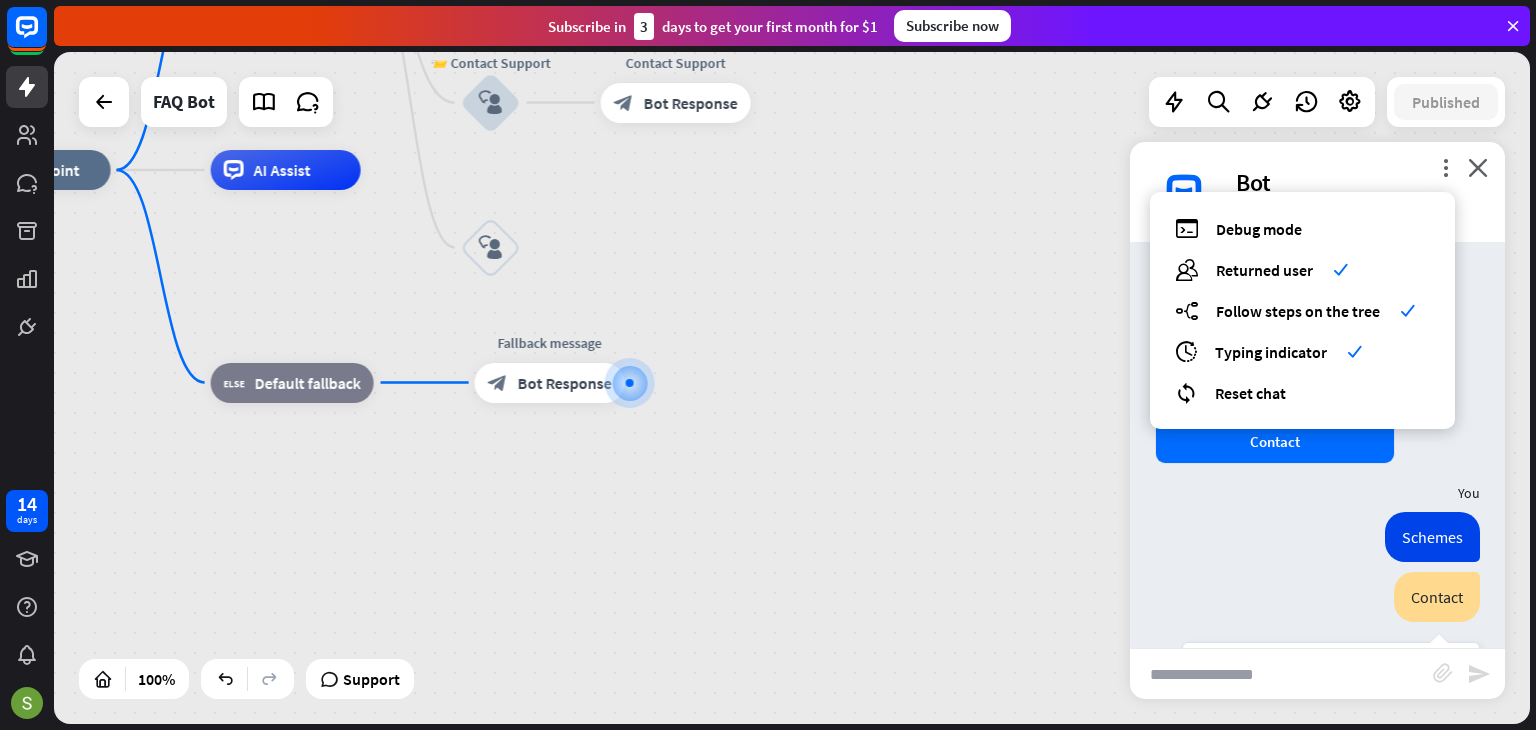 click on "debug   Debug mode     users   Returned user   check   builder_tree   Follow steps on the tree   check   archives   Typing indicator   check   reset_chat   Reset chat" at bounding box center (1302, 310) 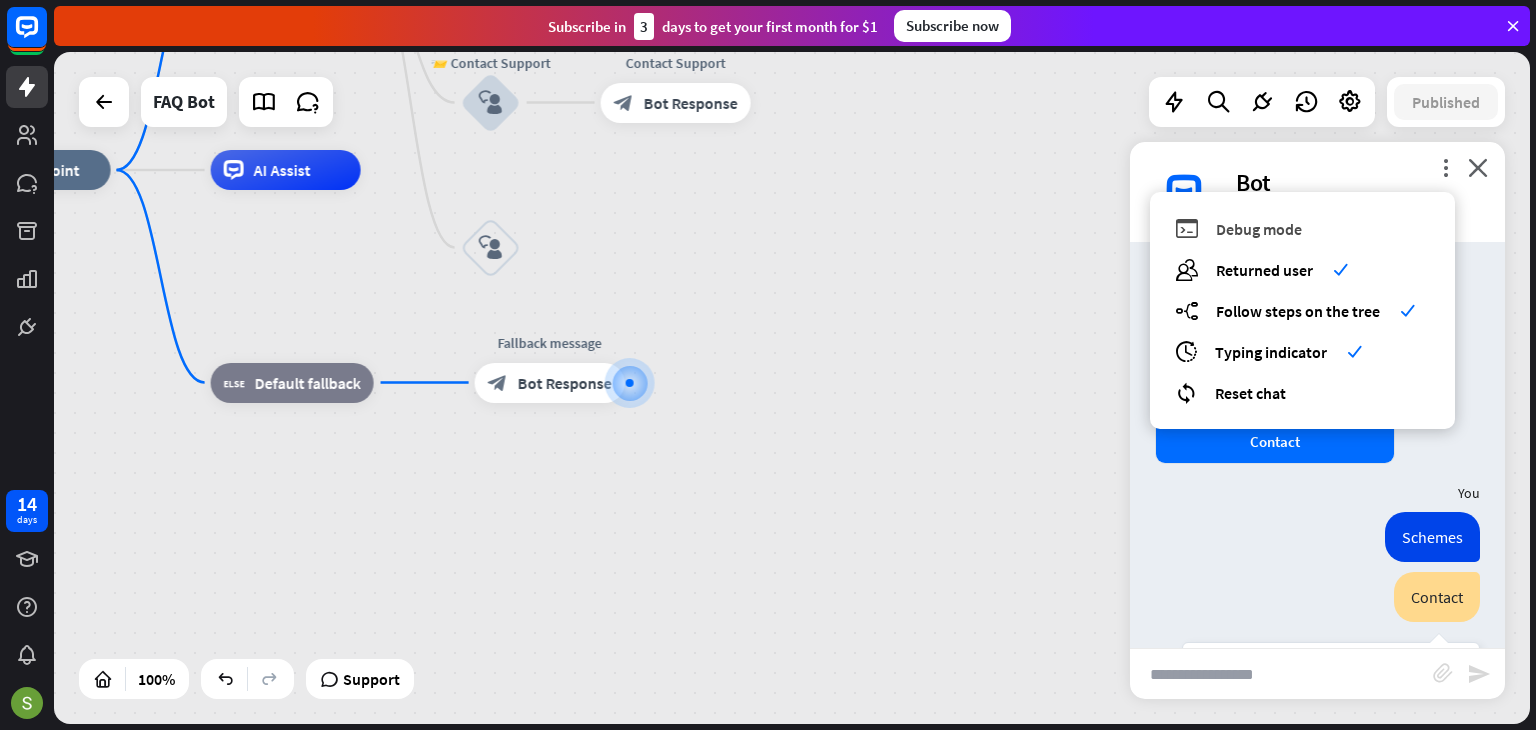 click on "Debug mode" at bounding box center (1259, 229) 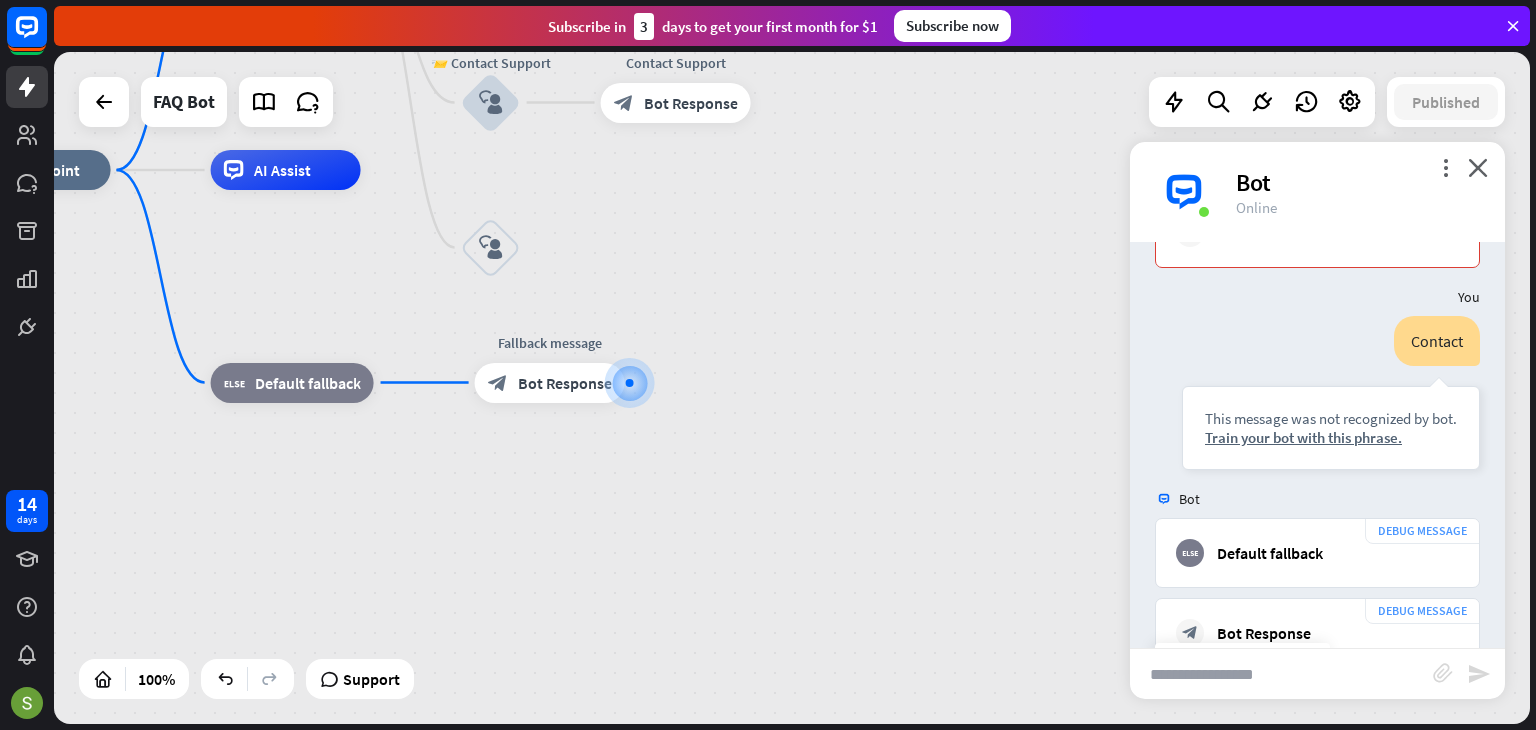 scroll, scrollTop: 1253, scrollLeft: 0, axis: vertical 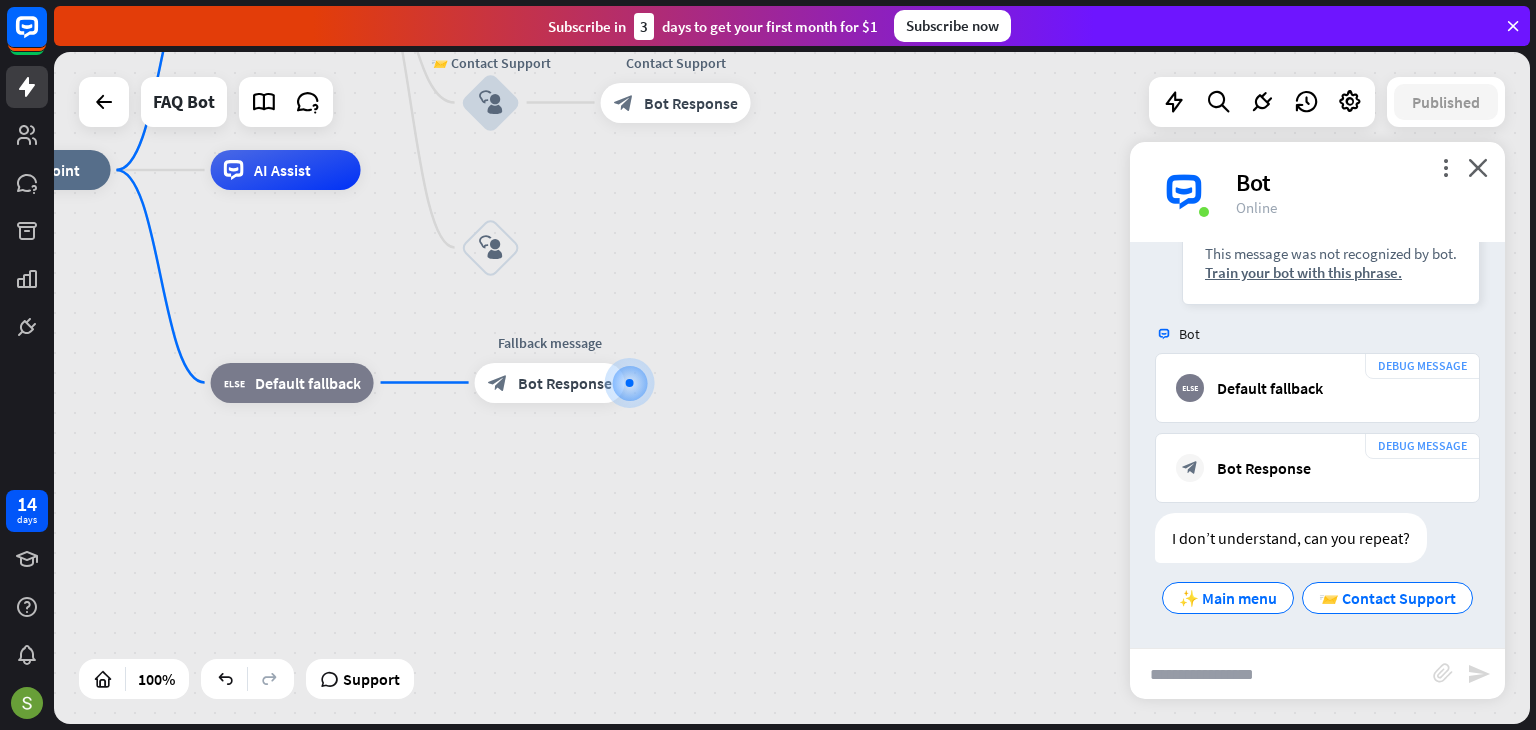 click on "Bot" at bounding box center (1358, 182) 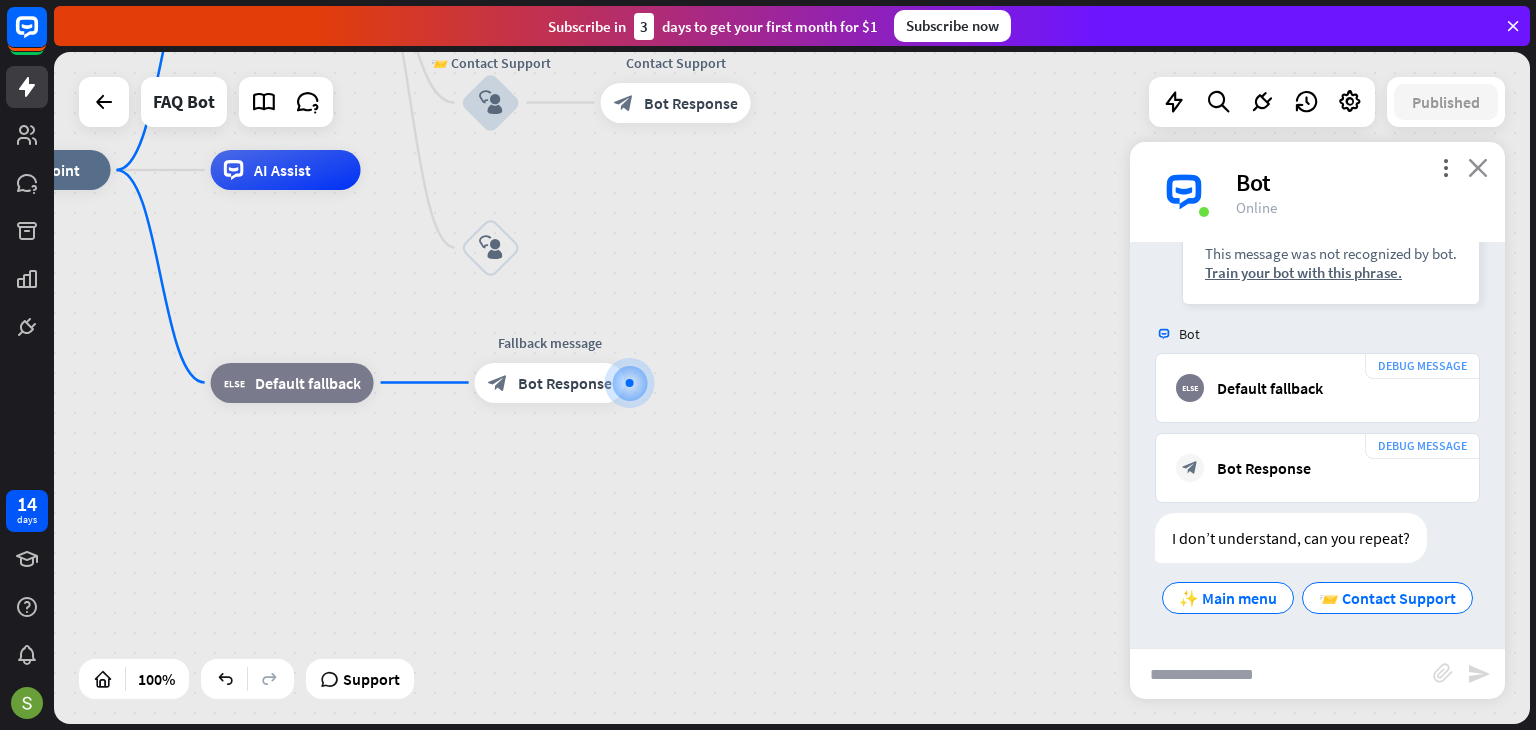 click on "close" at bounding box center [1478, 167] 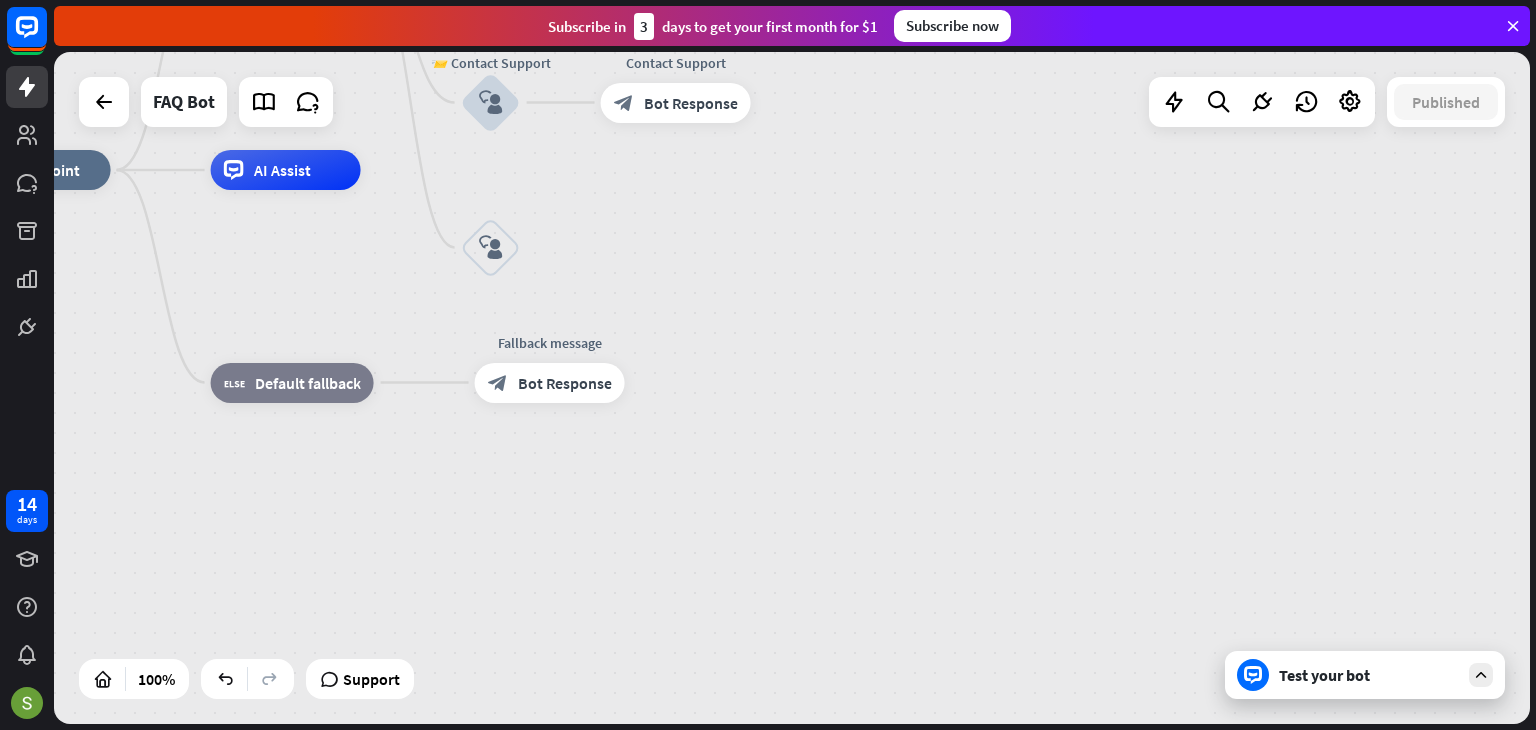 click on "Test your bot" at bounding box center (1369, 675) 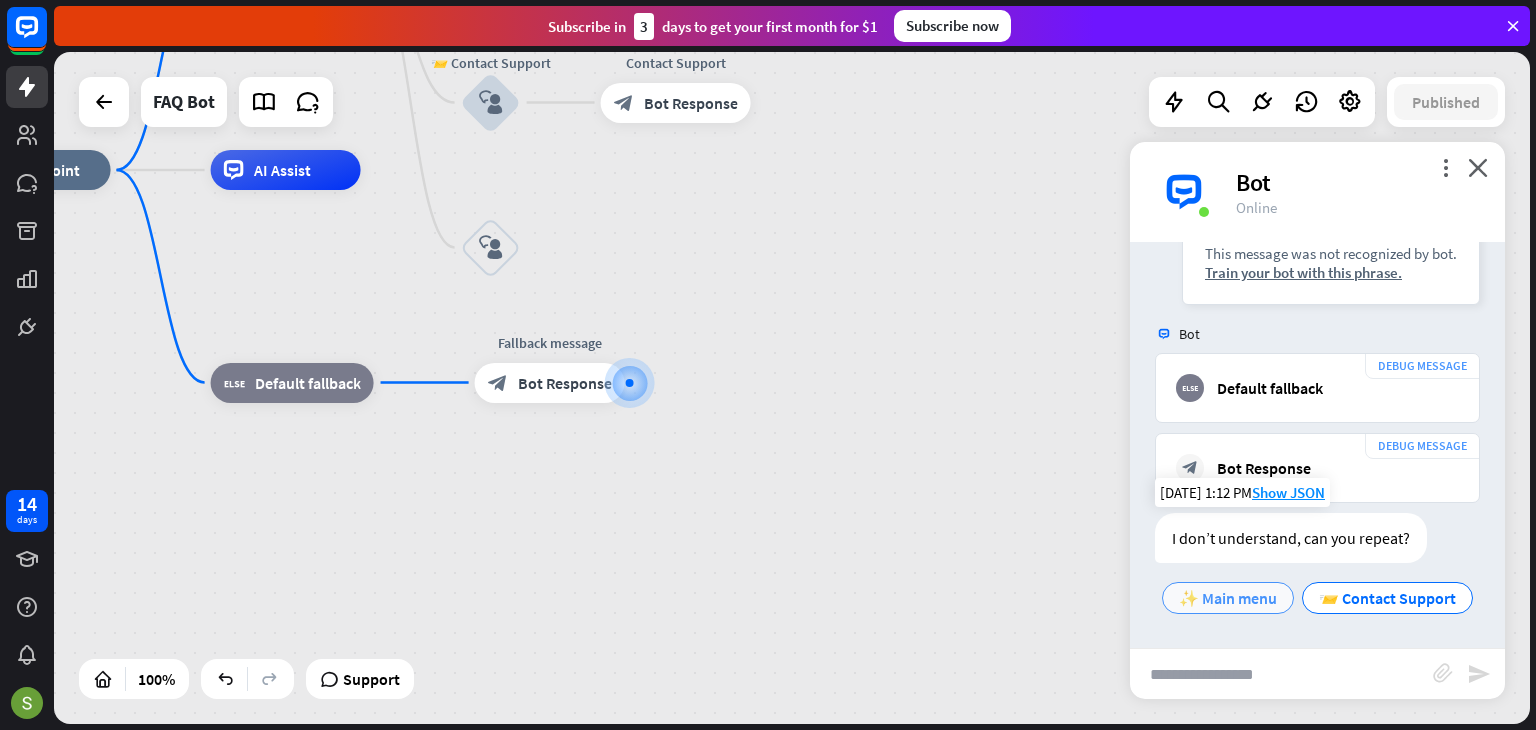 click on "✨ Main menu" at bounding box center (1228, 598) 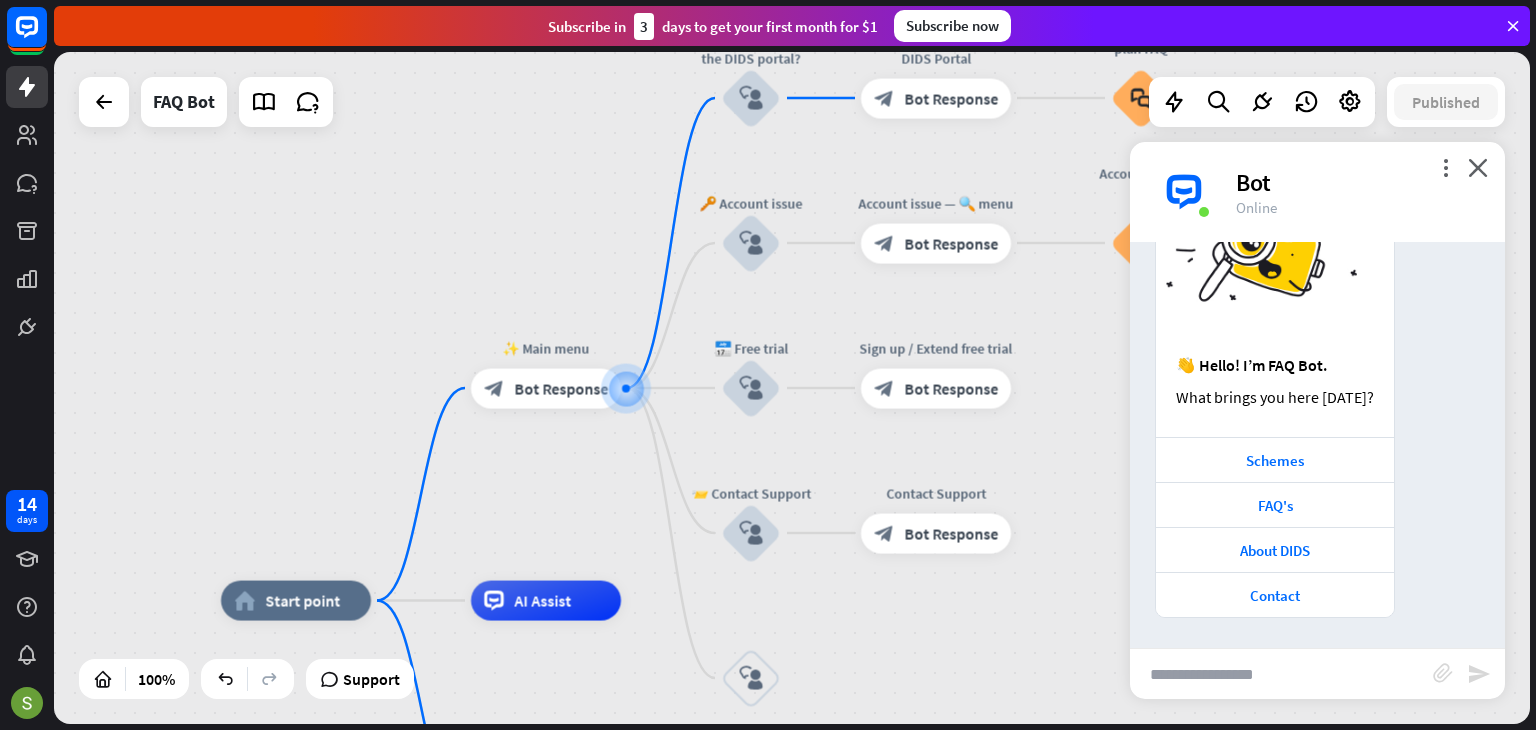 scroll, scrollTop: 1924, scrollLeft: 0, axis: vertical 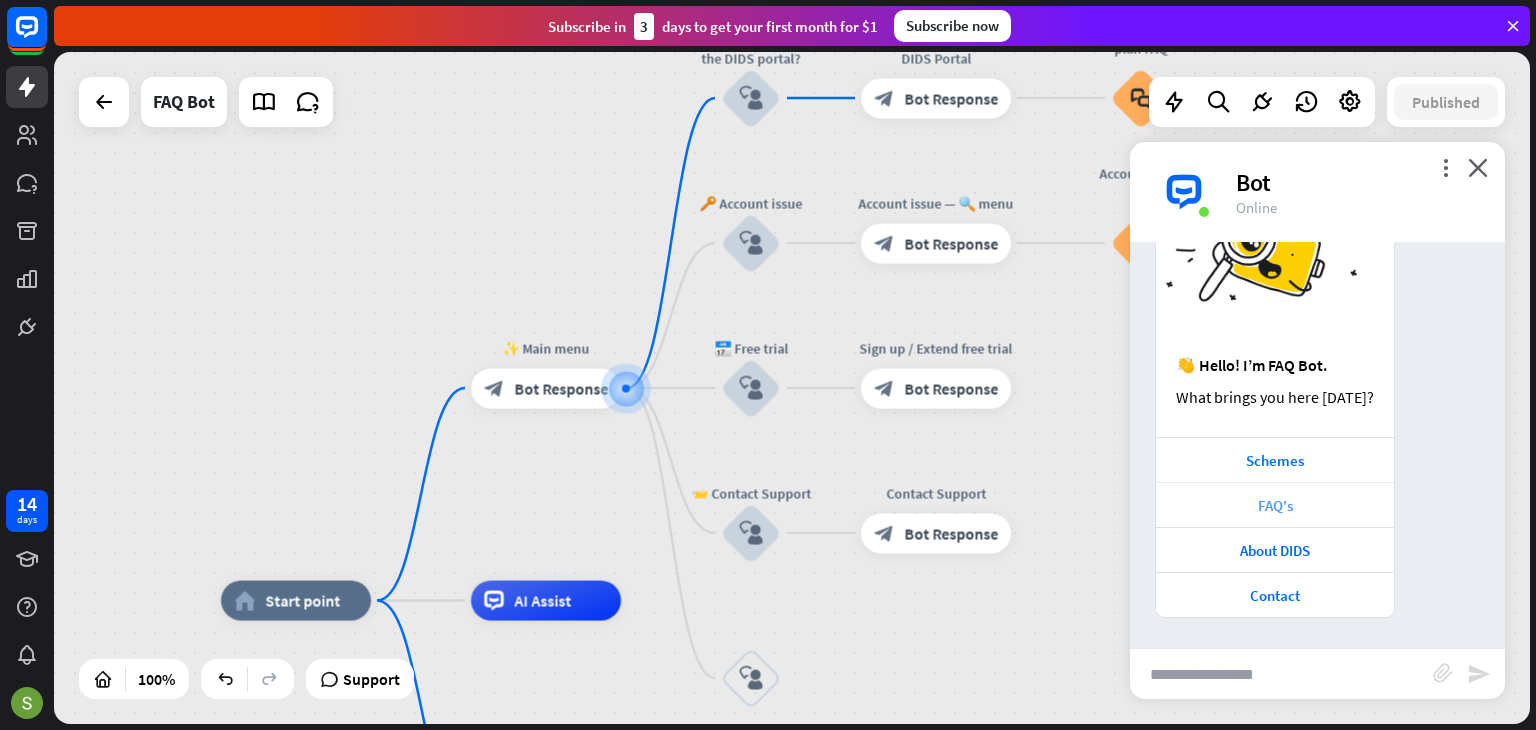 click on "FAQ's" at bounding box center (1275, 505) 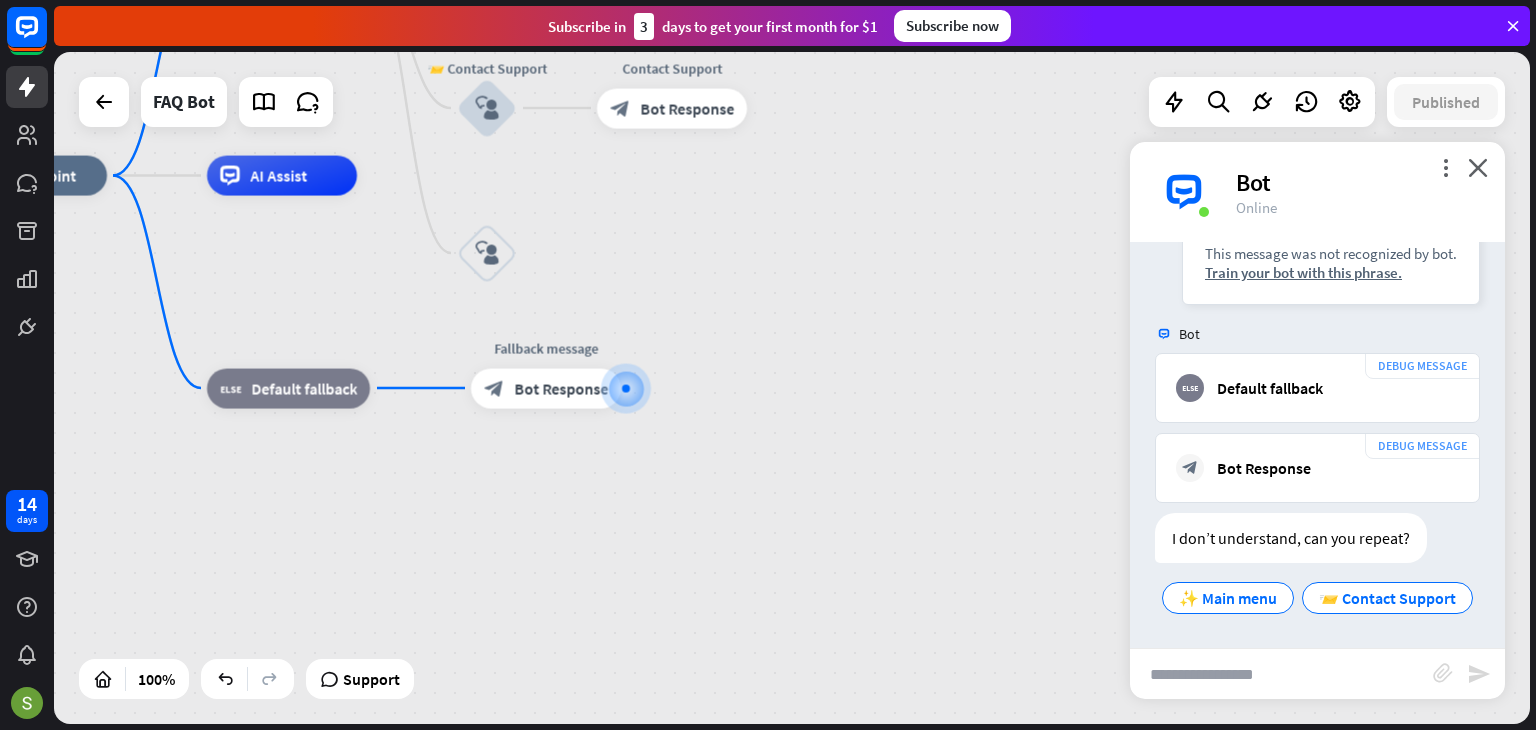 scroll, scrollTop: 2478, scrollLeft: 0, axis: vertical 